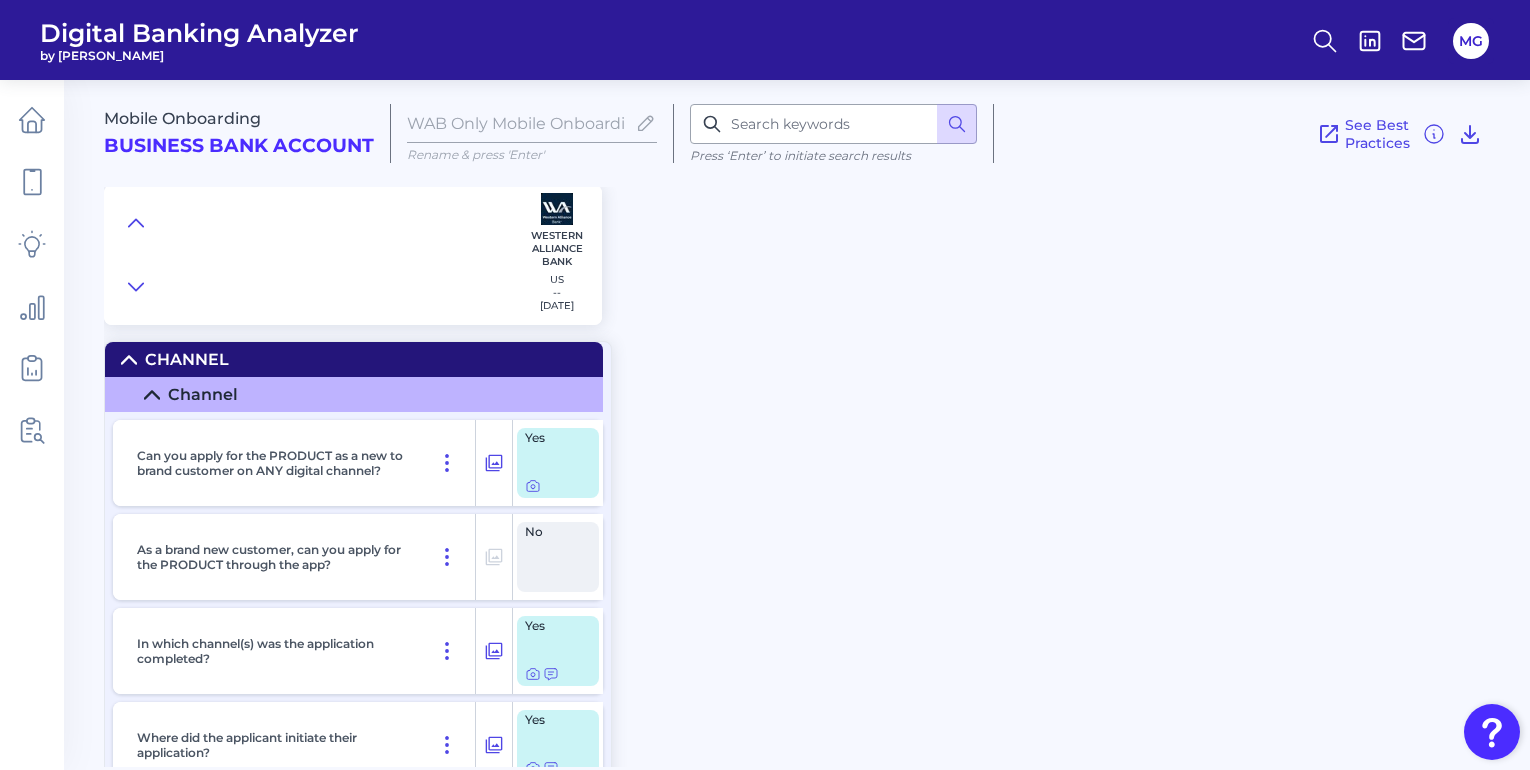 scroll, scrollTop: 0, scrollLeft: 0, axis: both 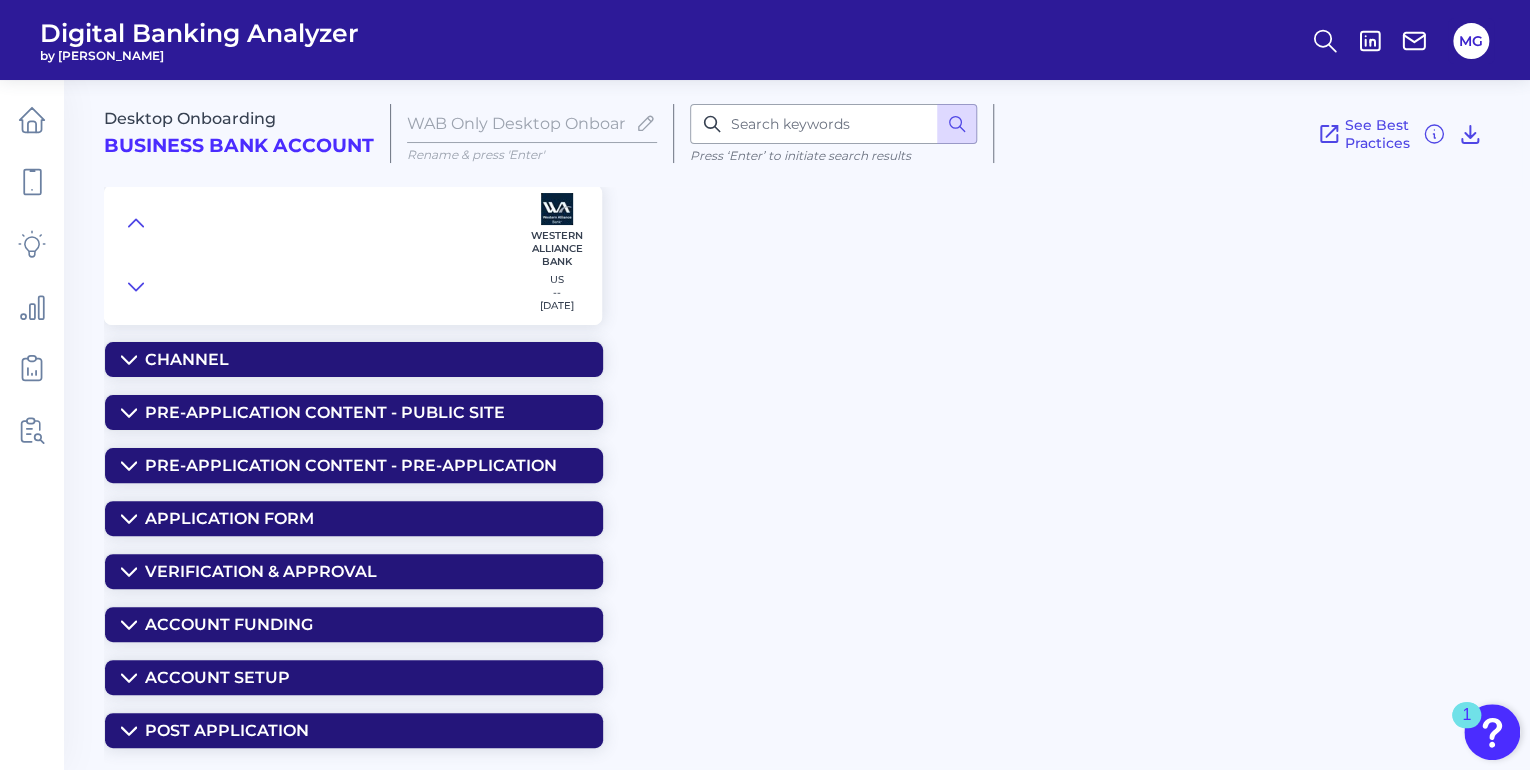 click 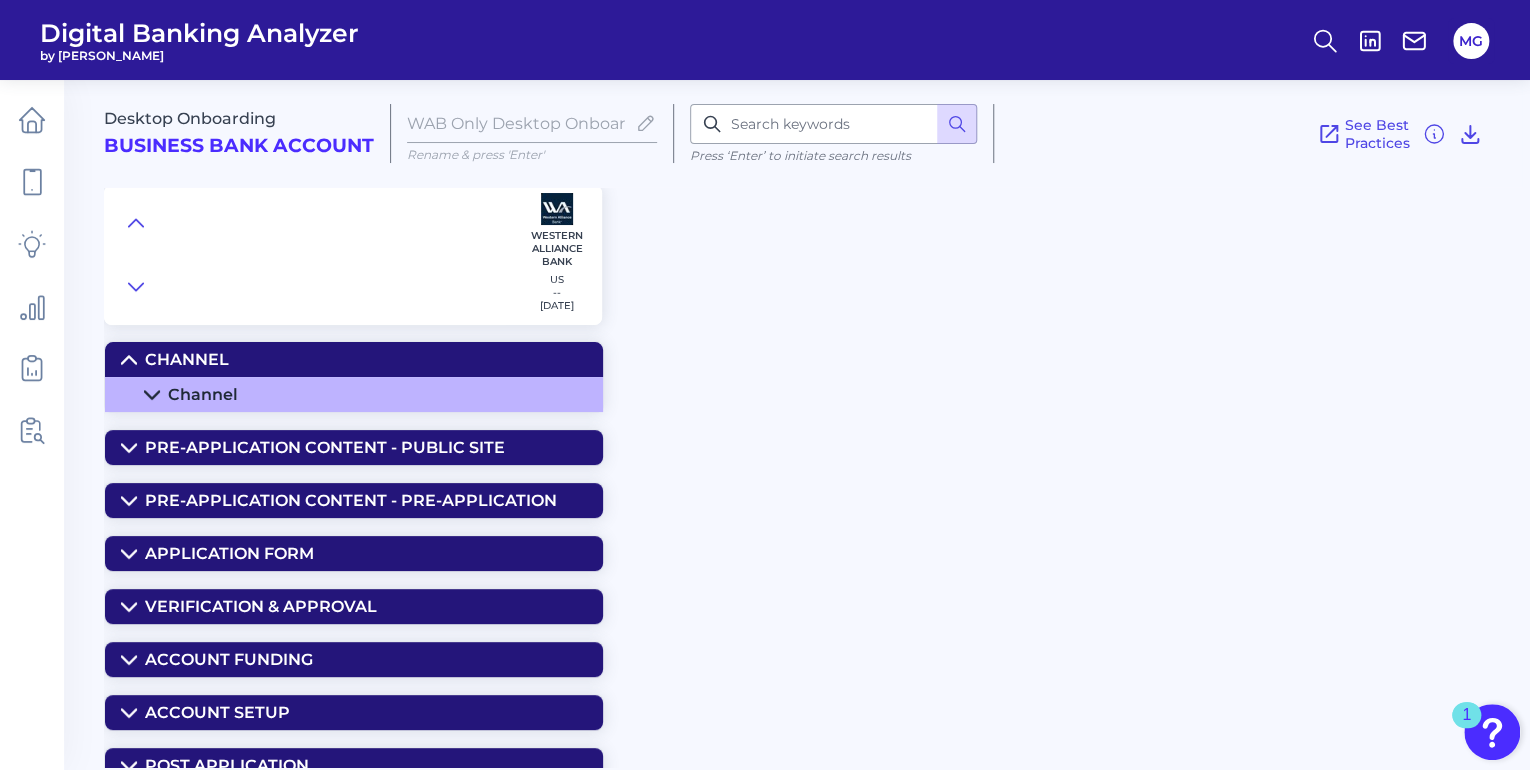 click 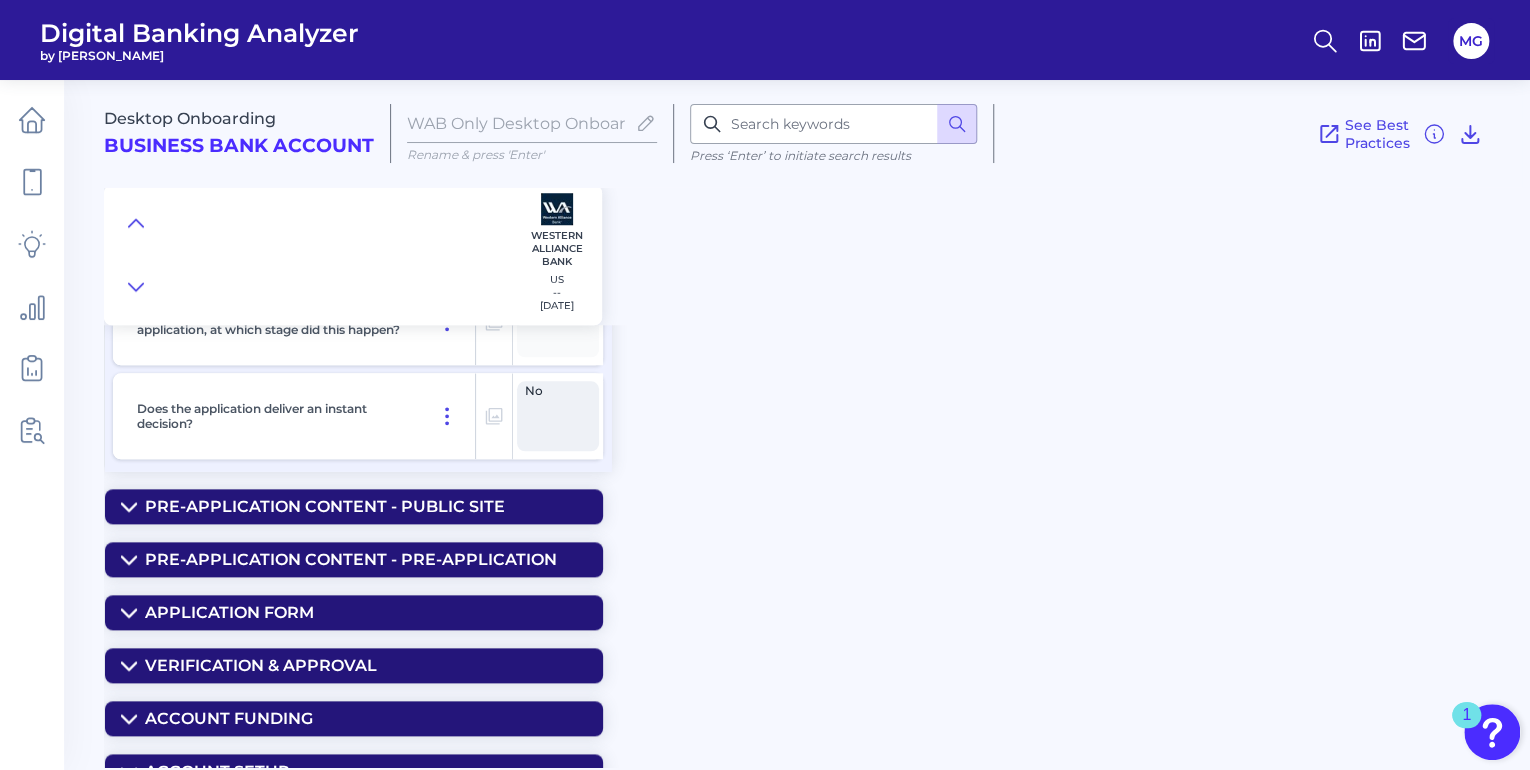 scroll, scrollTop: 800, scrollLeft: 0, axis: vertical 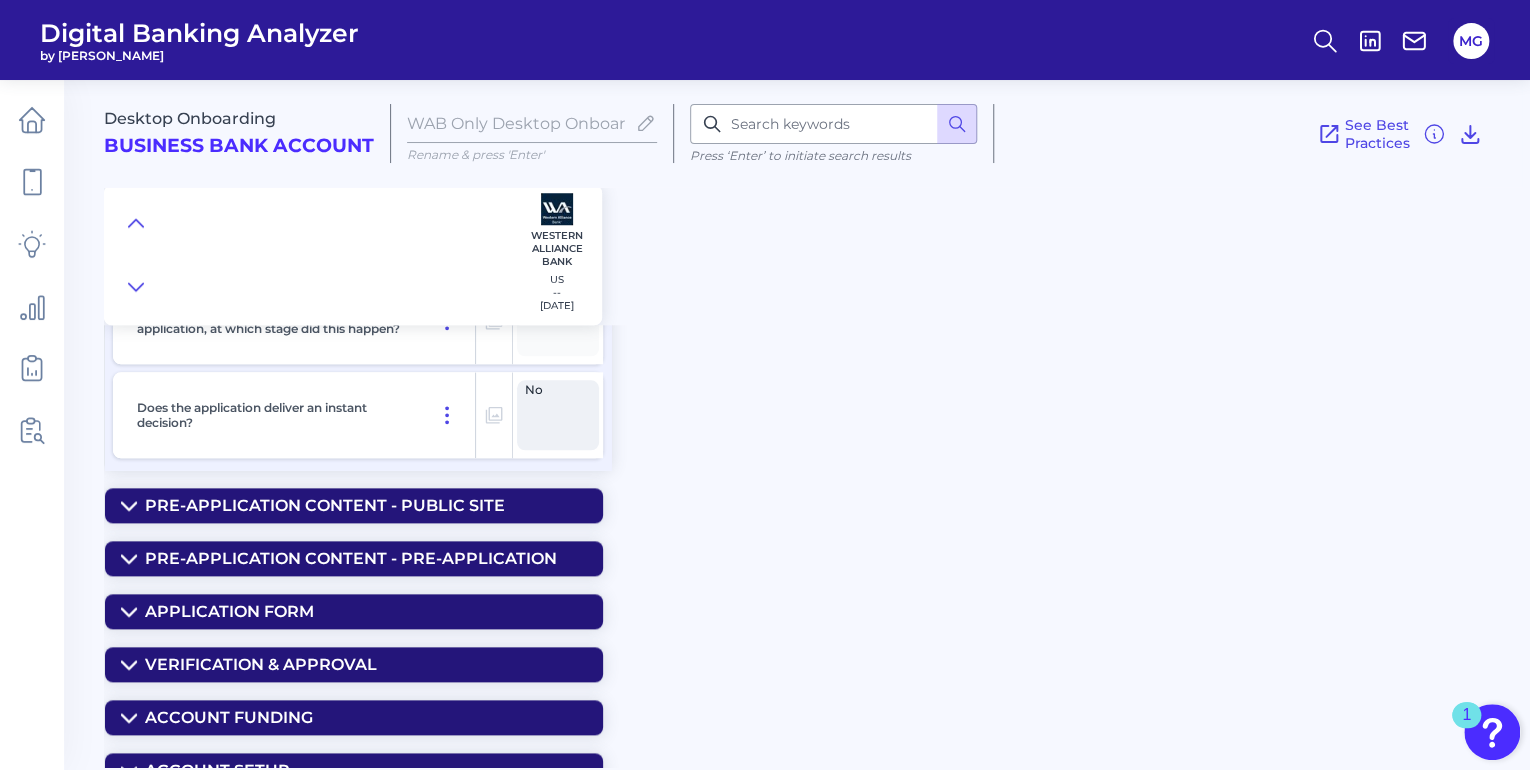 click 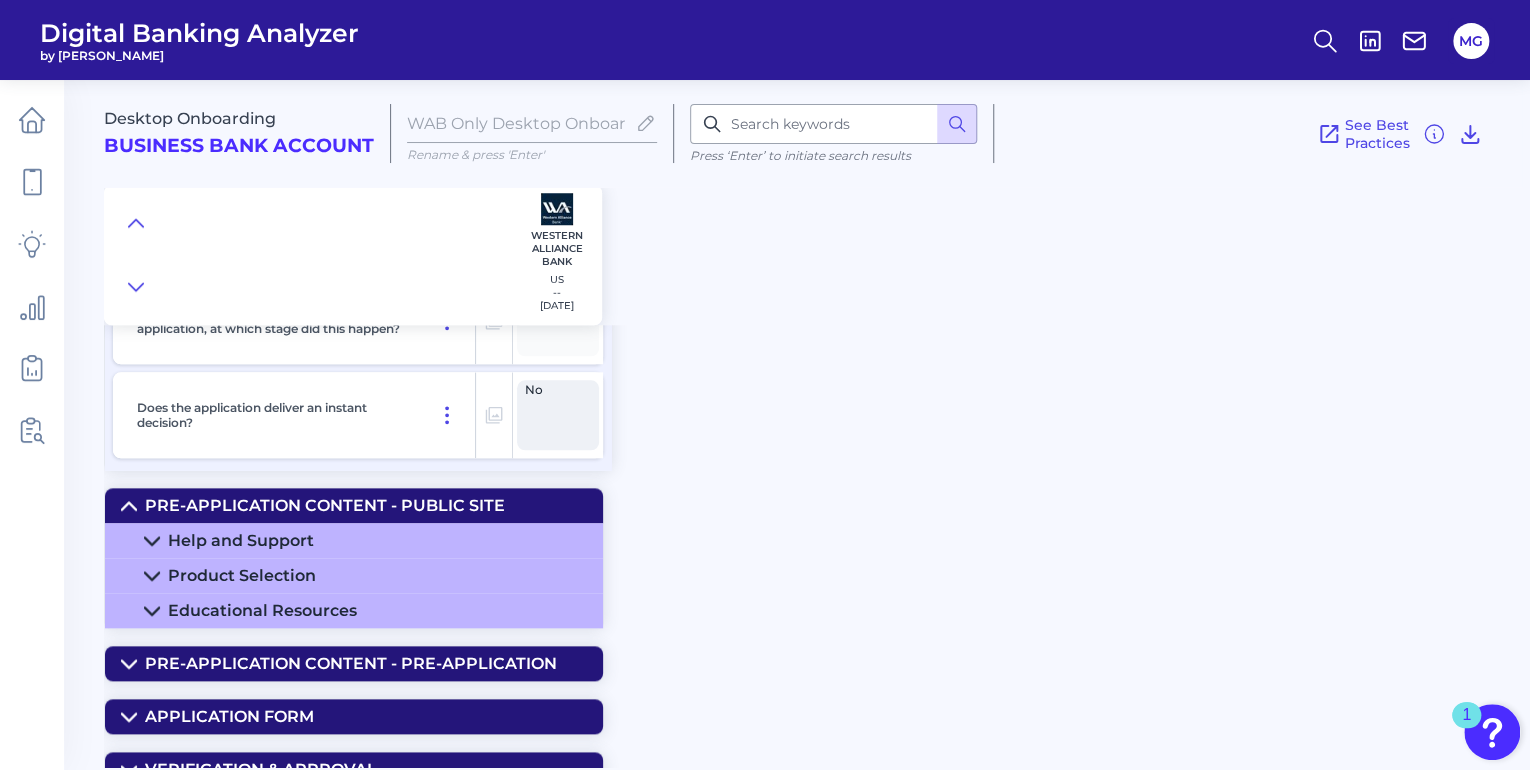 click 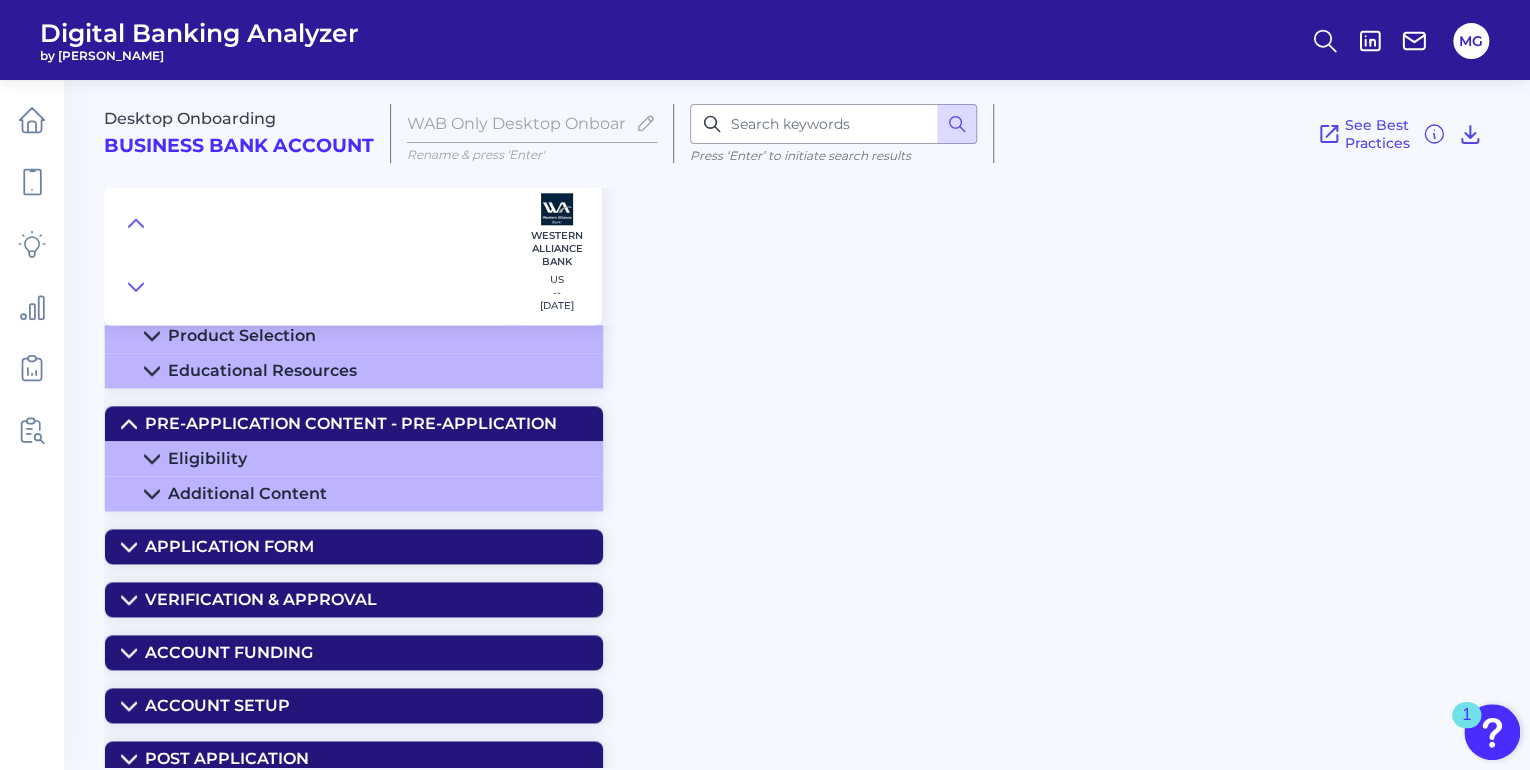 scroll, scrollTop: 1050, scrollLeft: 0, axis: vertical 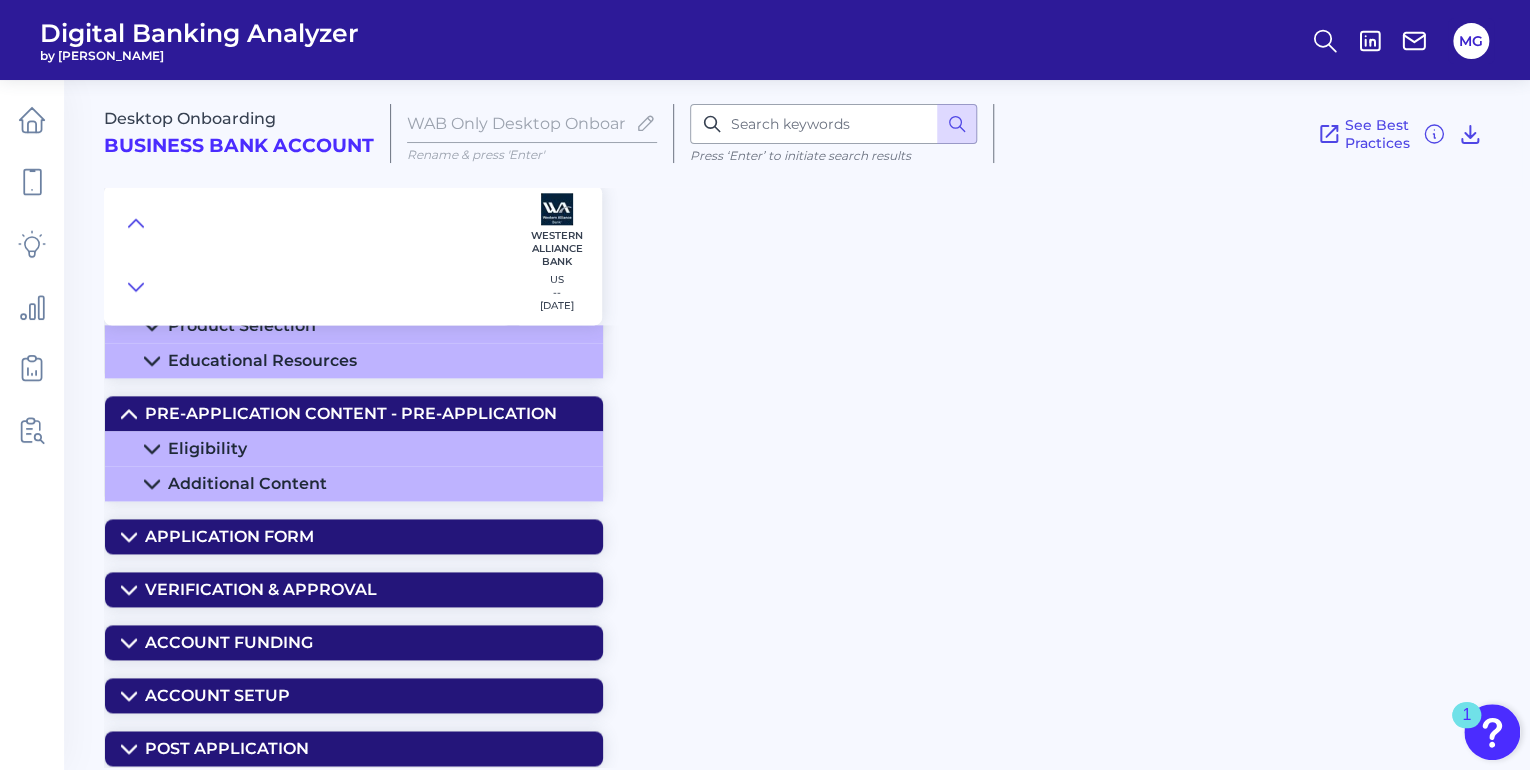 click 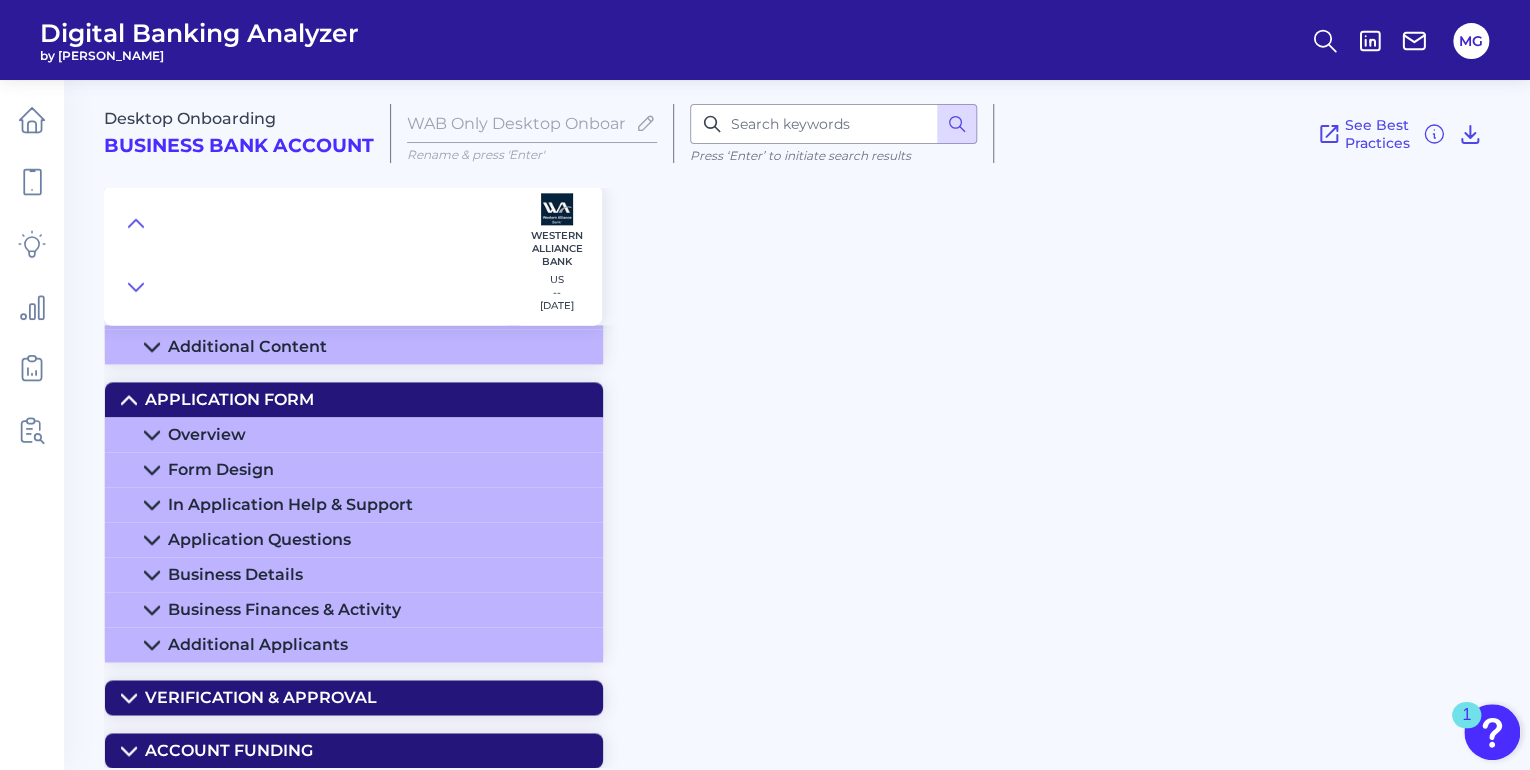 scroll, scrollTop: 1210, scrollLeft: 0, axis: vertical 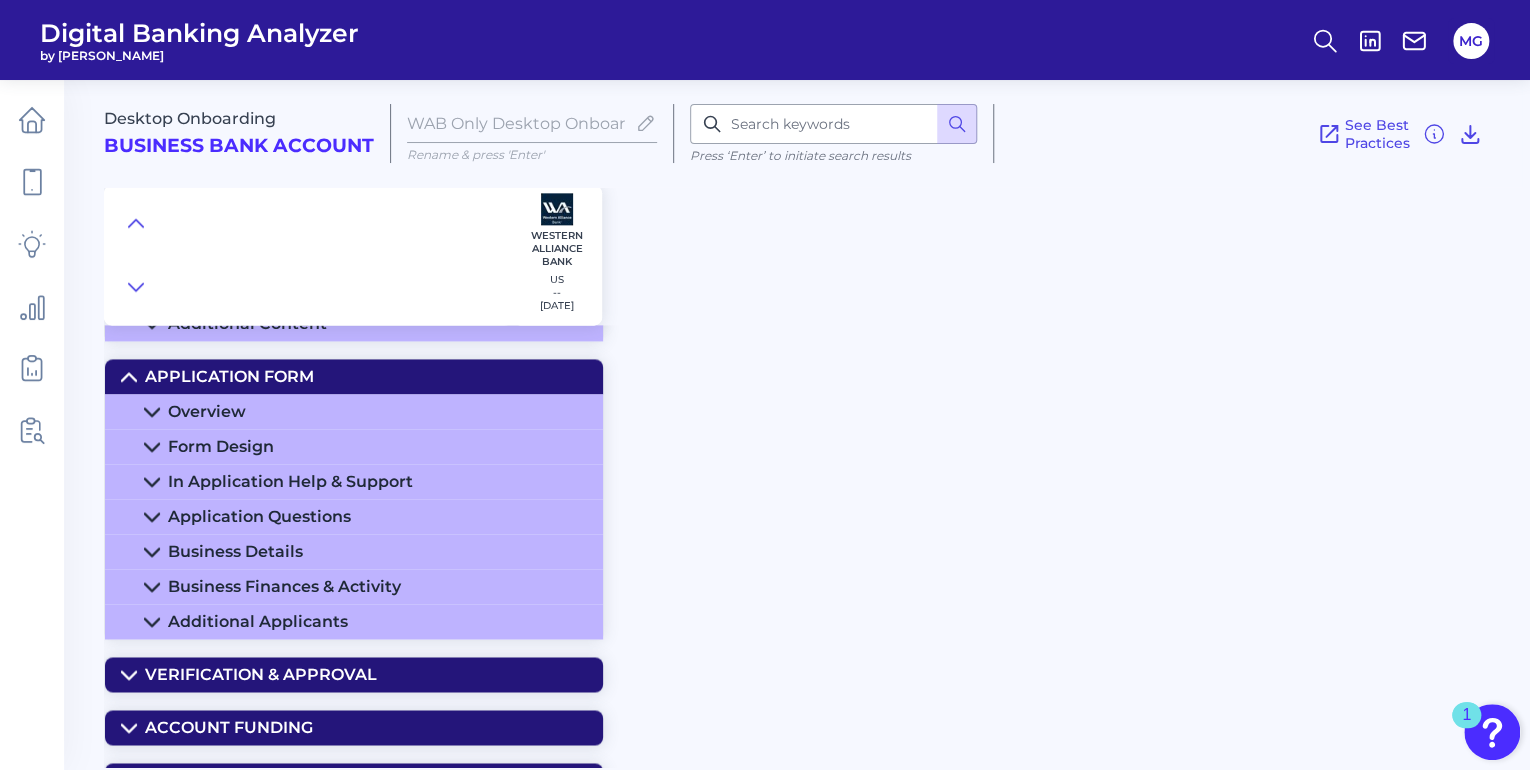 click on "Form Design" at bounding box center [221, 446] 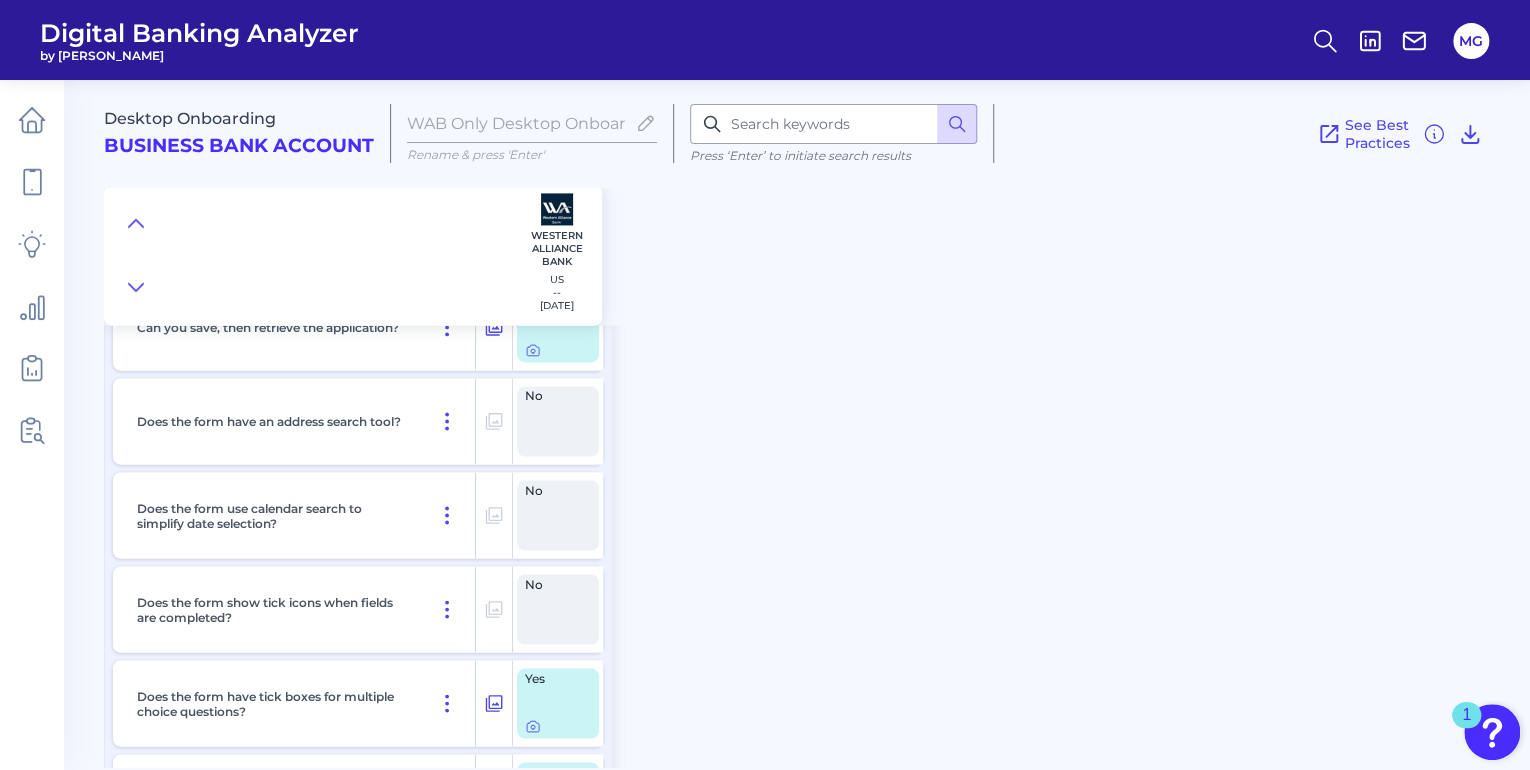 scroll, scrollTop: 1530, scrollLeft: 0, axis: vertical 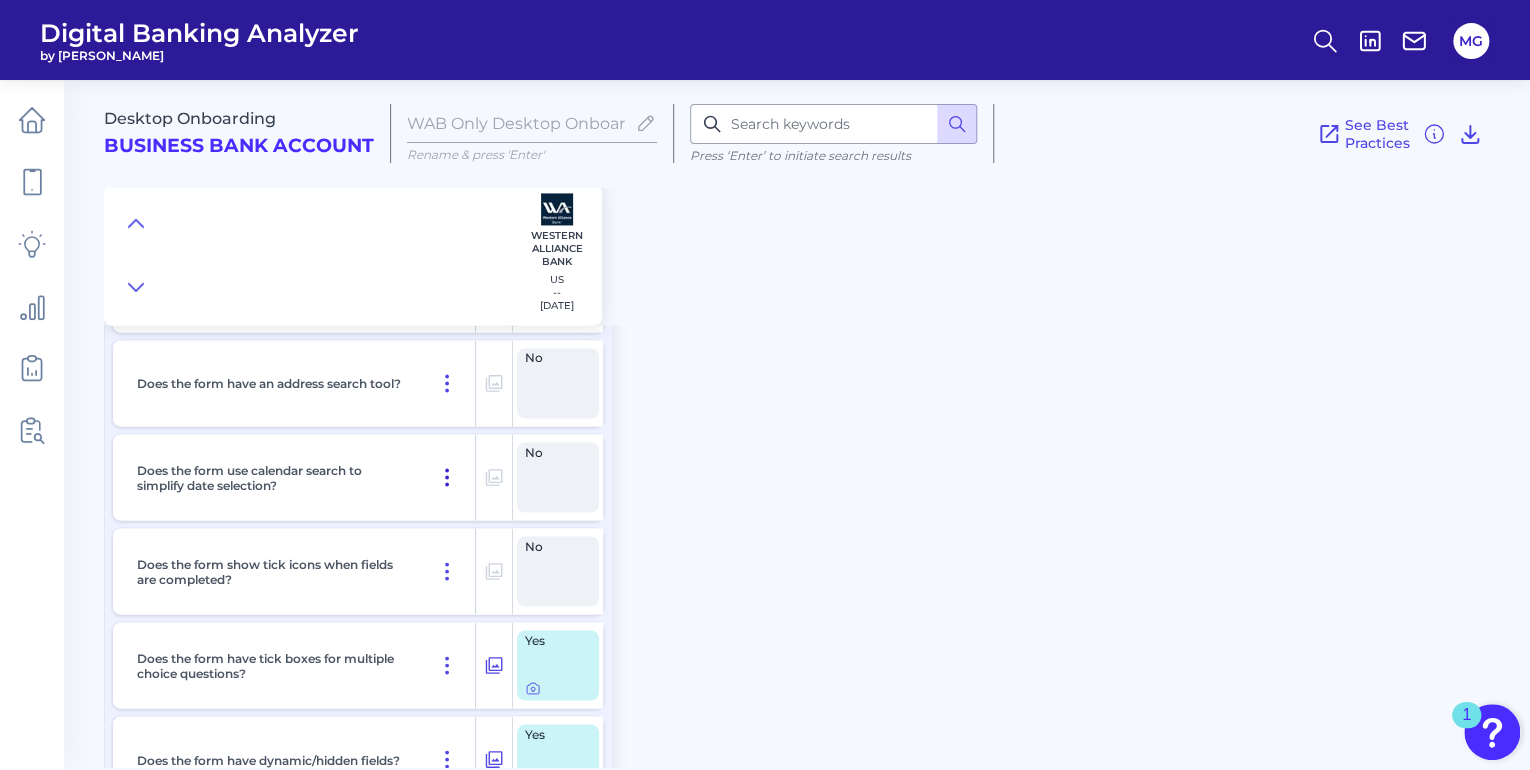click 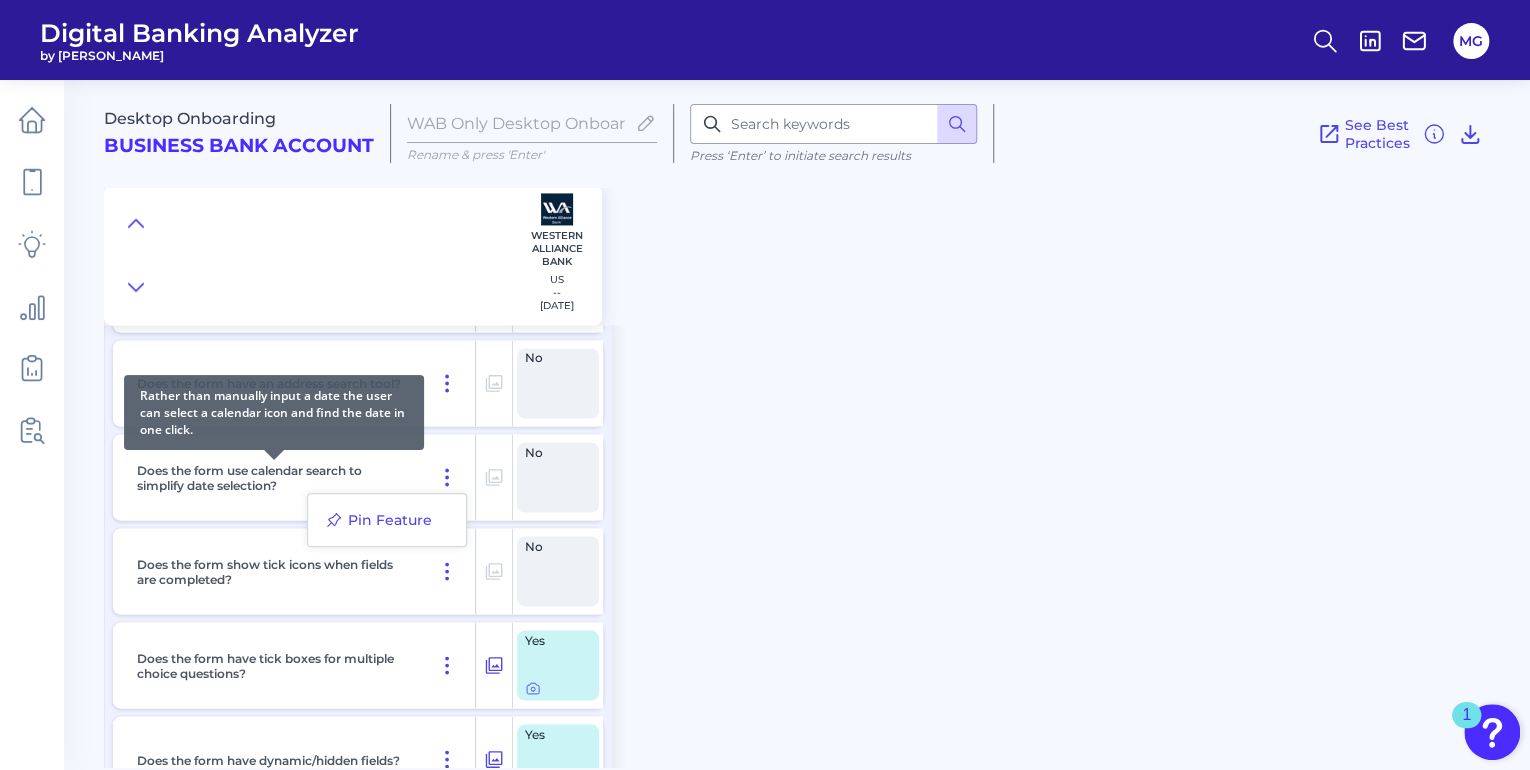 click on "Does the form use calendar search to simplify date selection?" at bounding box center [274, 477] 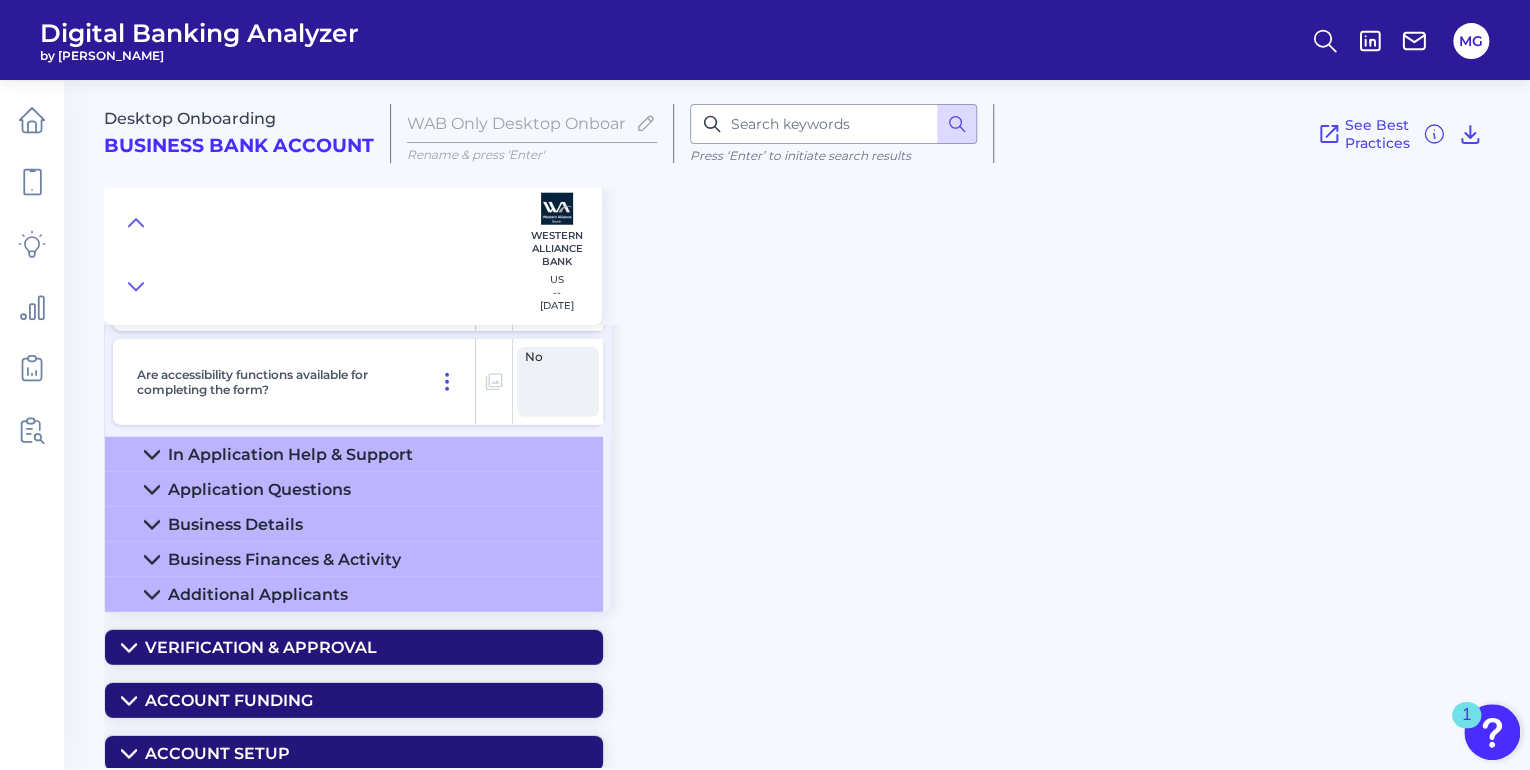 scroll, scrollTop: 2570, scrollLeft: 0, axis: vertical 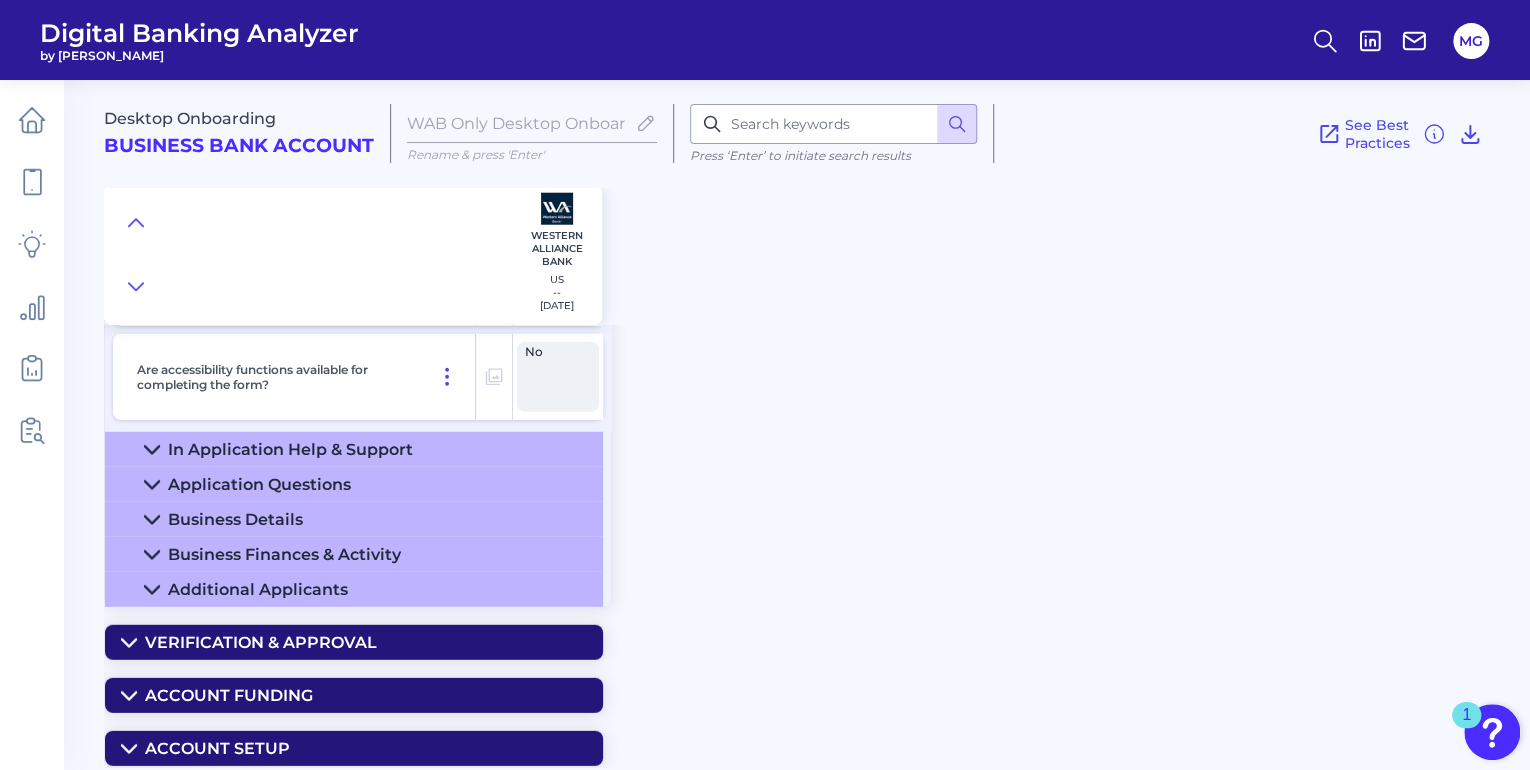 click 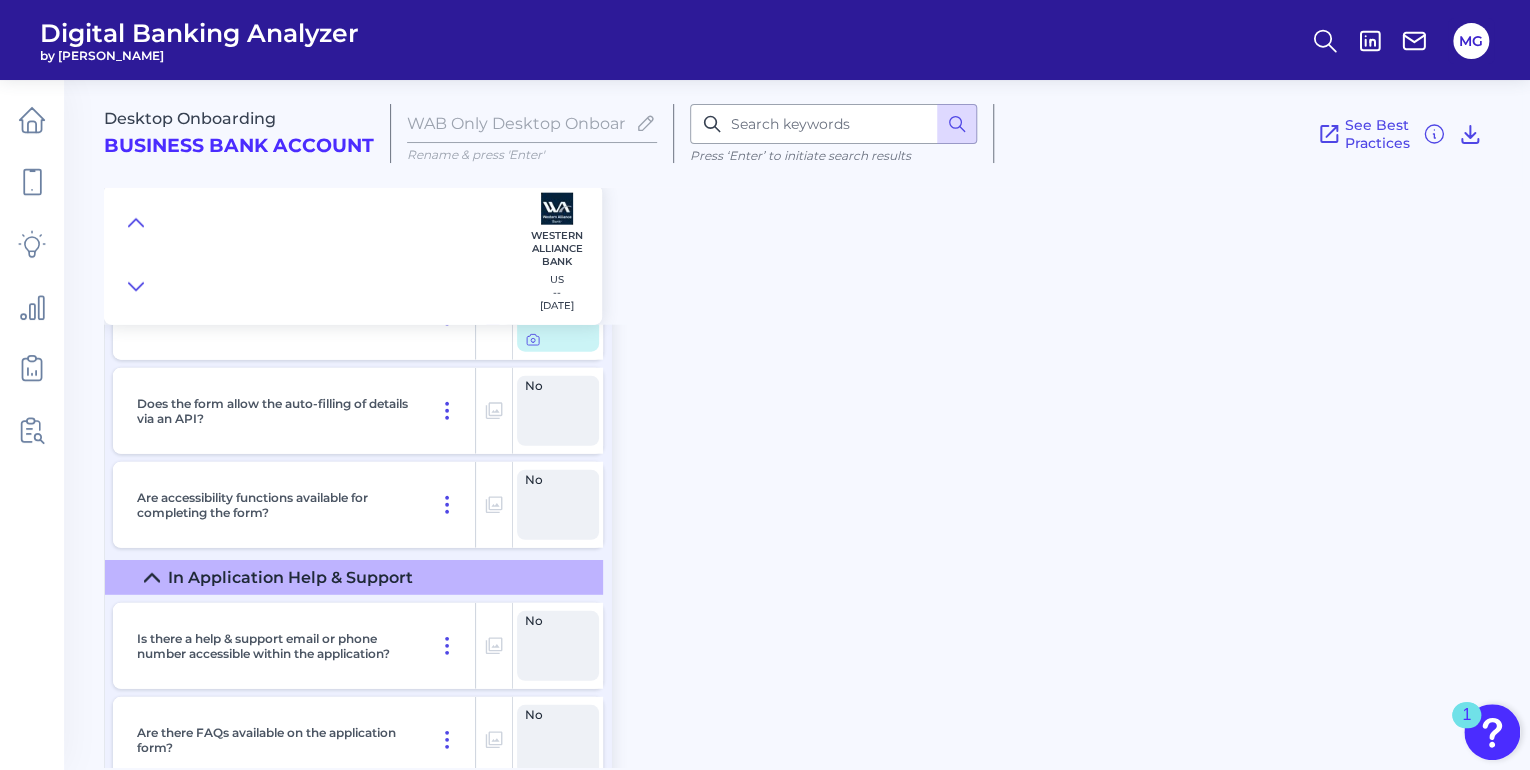 scroll, scrollTop: 2410, scrollLeft: 0, axis: vertical 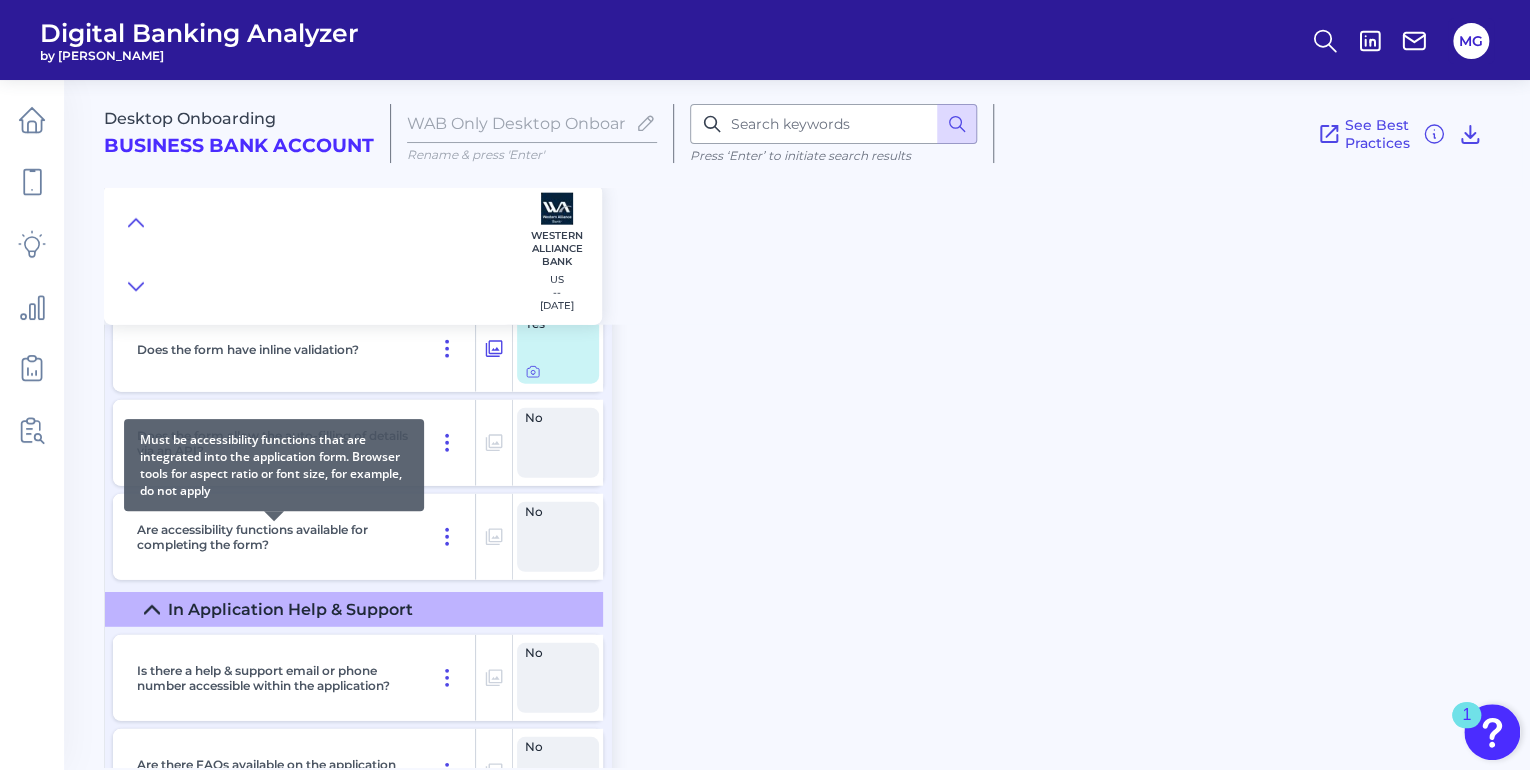 click on "Are accessibility functions available for completing the form?" at bounding box center (274, 537) 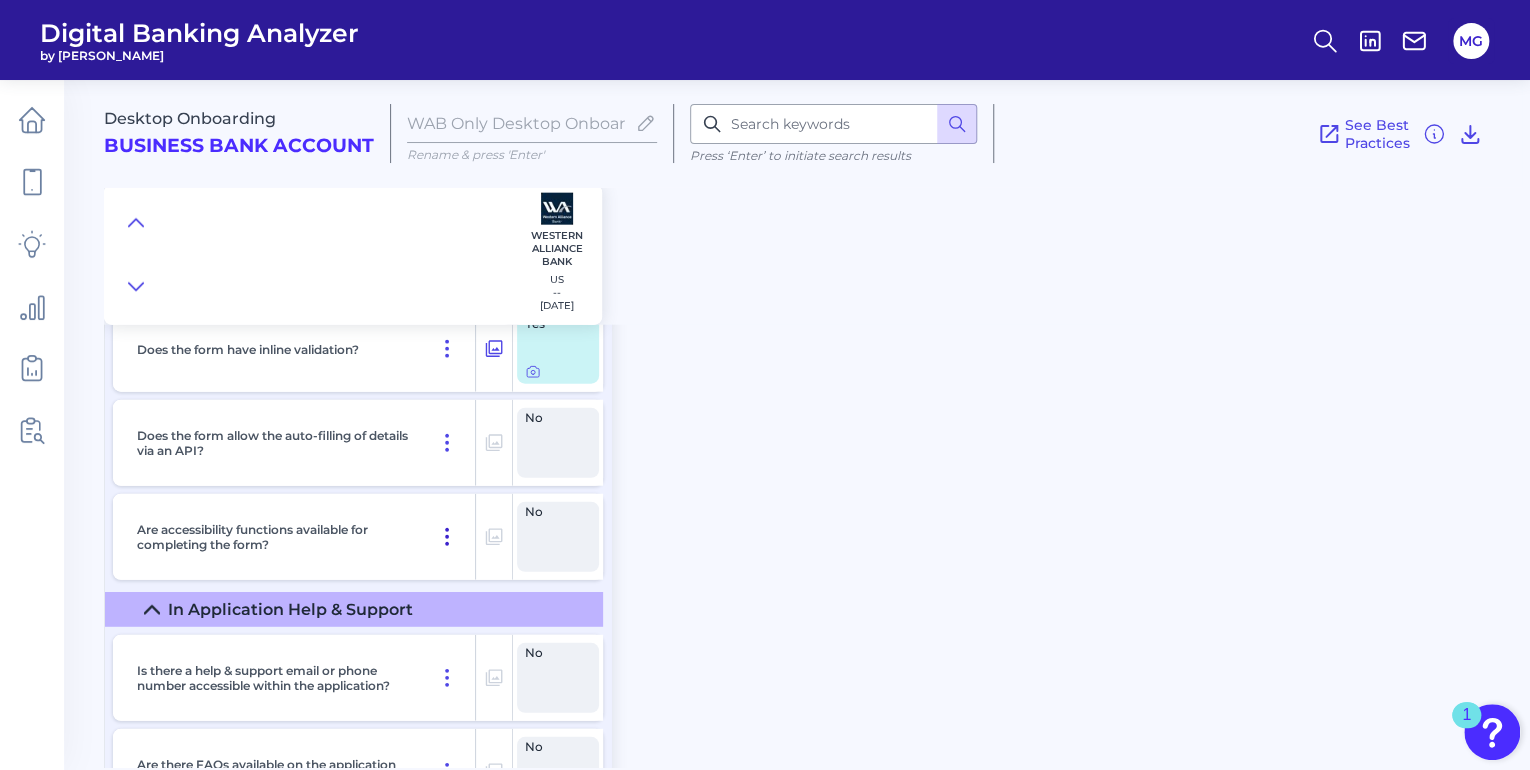click 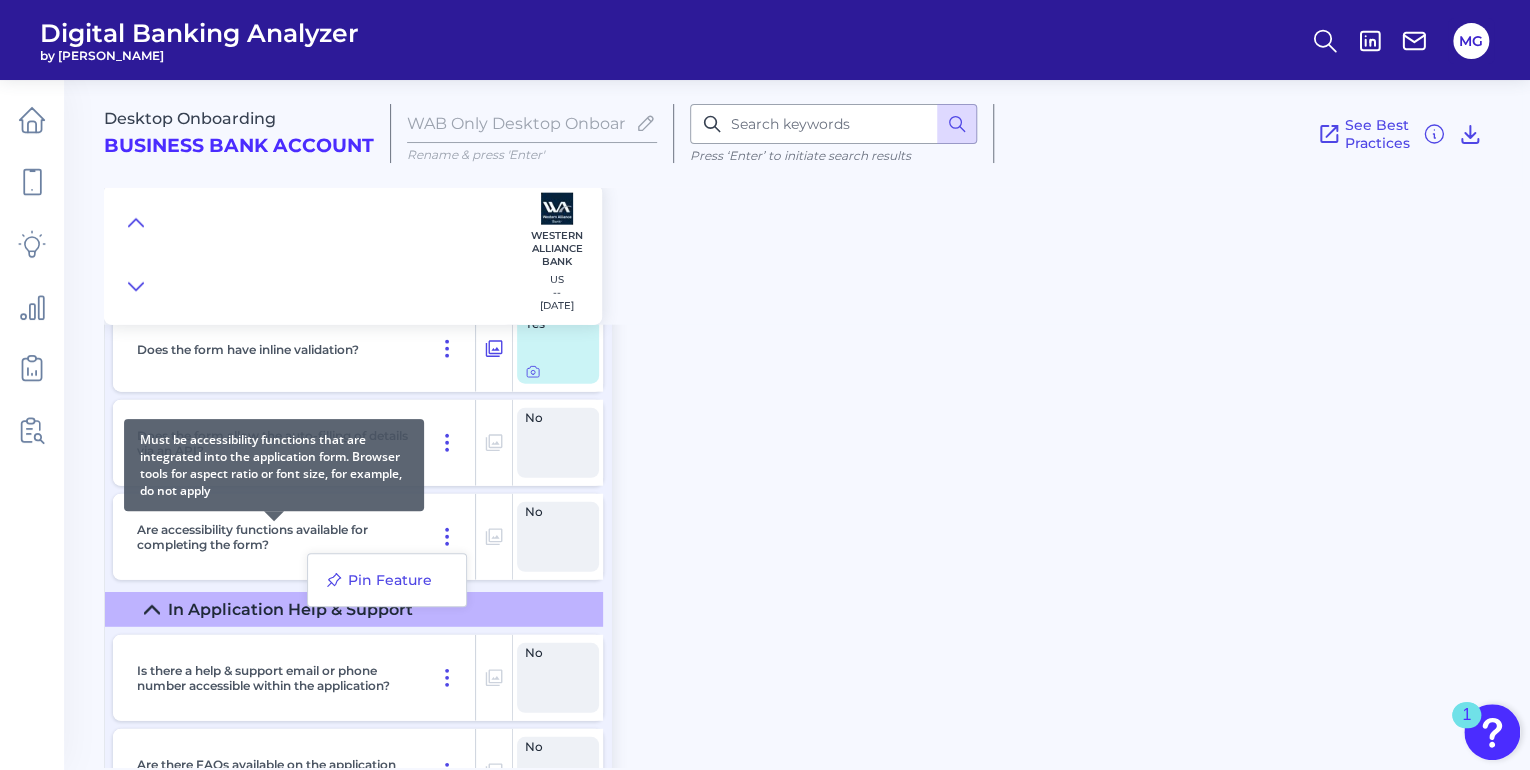 click on "Are accessibility functions available for completing the form?" at bounding box center [274, 537] 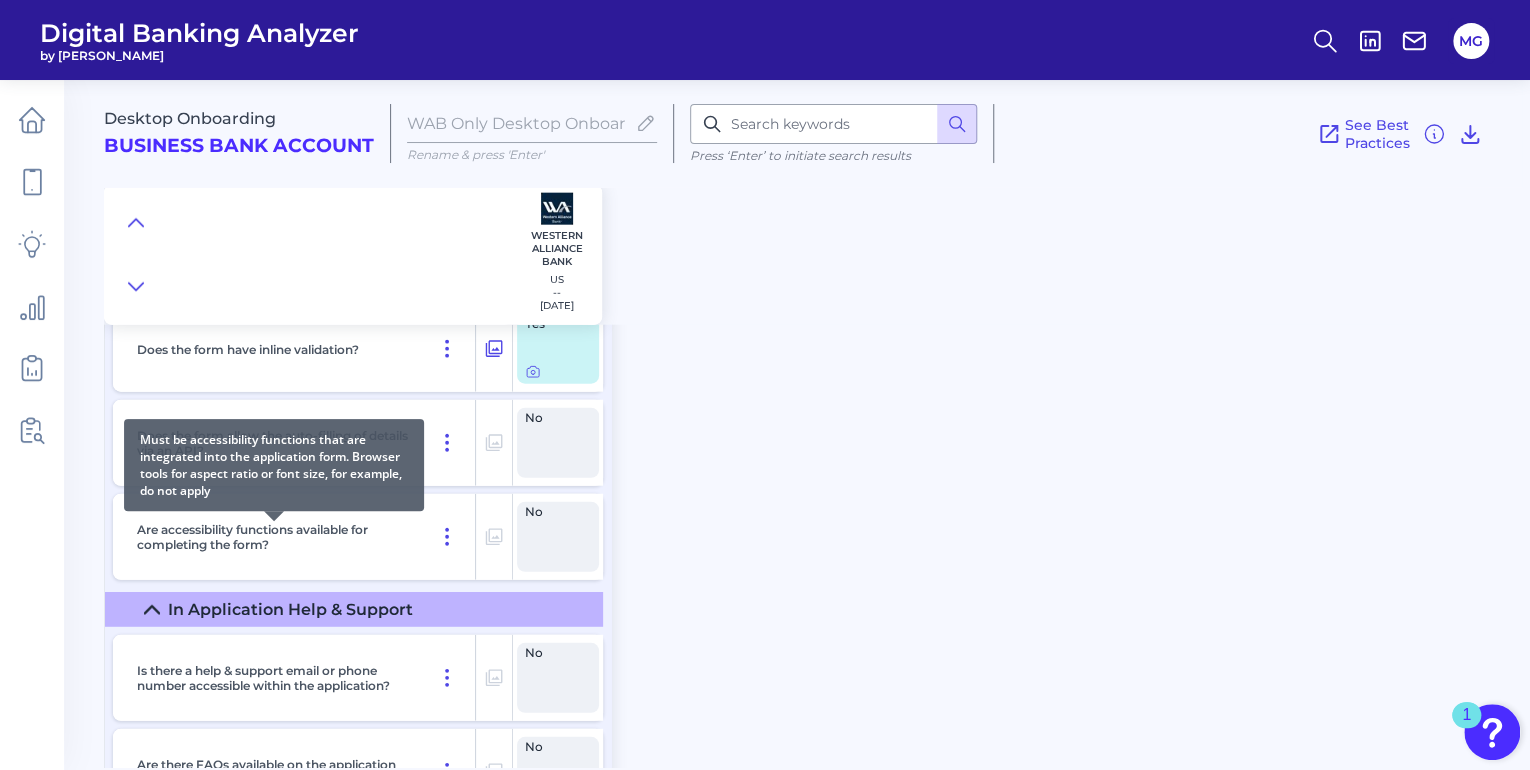 click on "Are accessibility functions available for completing the form?" at bounding box center (274, 537) 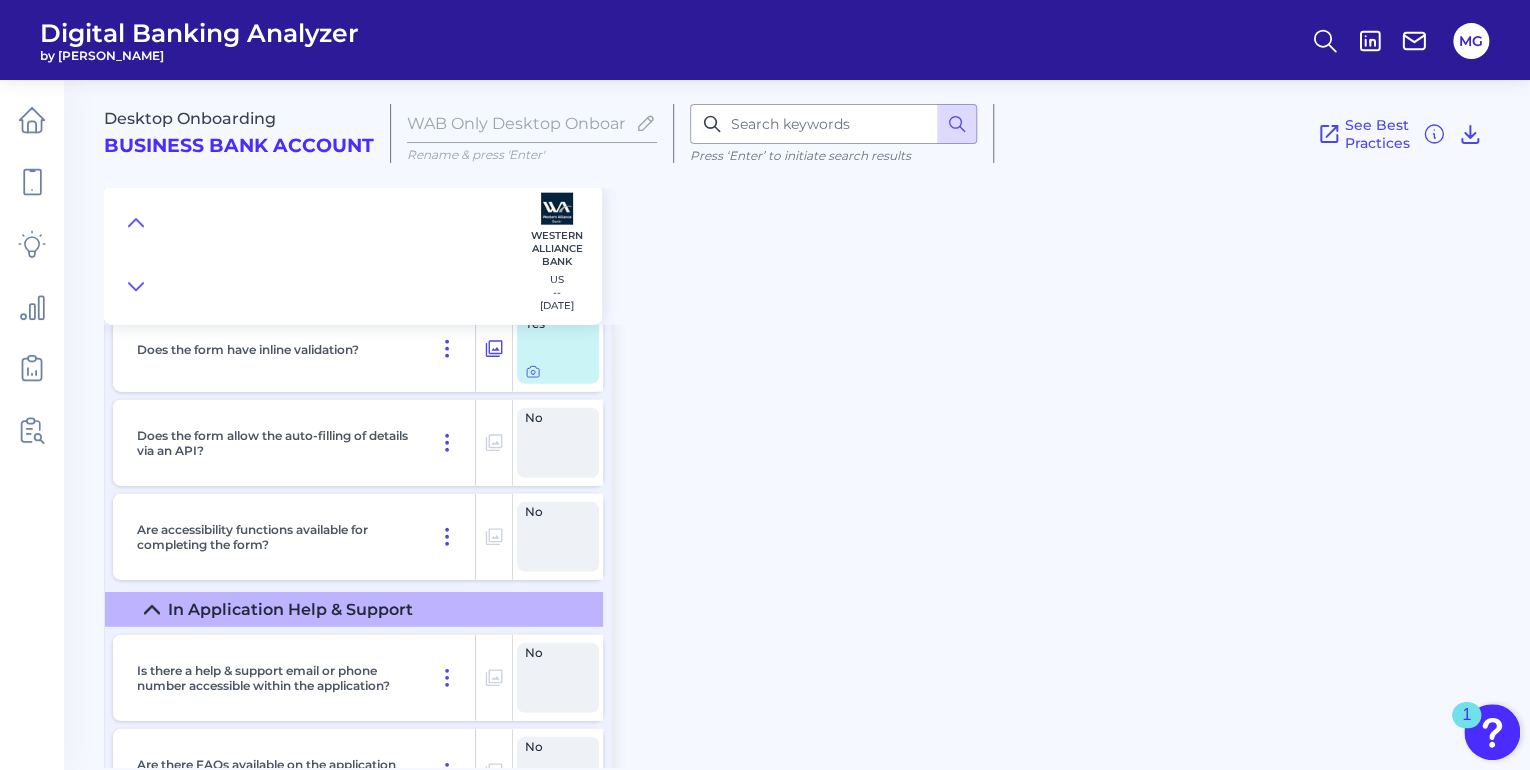 click on "Desktop Onboarding Business Bank Account WAB Only Desktop Onboarding to ValidateJul 22 2025 Rename & press 'Enter' Press ‘Enter’ to initiate search results See Best Practices Western Alliance Bank US -- 2025-01-07 Channel Channel Can you apply for the PRODUCT as a new to brand customer on ANY digital channel? Yes As a brand new customer, can you apply for the PRODUCT through the public website? Yes In which channel(s) was the application completed? Yes Where did the applicant initiate their application? Yes If the applicant could initiate the application on the web platform, was the whole application up to and including submission and document verification housed online? Yes If the applicant was moved to mobile app during the application, at which stage did this happen? N/A Does the customer have to go in branch to complete application? No If the applicant was moved offline during the application, at which stage did this happen? N/A Does the application deliver an instant decision? No Help and Support No" at bounding box center (817, 416) 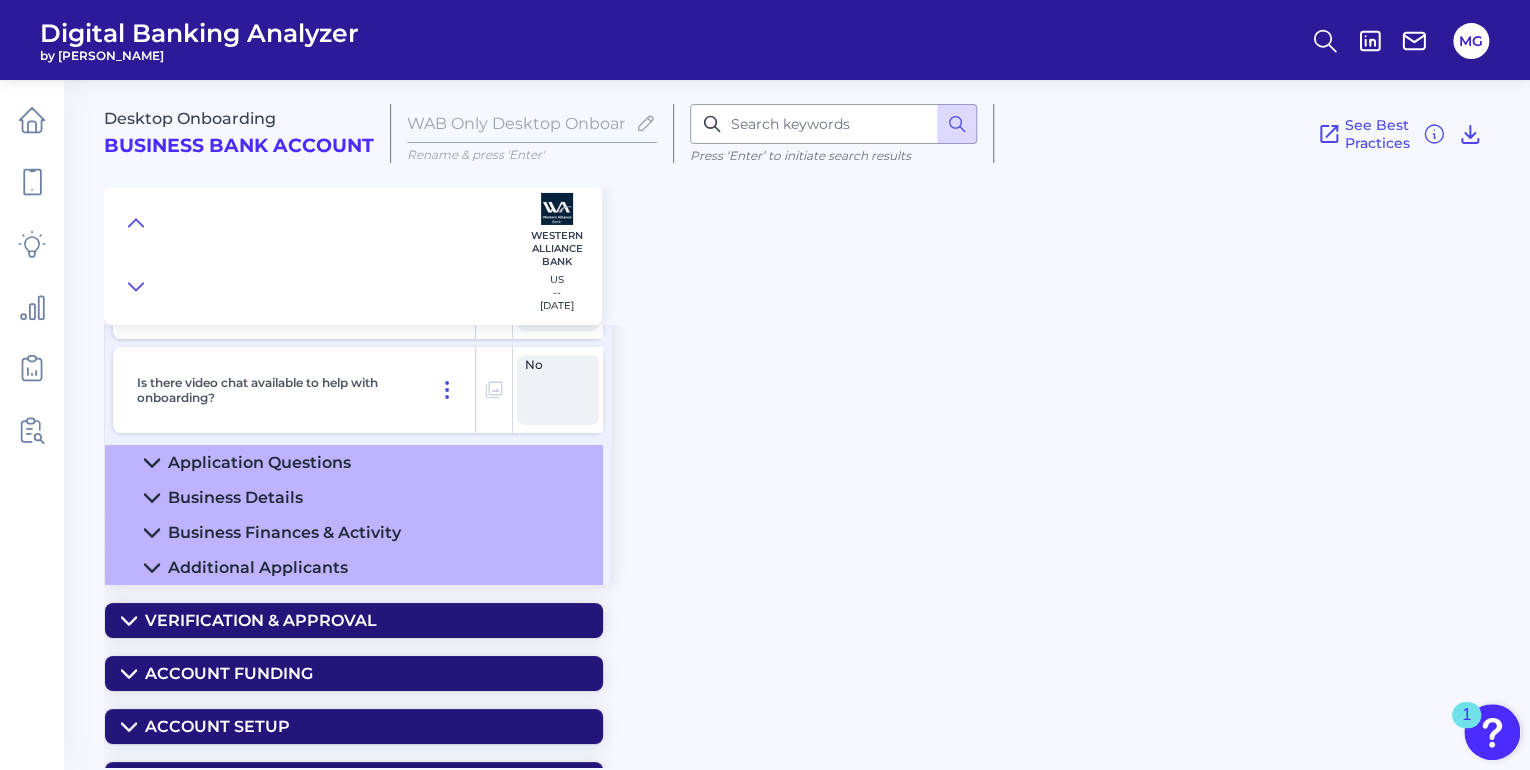 scroll, scrollTop: 3482, scrollLeft: 0, axis: vertical 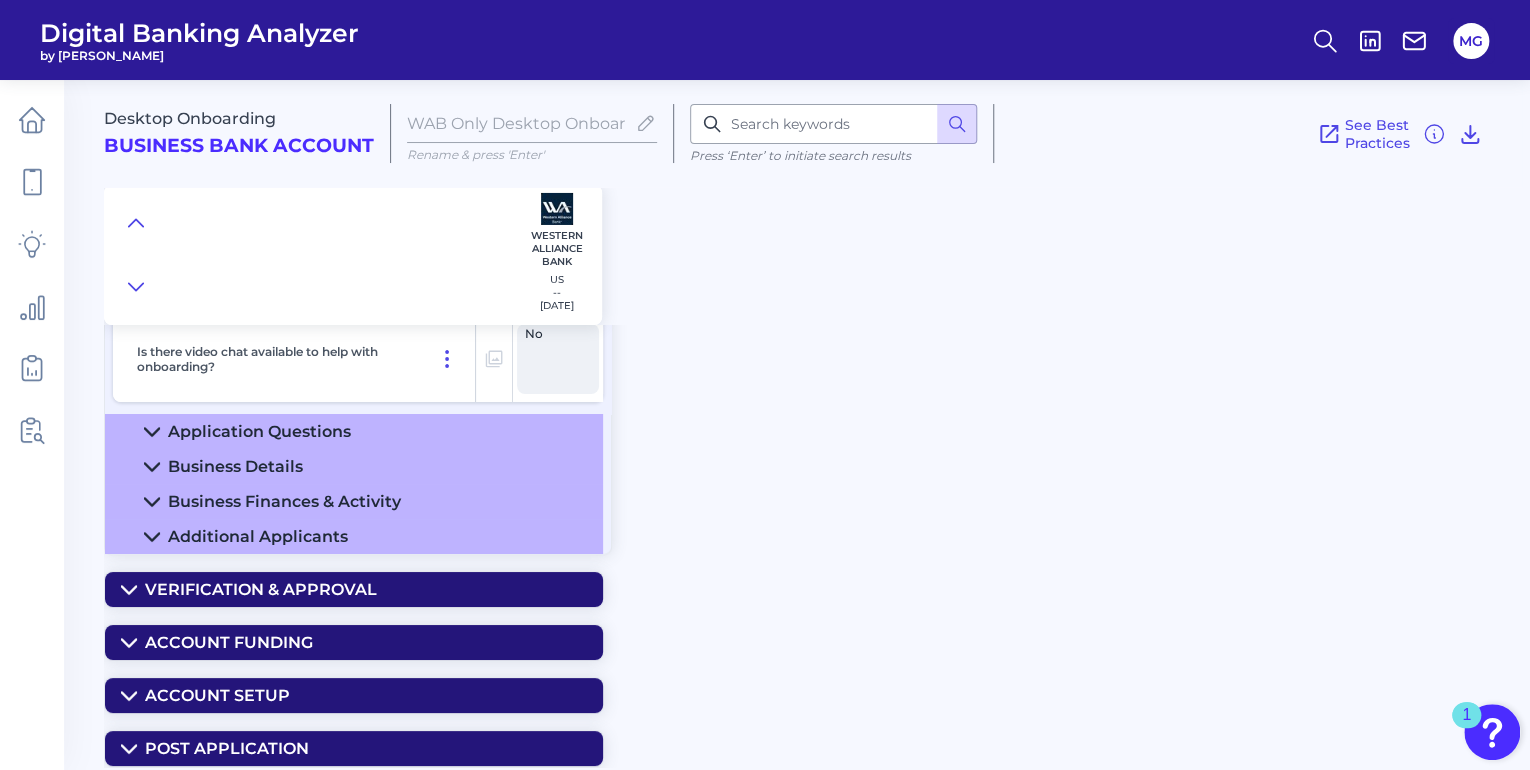 click 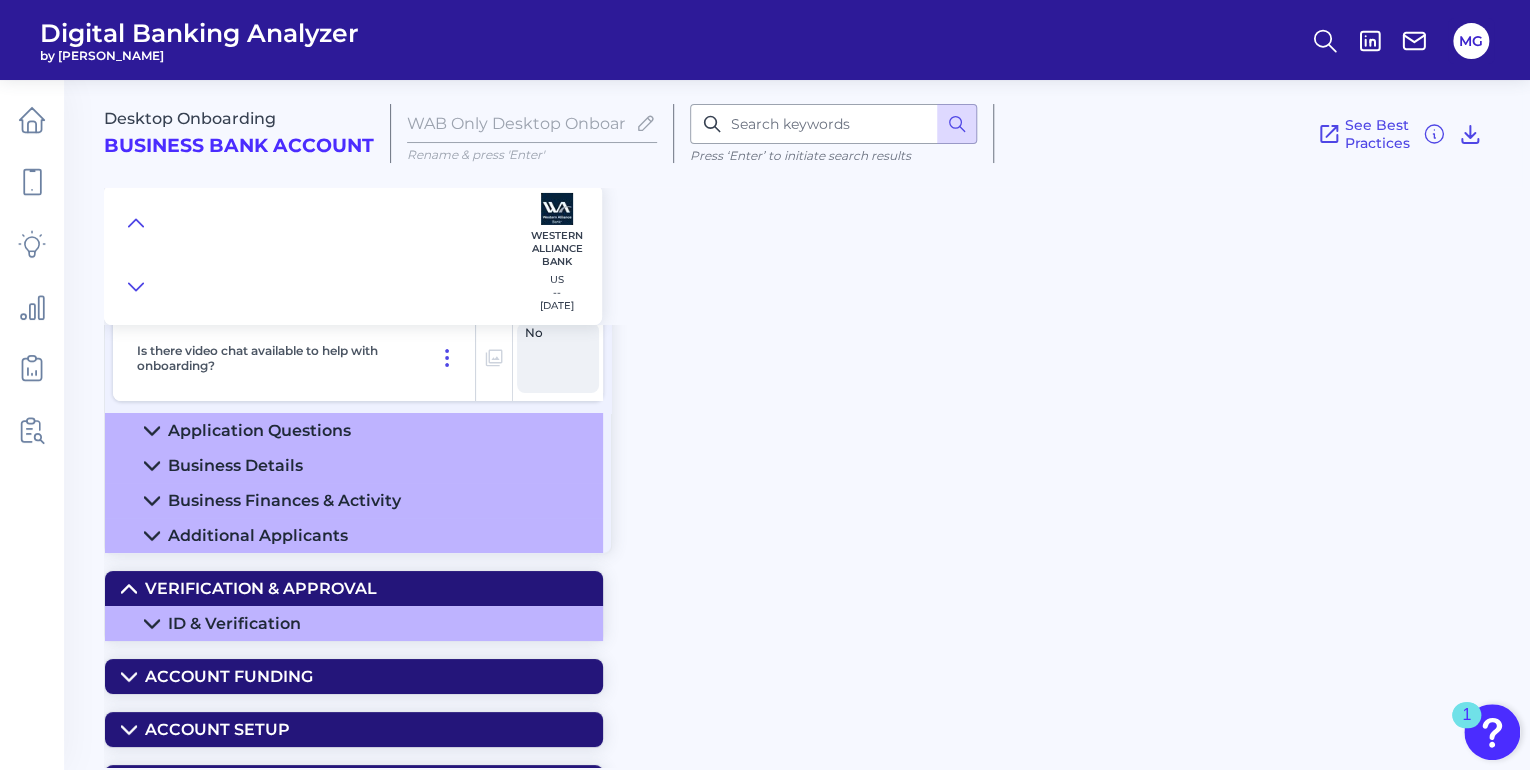 scroll, scrollTop: 3517, scrollLeft: 0, axis: vertical 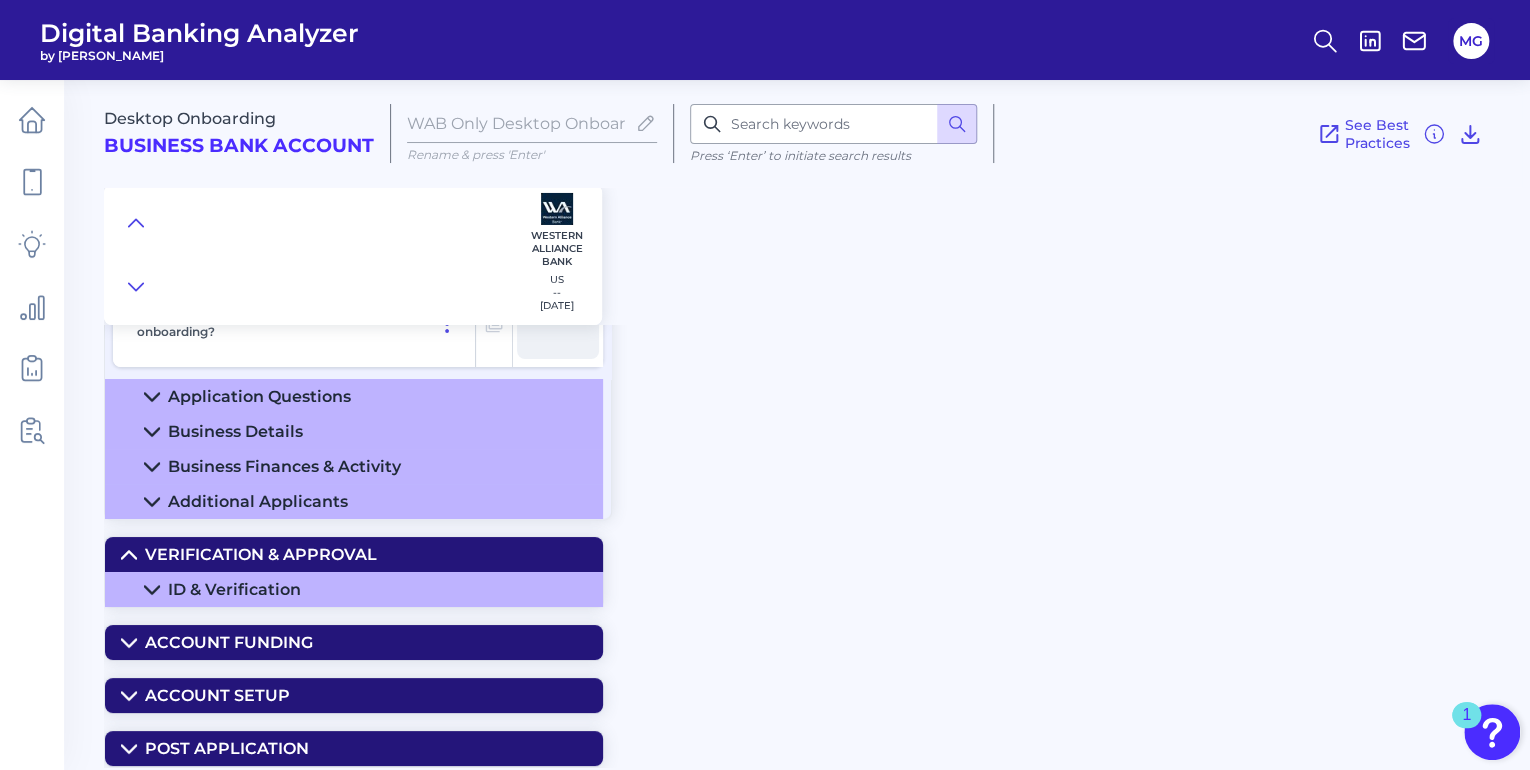 click 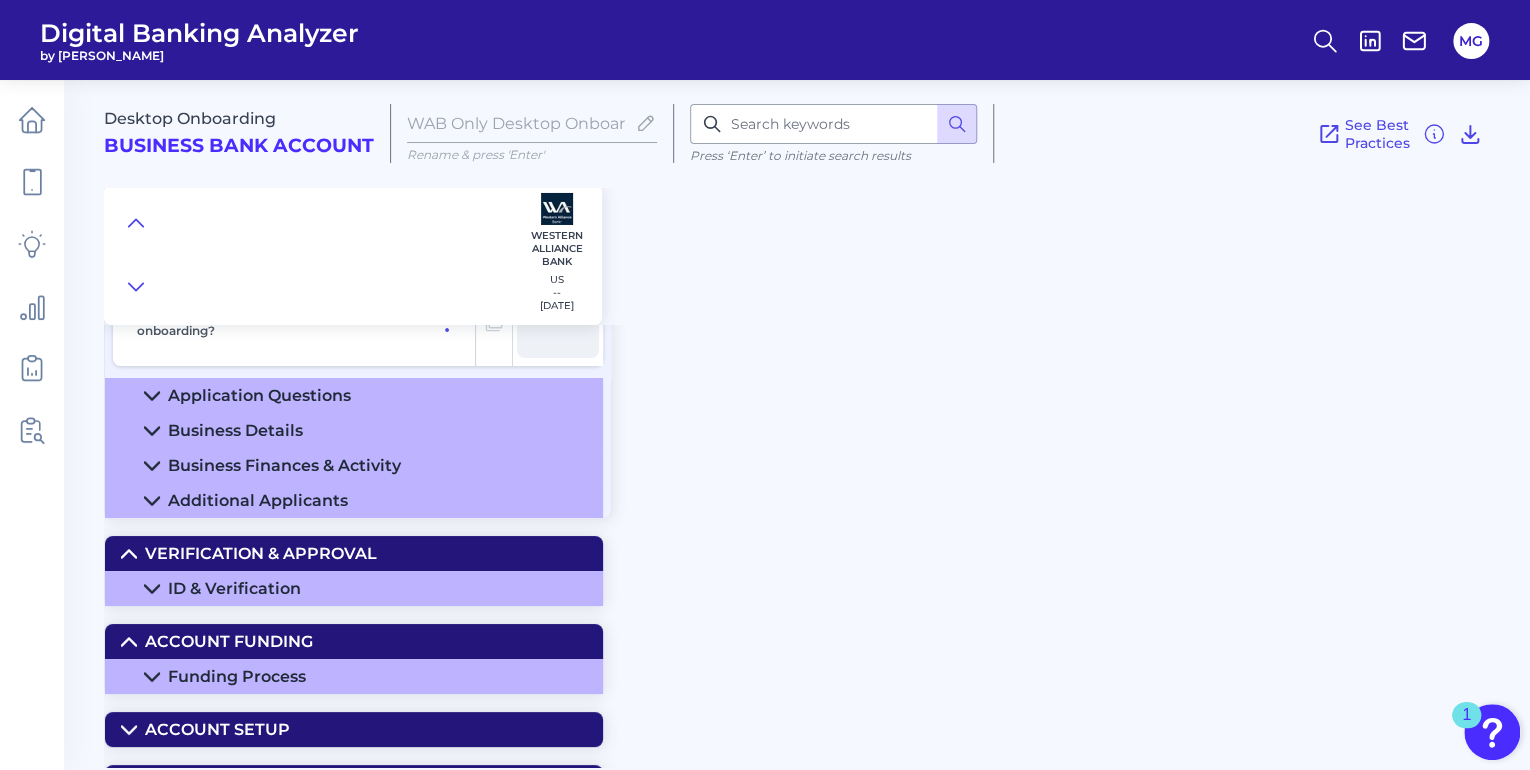 click on "ID & Verification" at bounding box center [354, 588] 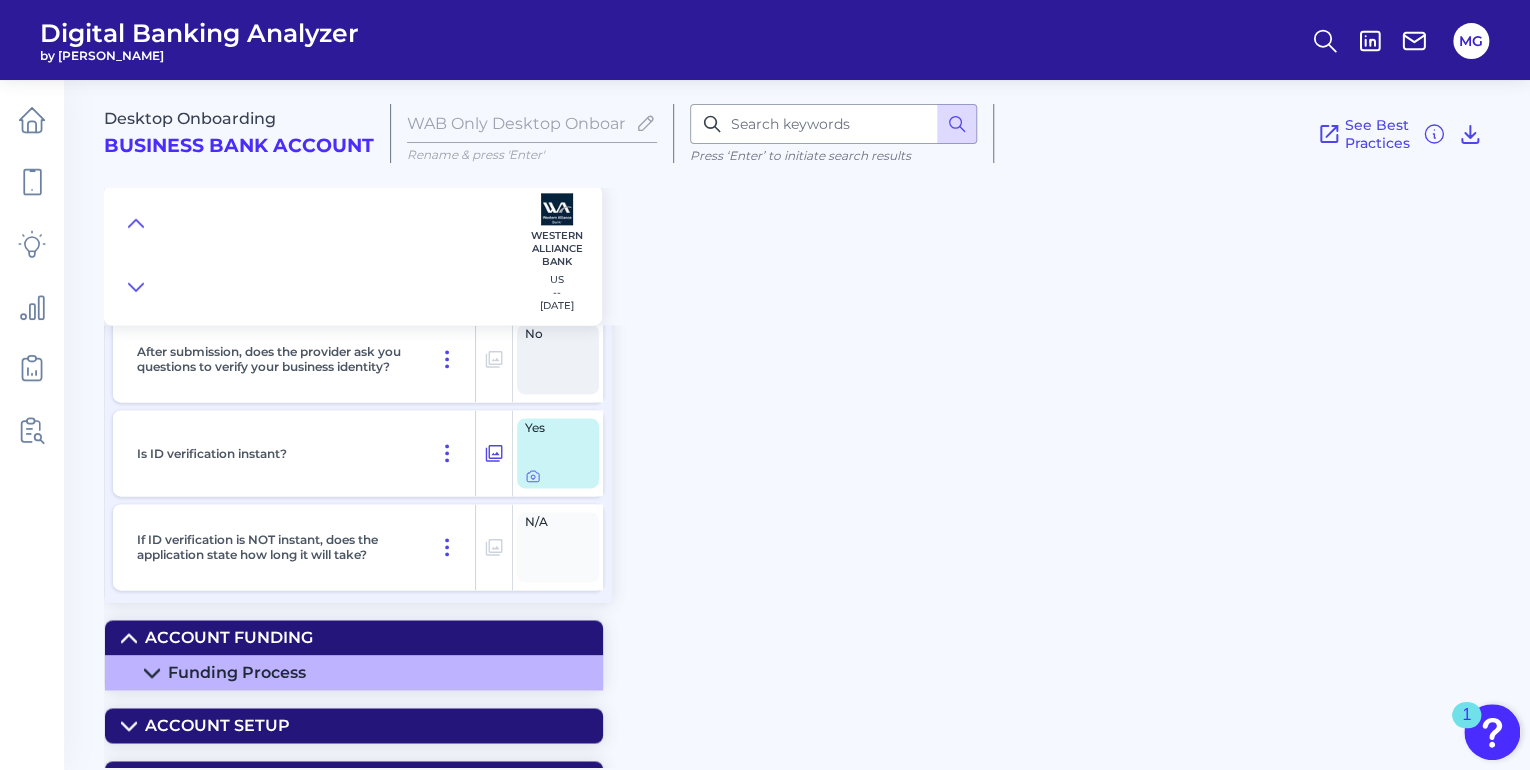 scroll, scrollTop: 5068, scrollLeft: 0, axis: vertical 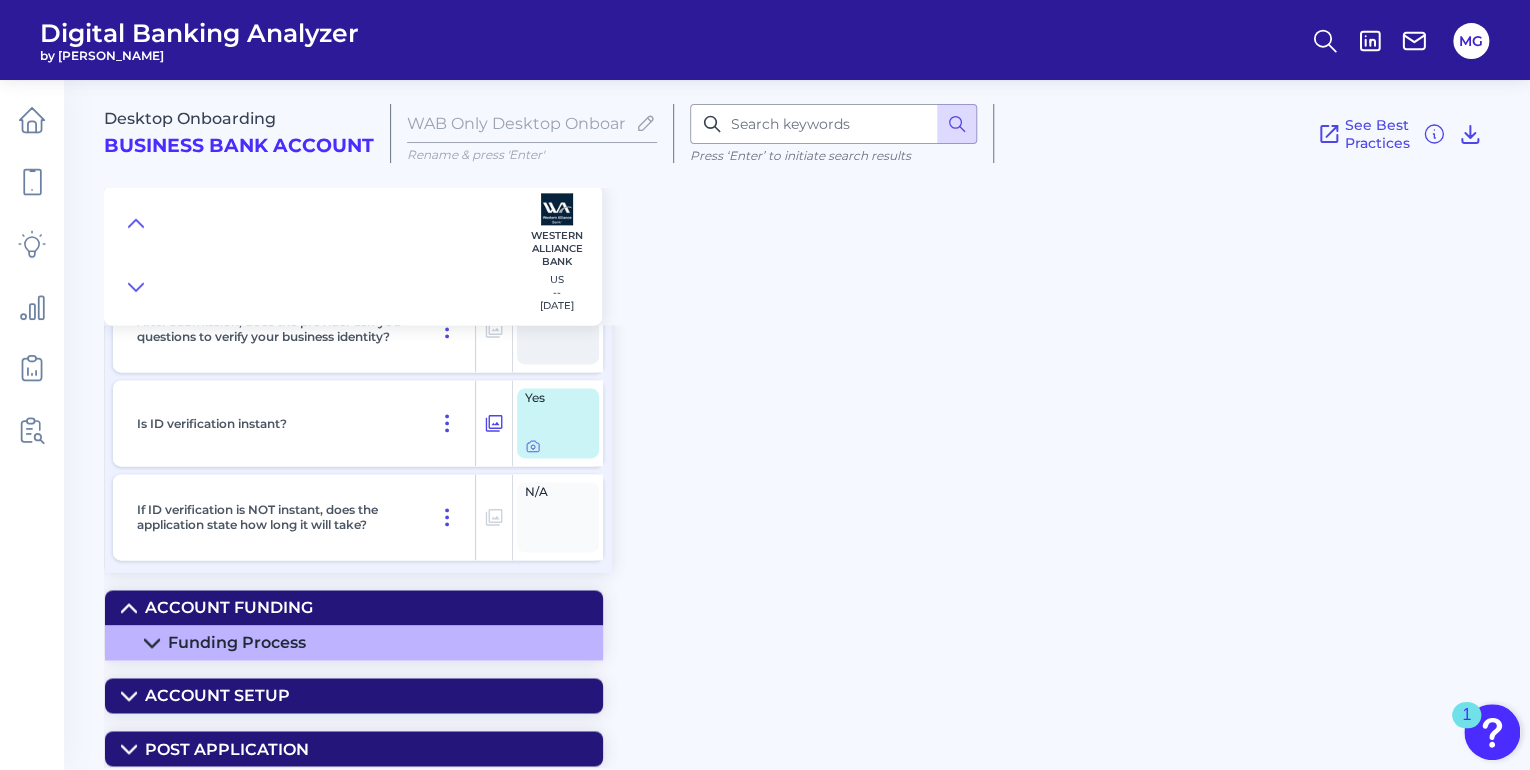 click on "Account Setup" at bounding box center (354, 695) 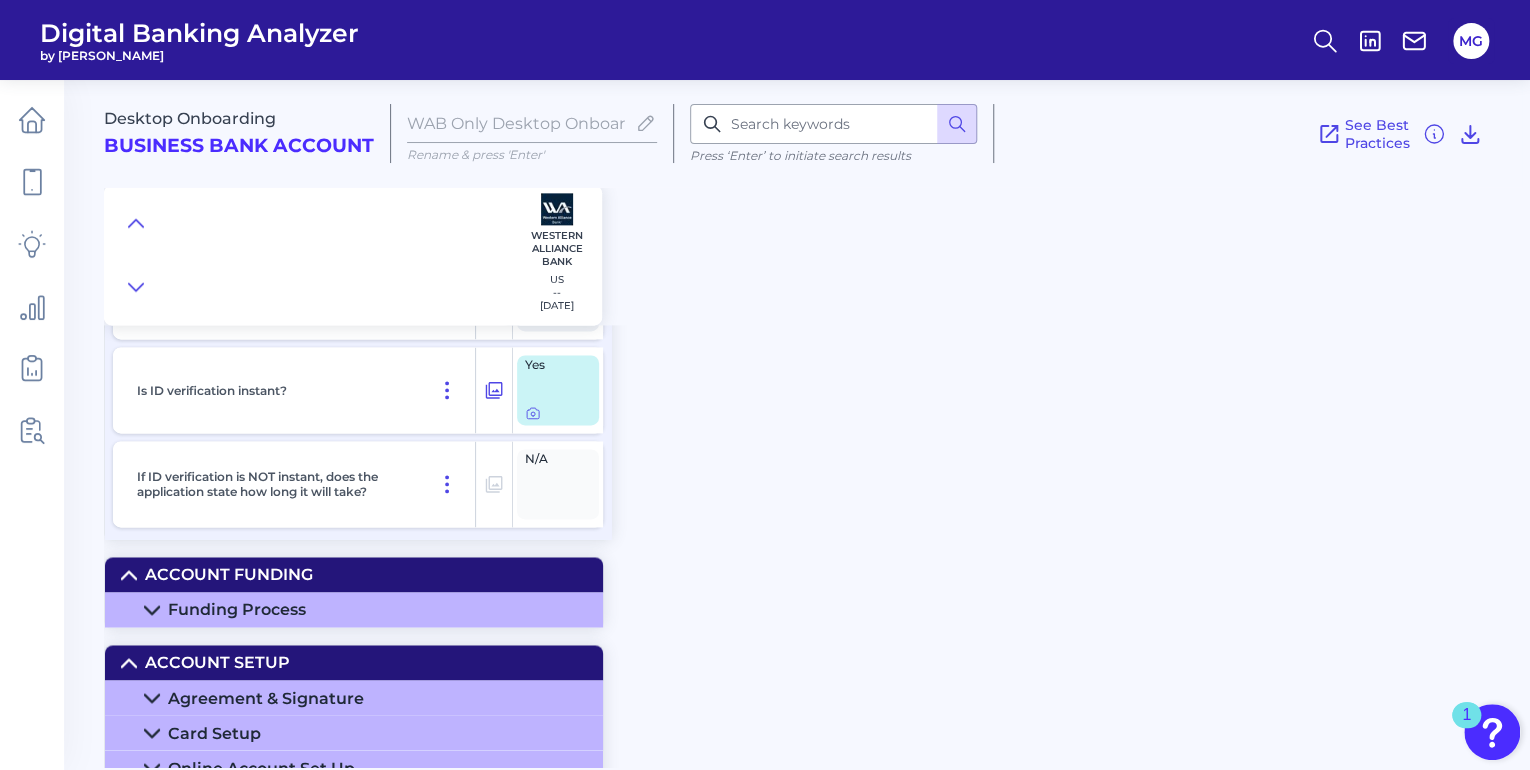 scroll, scrollTop: 5174, scrollLeft: 0, axis: vertical 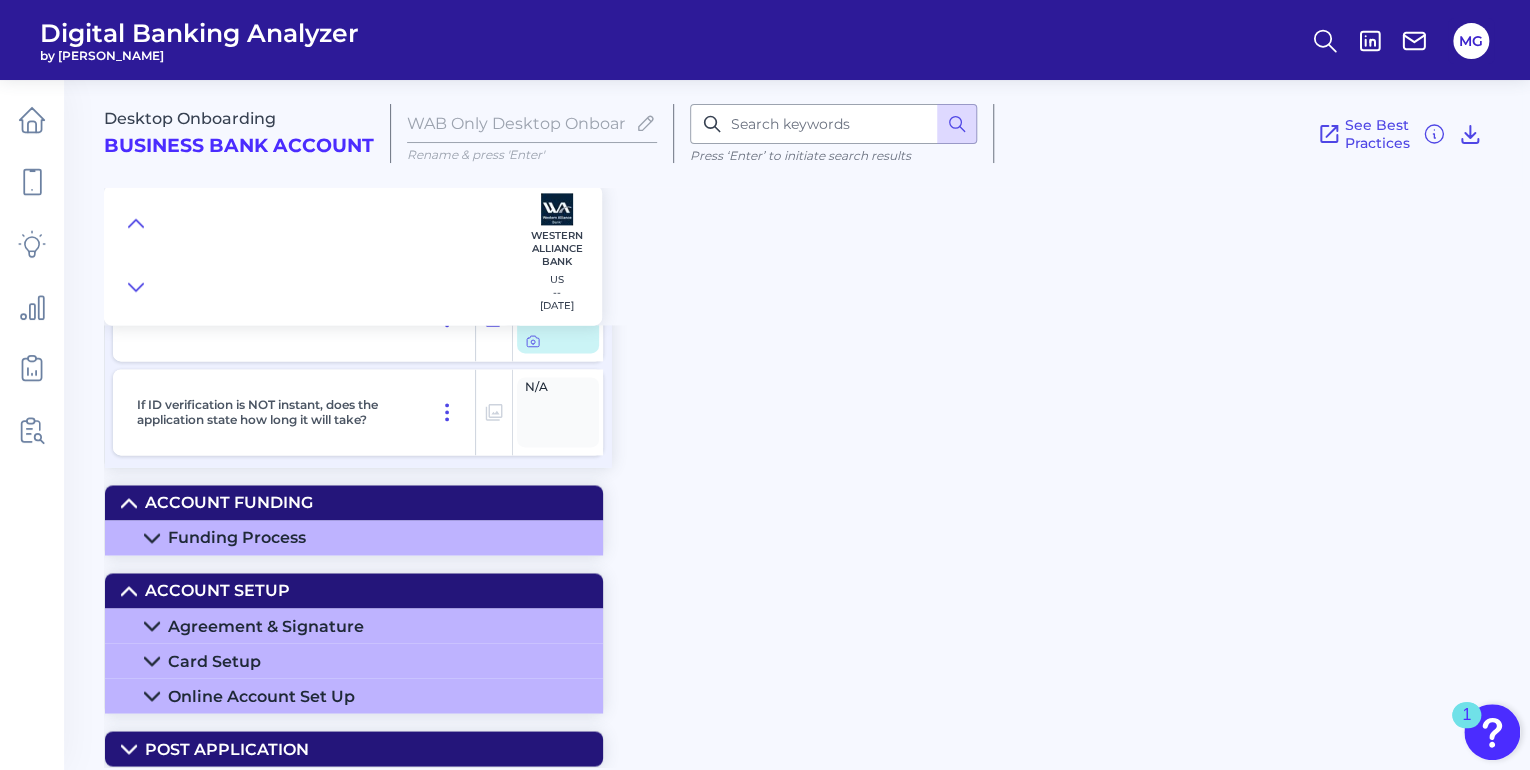 click 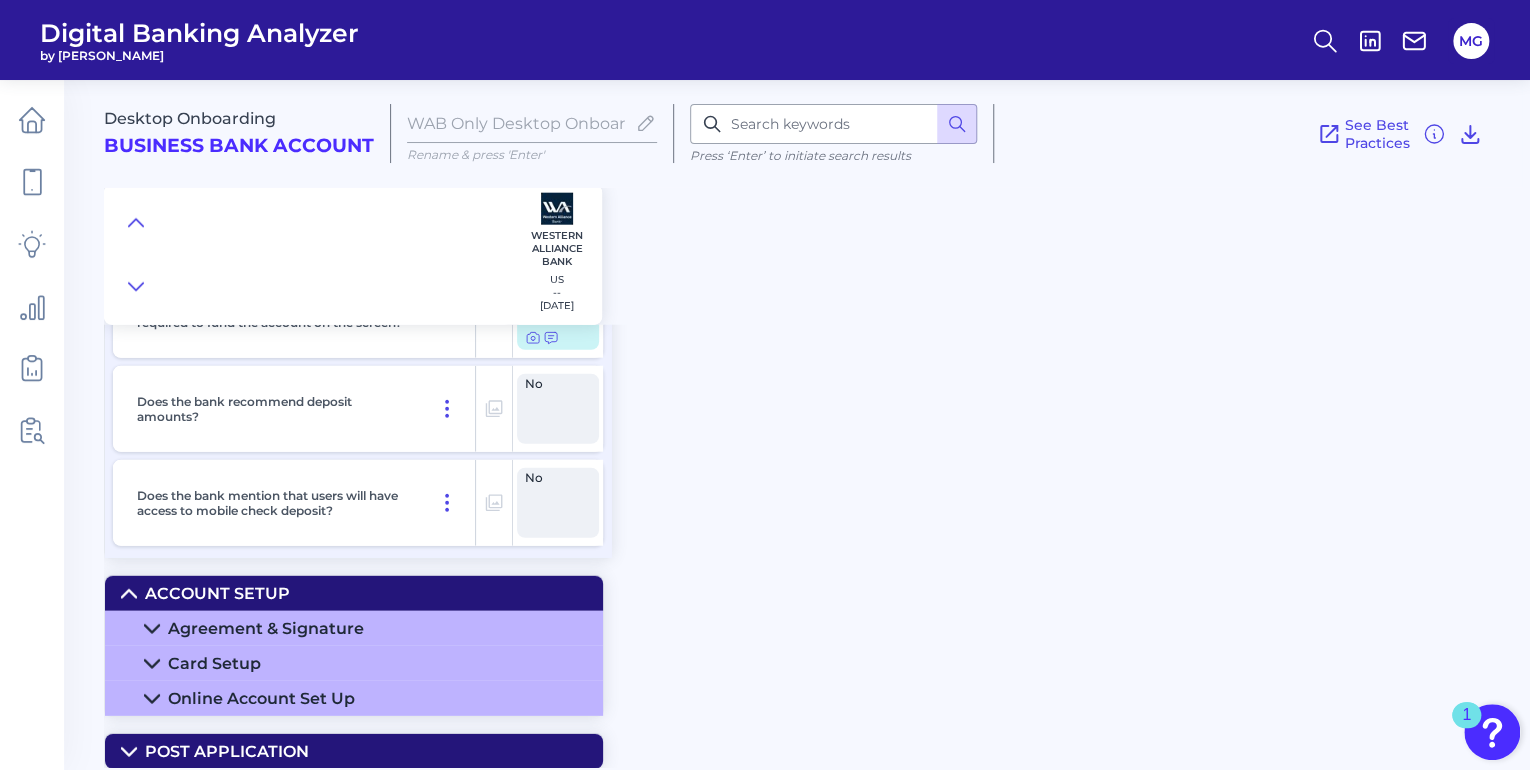 scroll, scrollTop: 6314, scrollLeft: 0, axis: vertical 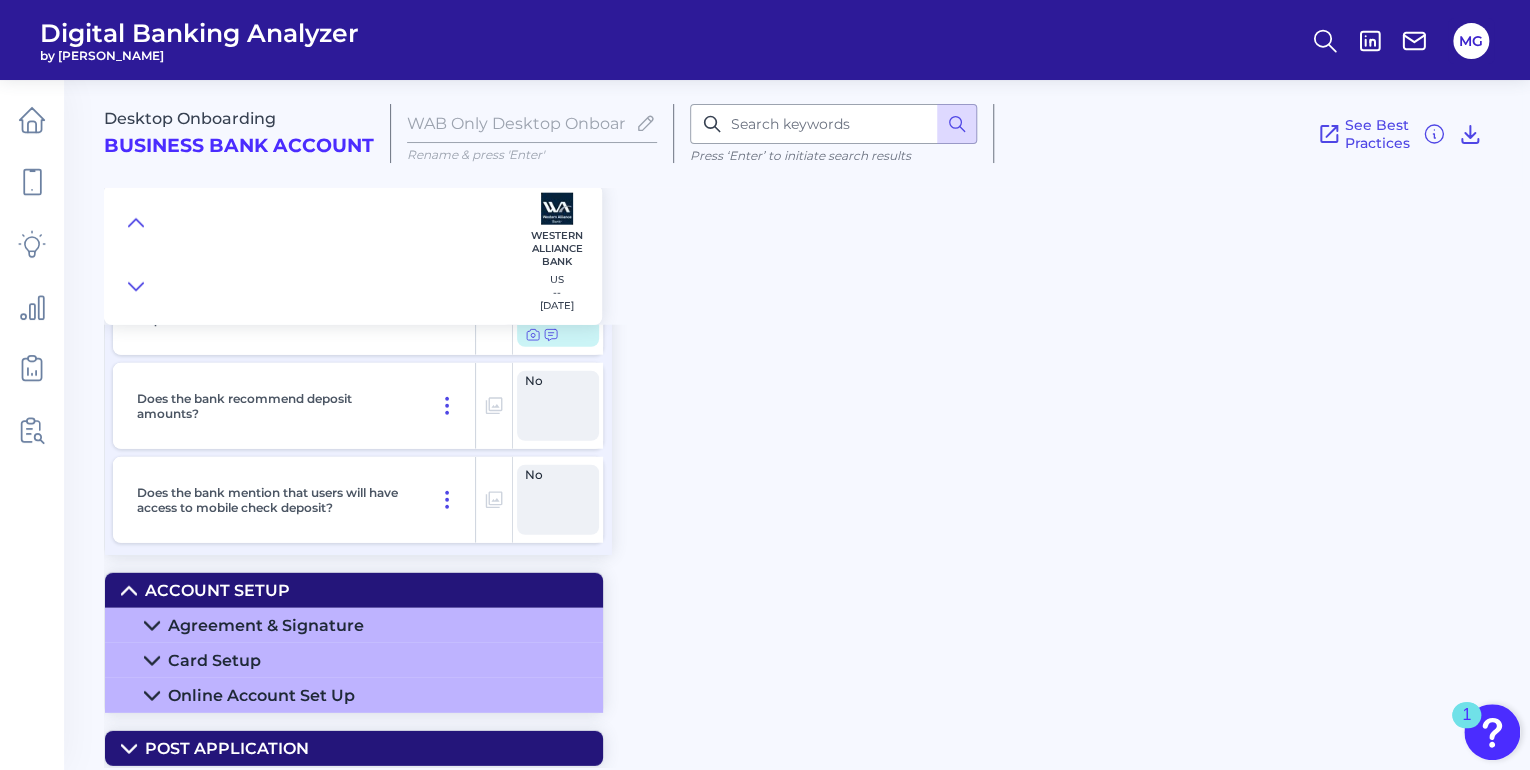 click 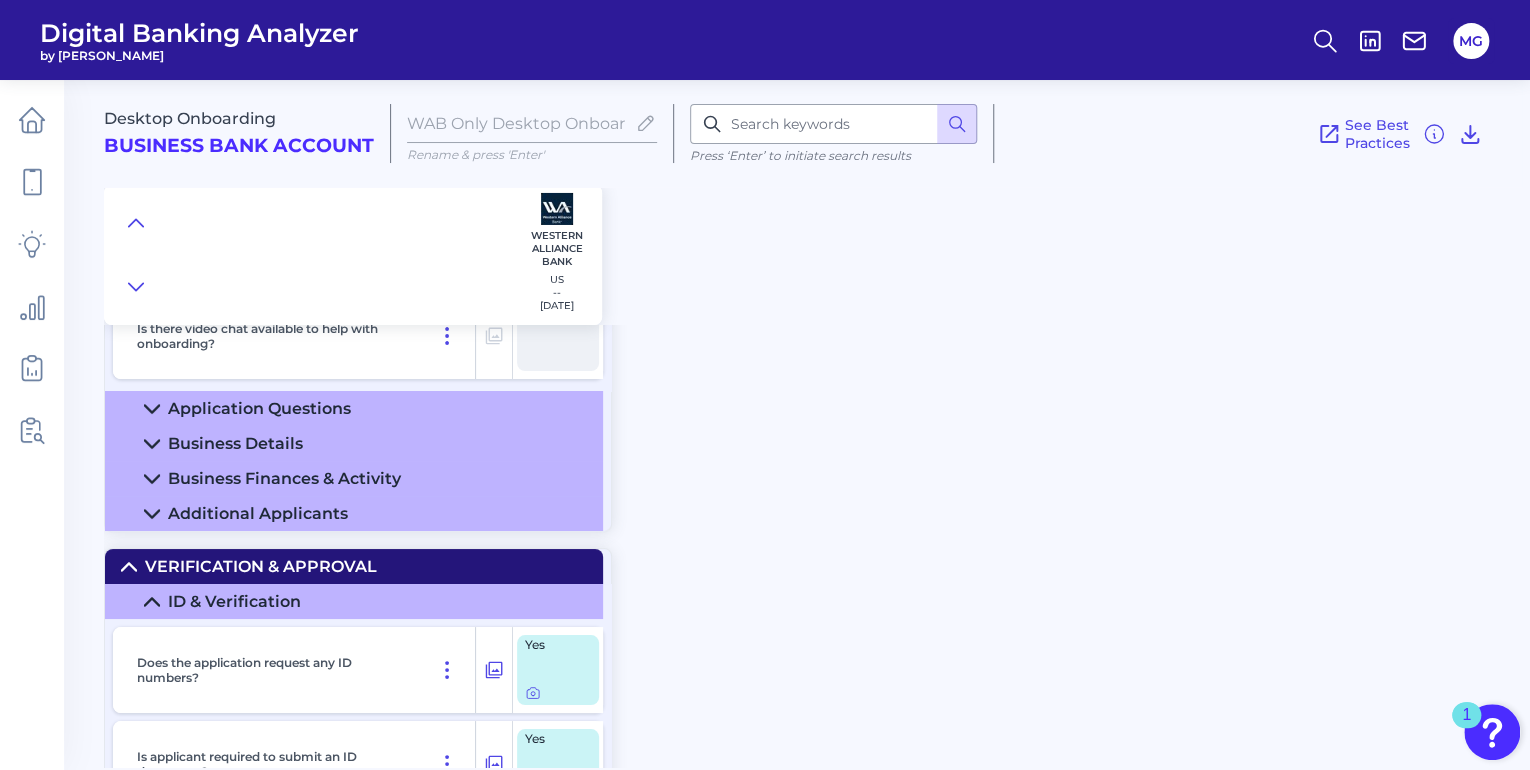scroll, scrollTop: 3460, scrollLeft: 0, axis: vertical 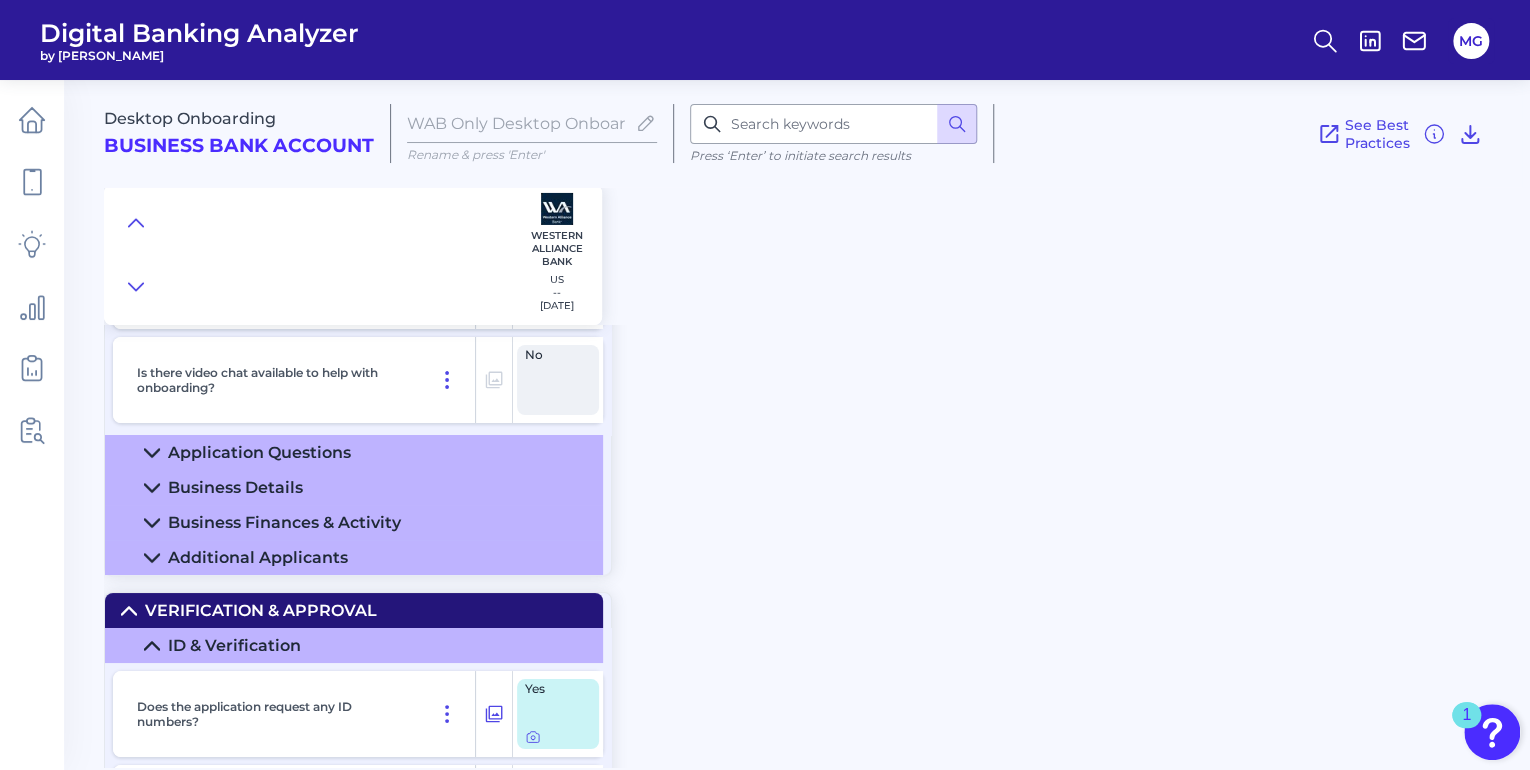click 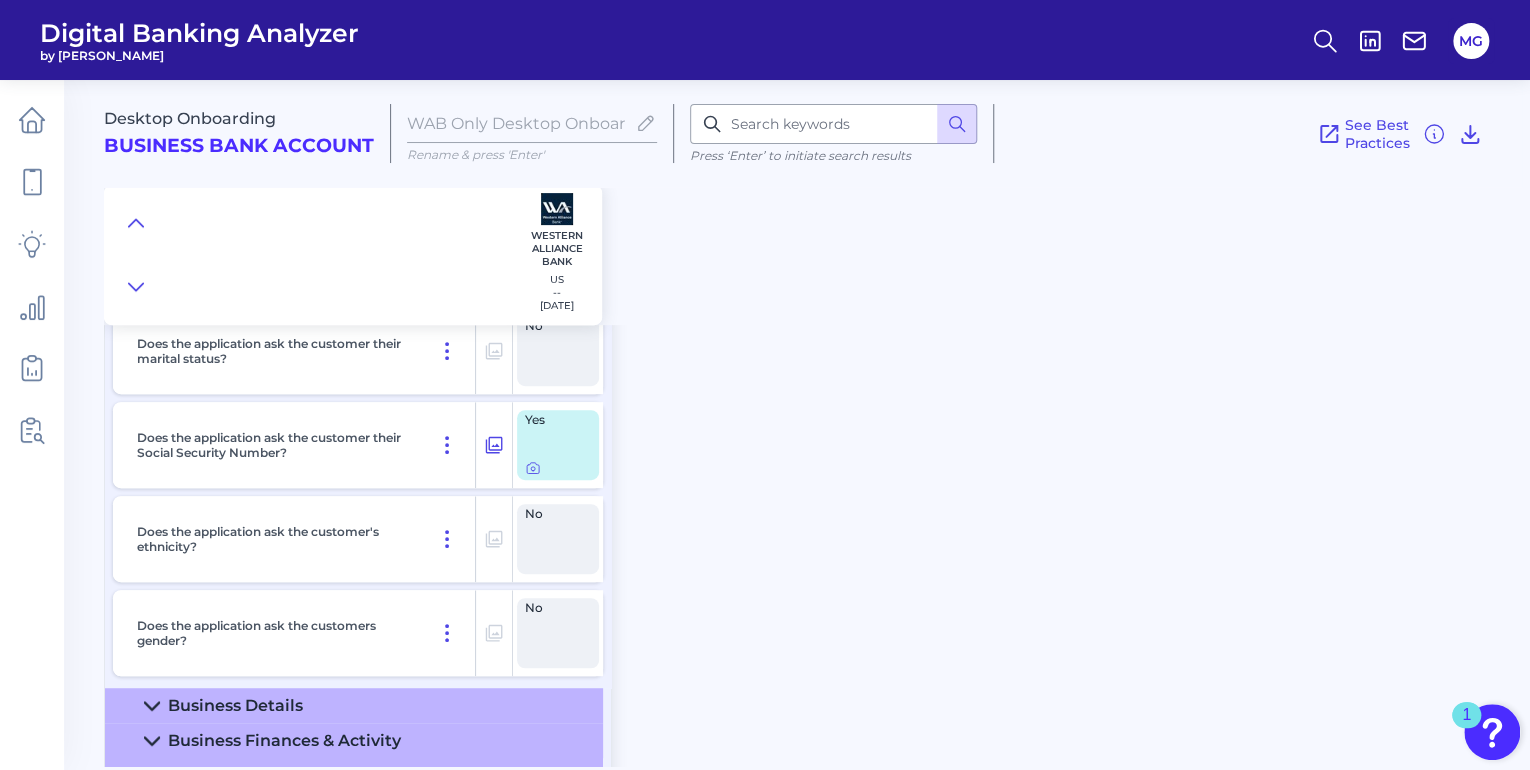 scroll, scrollTop: 4340, scrollLeft: 0, axis: vertical 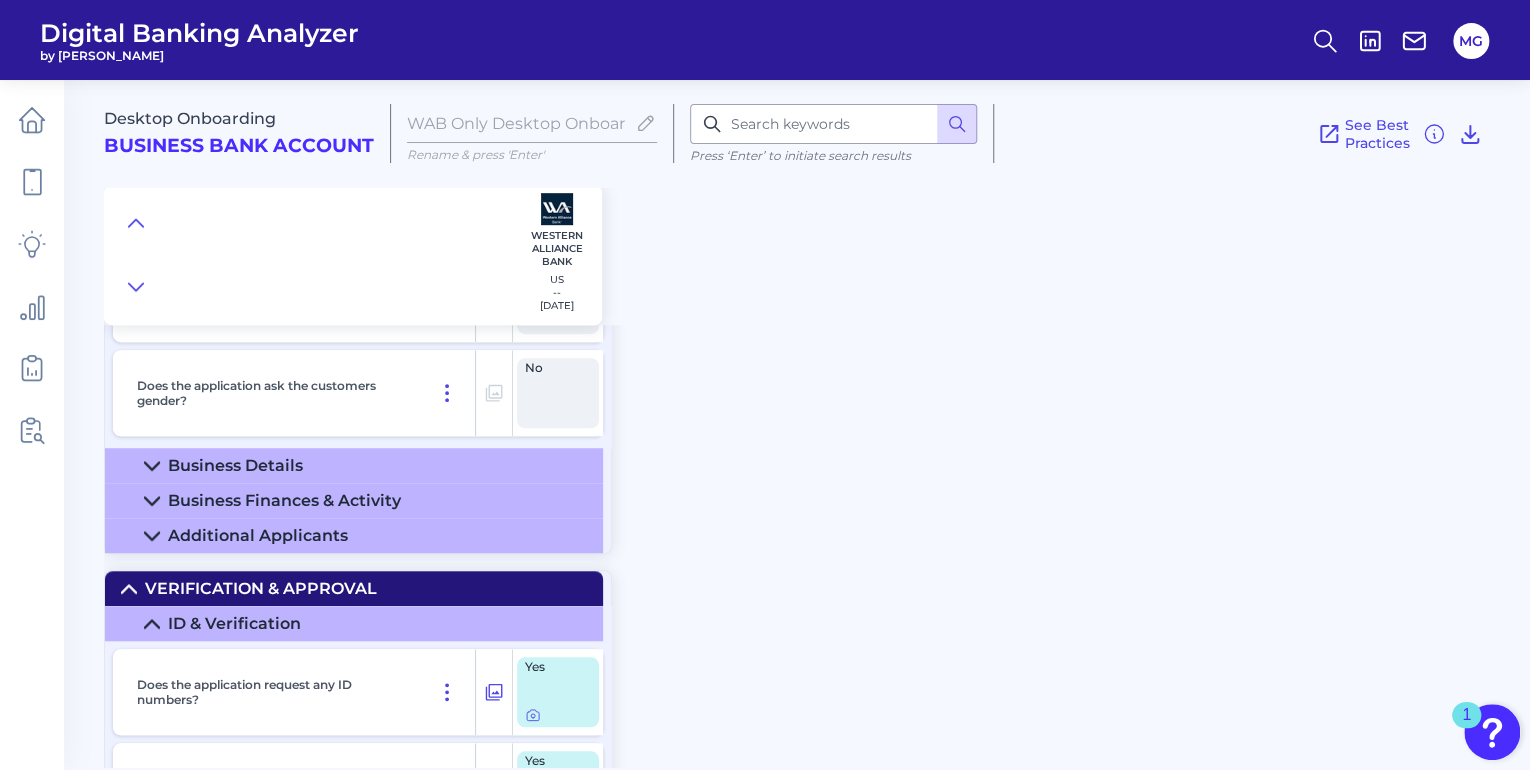 click 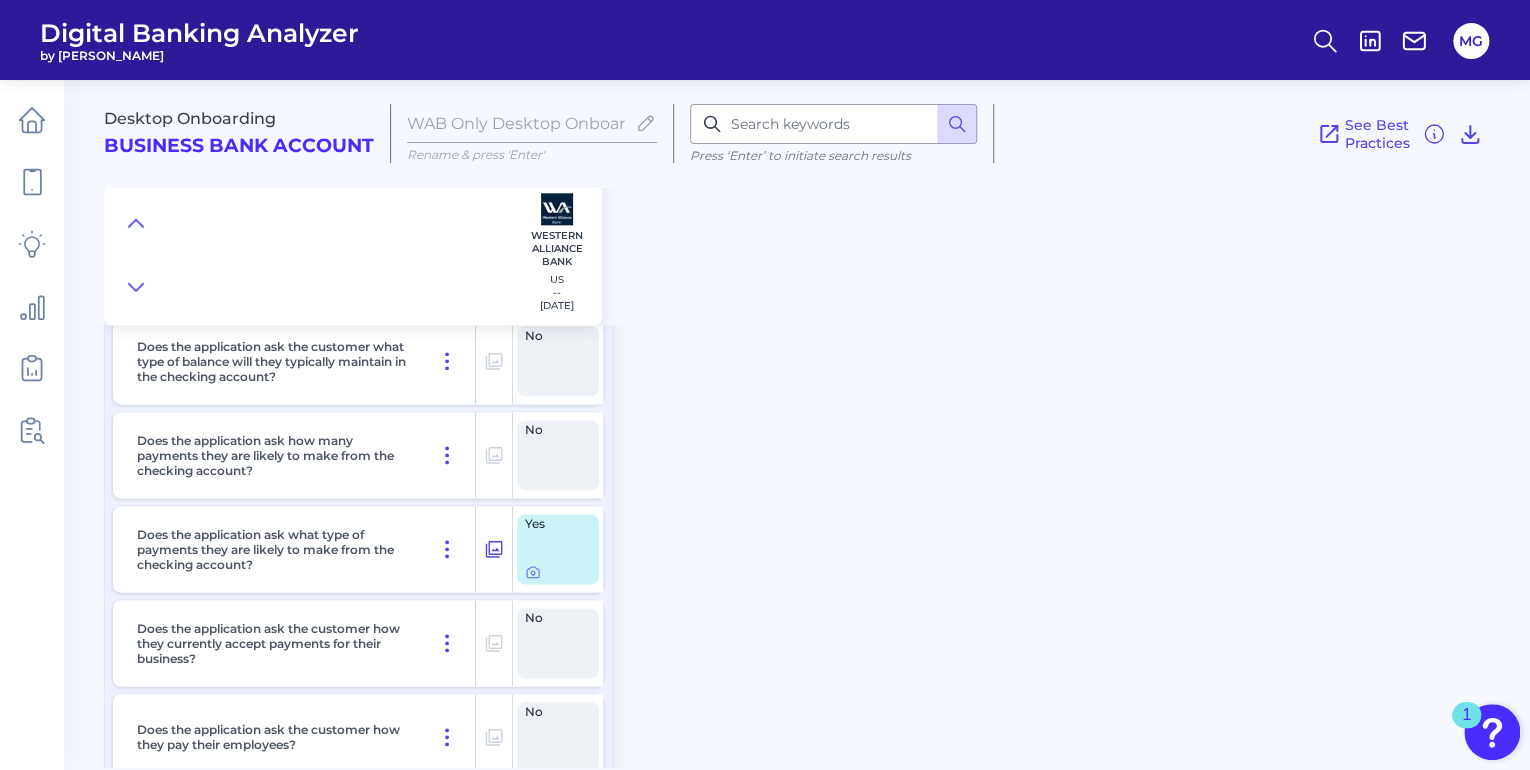 scroll, scrollTop: 4900, scrollLeft: 0, axis: vertical 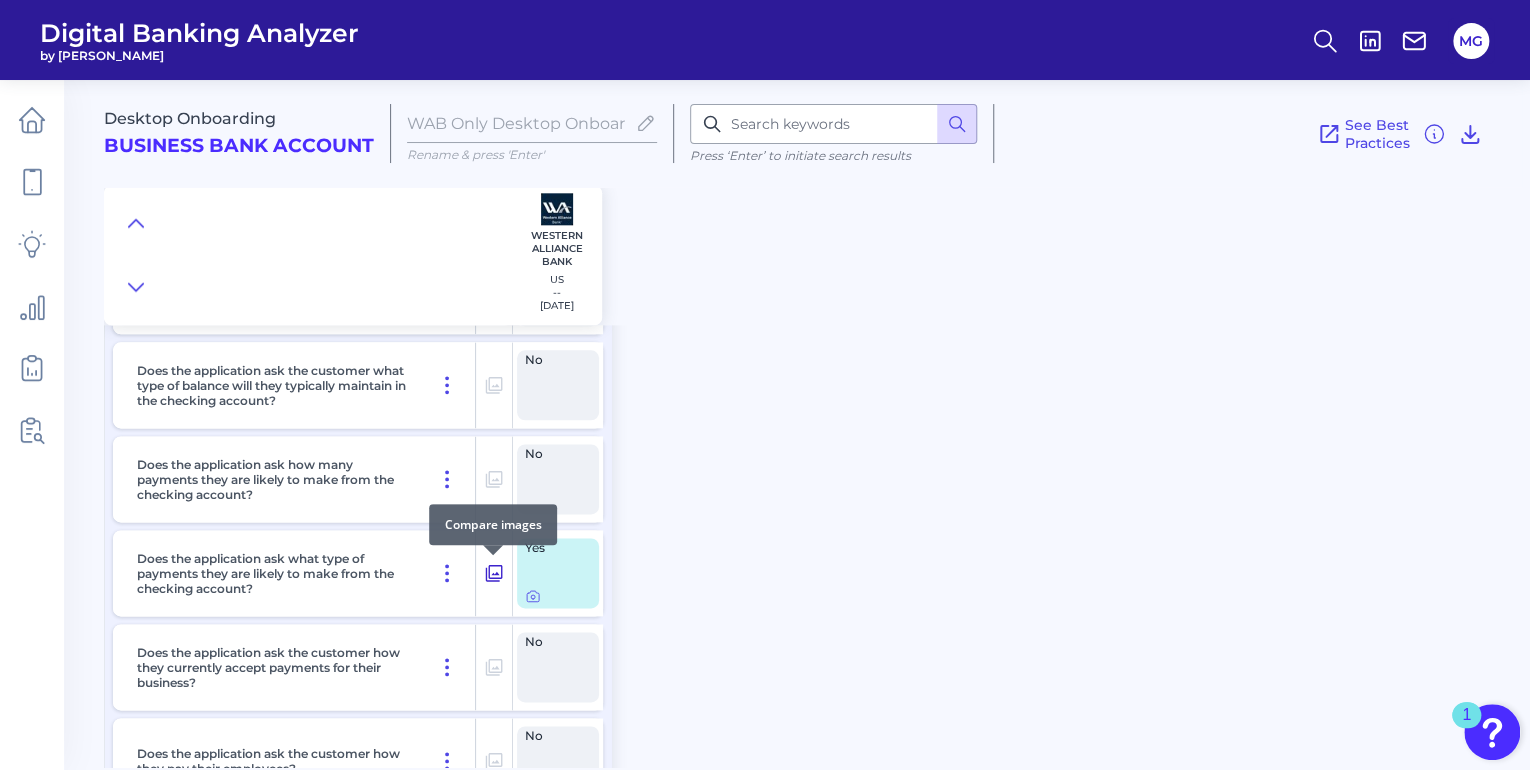 click 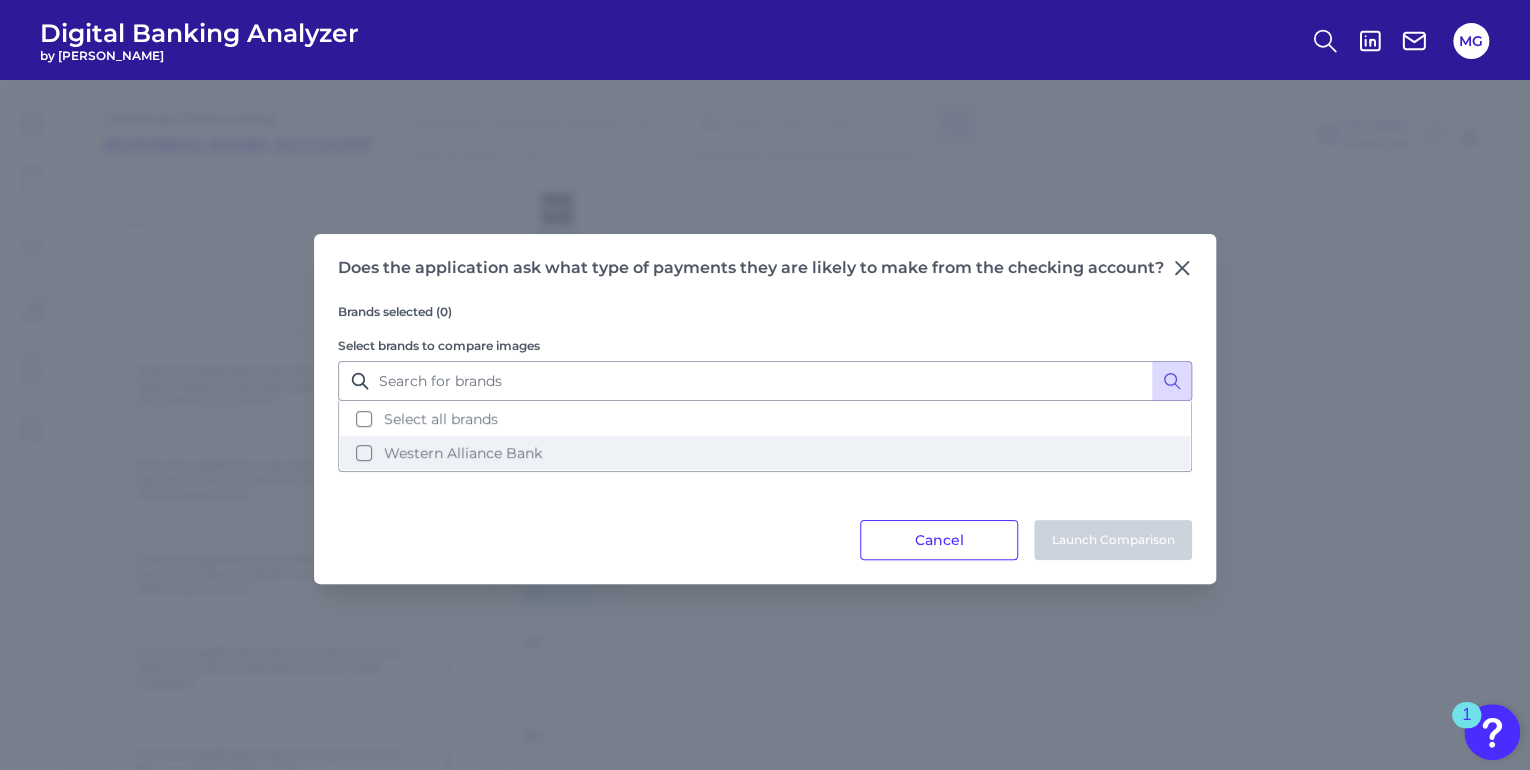click on "Western Alliance Bank" at bounding box center (463, 453) 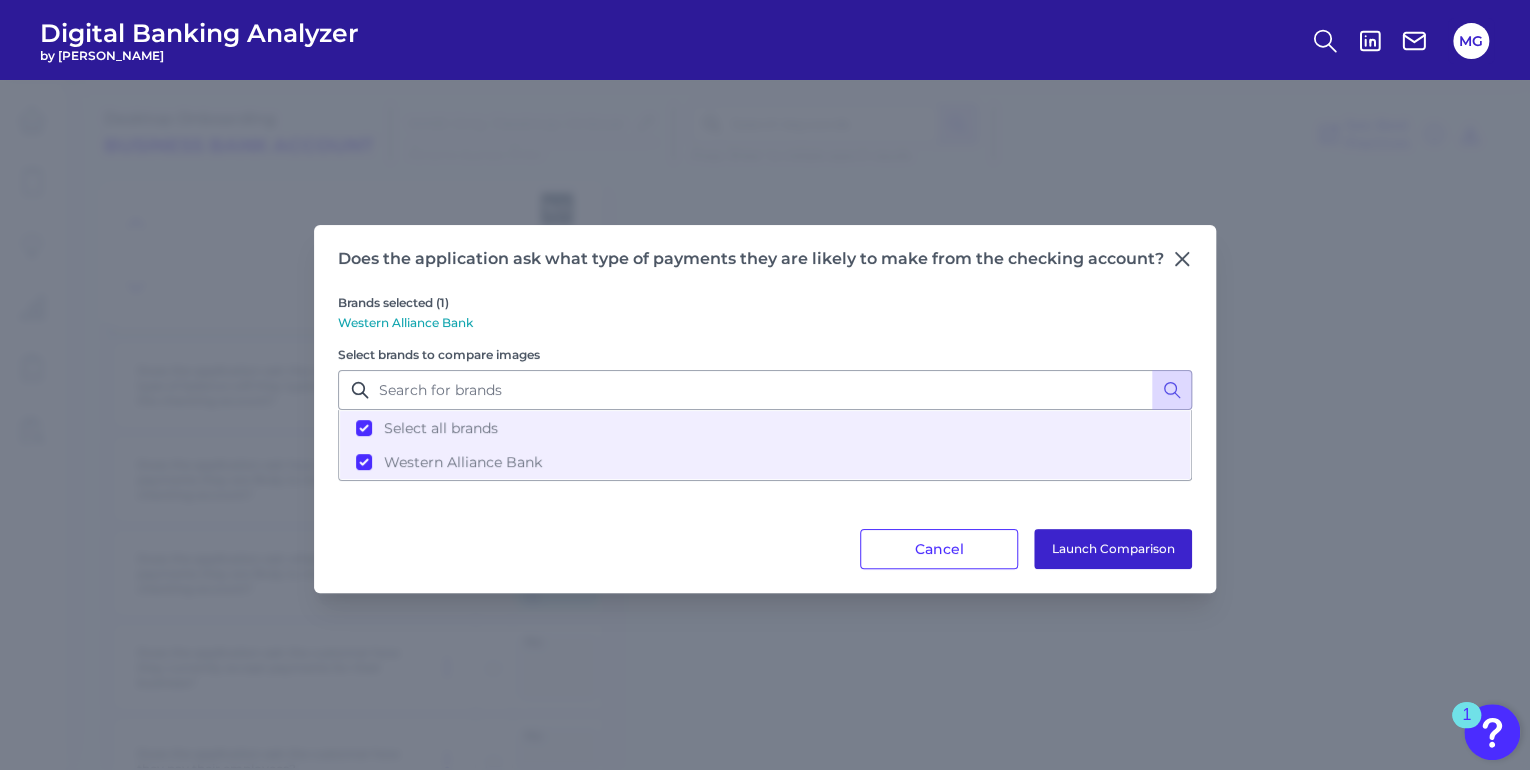 click on "Launch Comparison" at bounding box center [1113, 549] 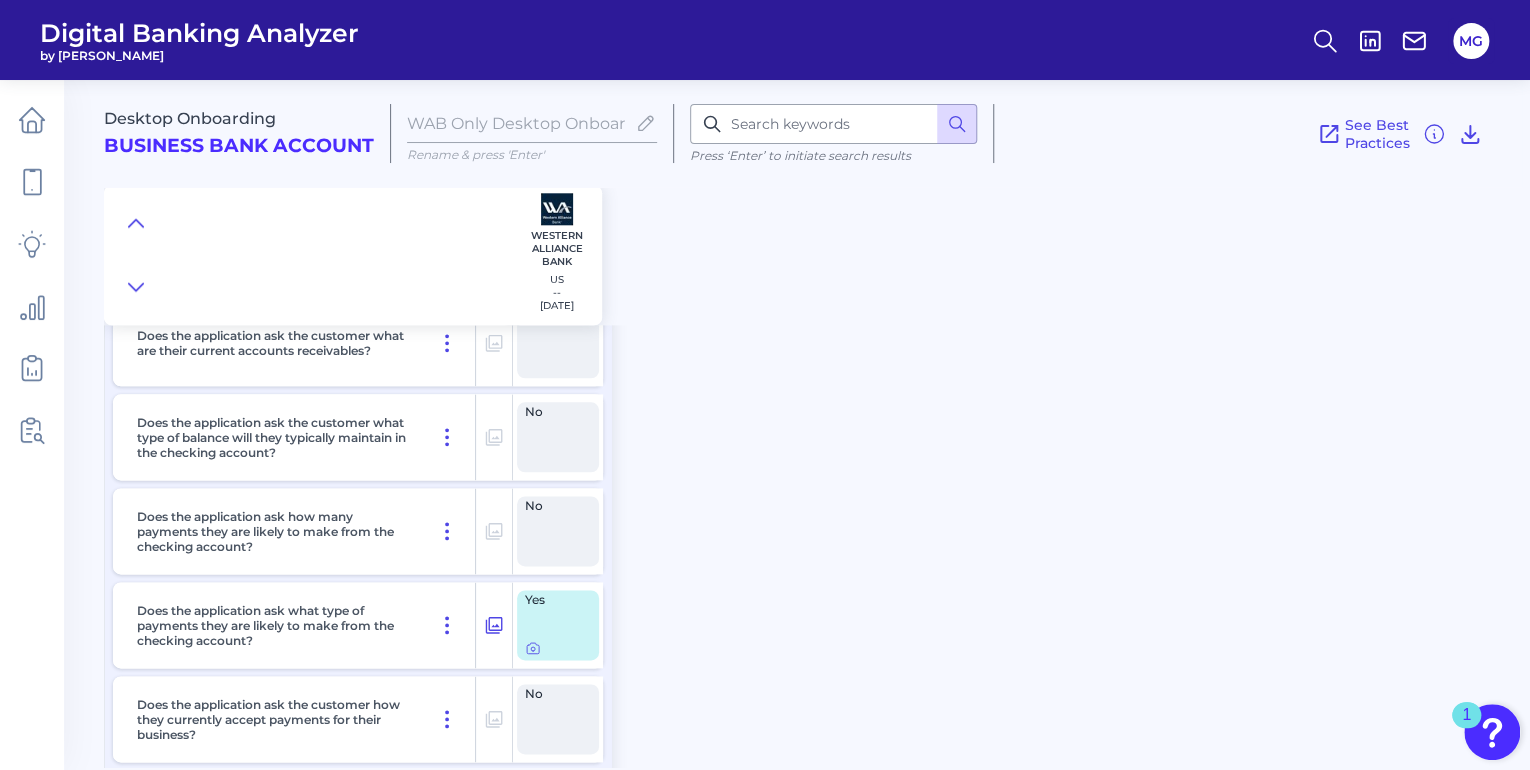 scroll, scrollTop: 4820, scrollLeft: 0, axis: vertical 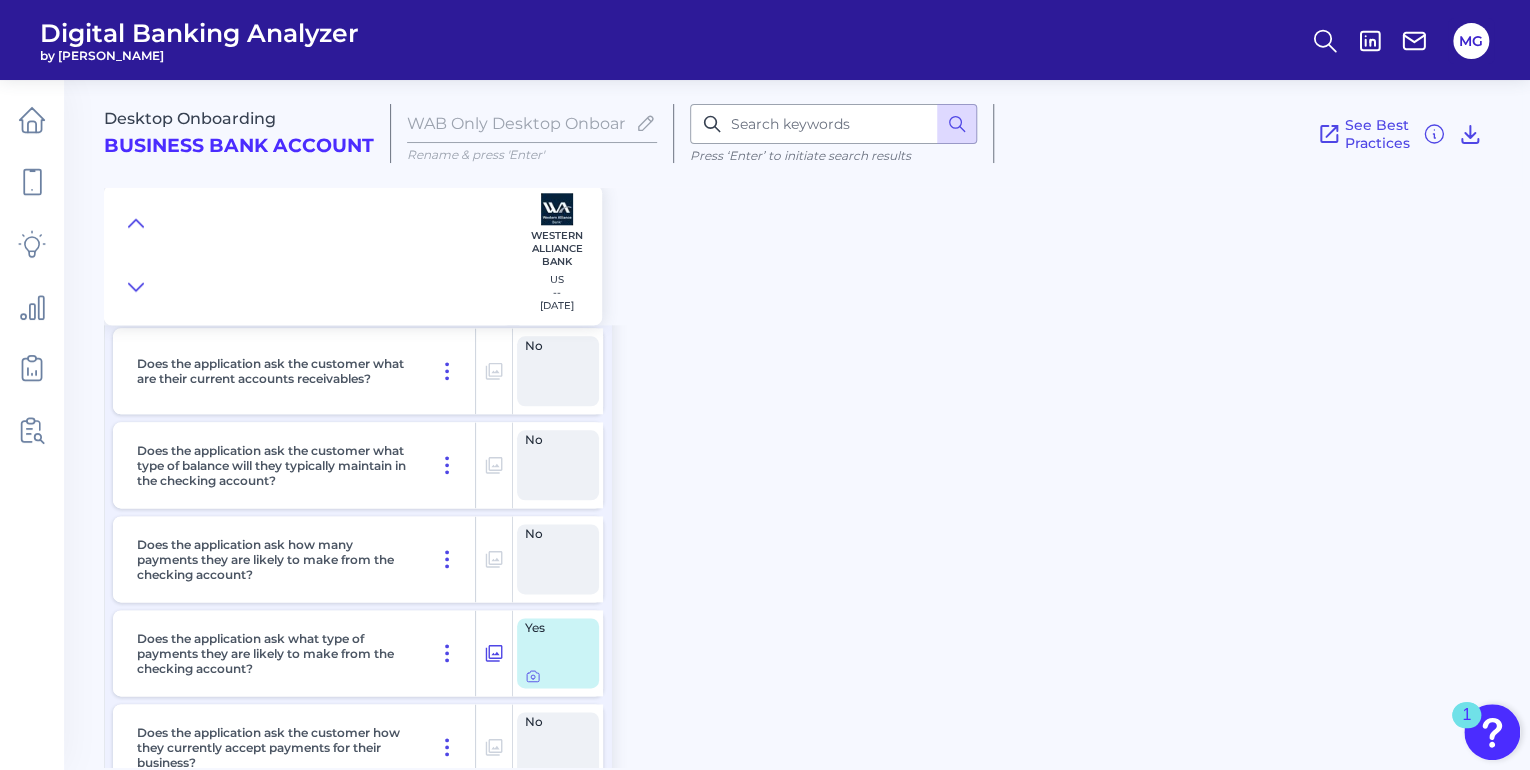click on "Desktop Onboarding Business Bank Account WAB Only Desktop Onboarding to ValidateJul 22 2025 Rename & press 'Enter' Press ‘Enter’ to initiate search results See Best Practices Western Alliance Bank US -- 2025-01-07 Channel Channel Can you apply for the PRODUCT as a new to brand customer on ANY digital channel? Yes As a brand new customer, can you apply for the PRODUCT through the public website? Yes In which channel(s) was the application completed? Yes Where did the applicant initiate their application? Yes If the applicant could initiate the application on the web platform, was the whole application up to and including submission and document verification housed online? Yes If the applicant was moved to mobile app during the application, at which stage did this happen? N/A Does the customer have to go in branch to complete application? No If the applicant was moved offline during the application, at which stage did this happen? N/A Does the application deliver an instant decision? No Help and Support No" at bounding box center (817, 416) 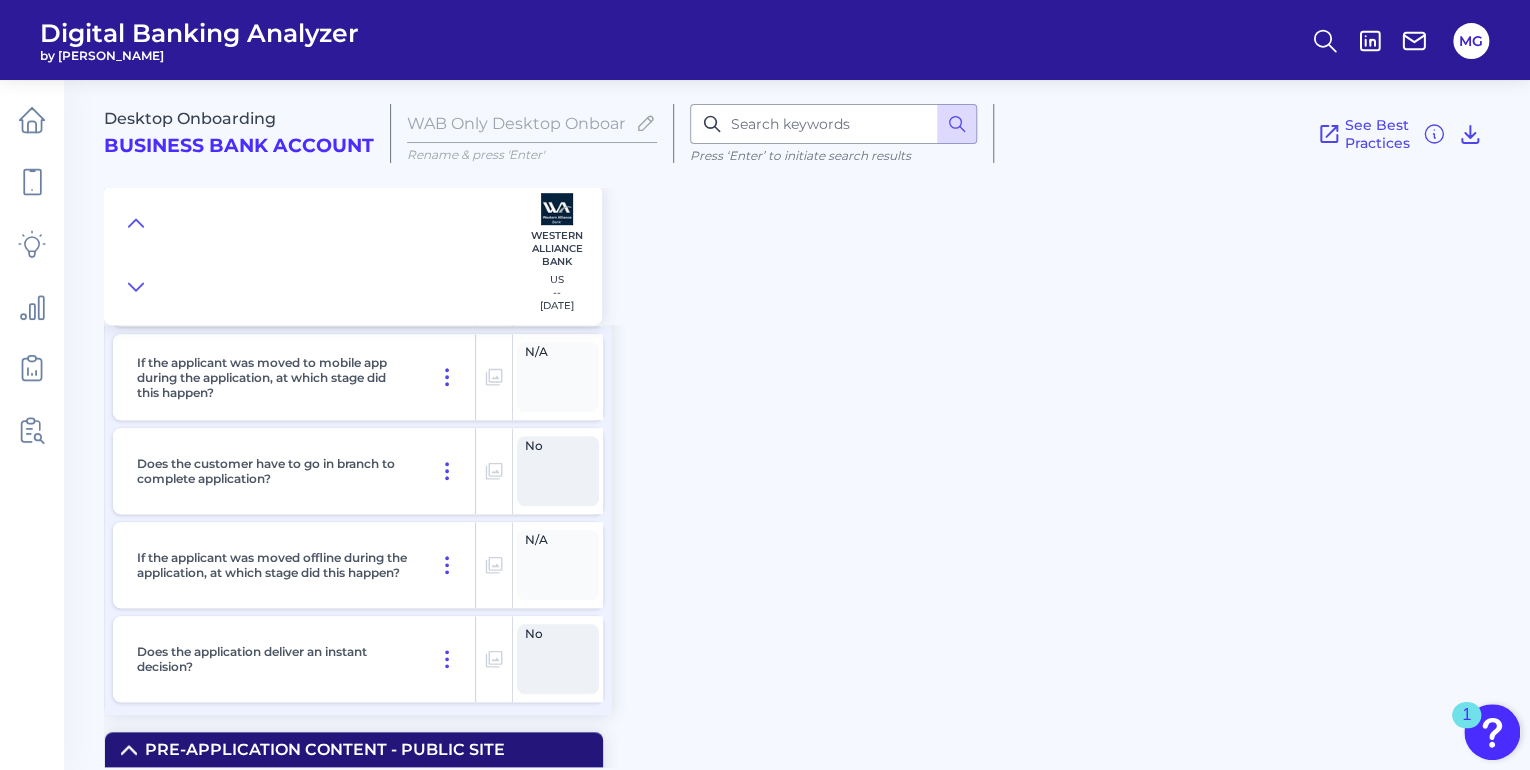 scroll, scrollTop: 560, scrollLeft: 0, axis: vertical 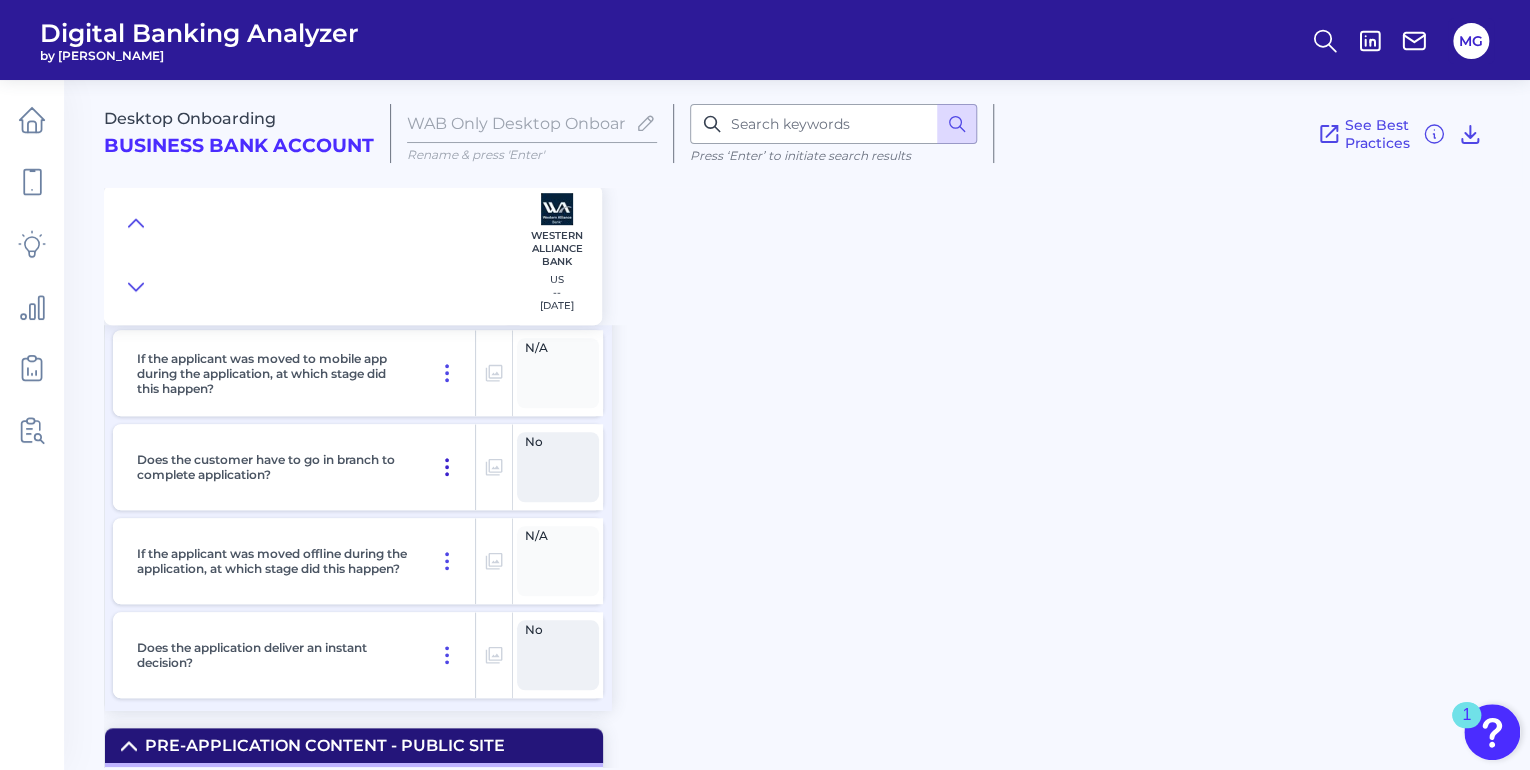 click 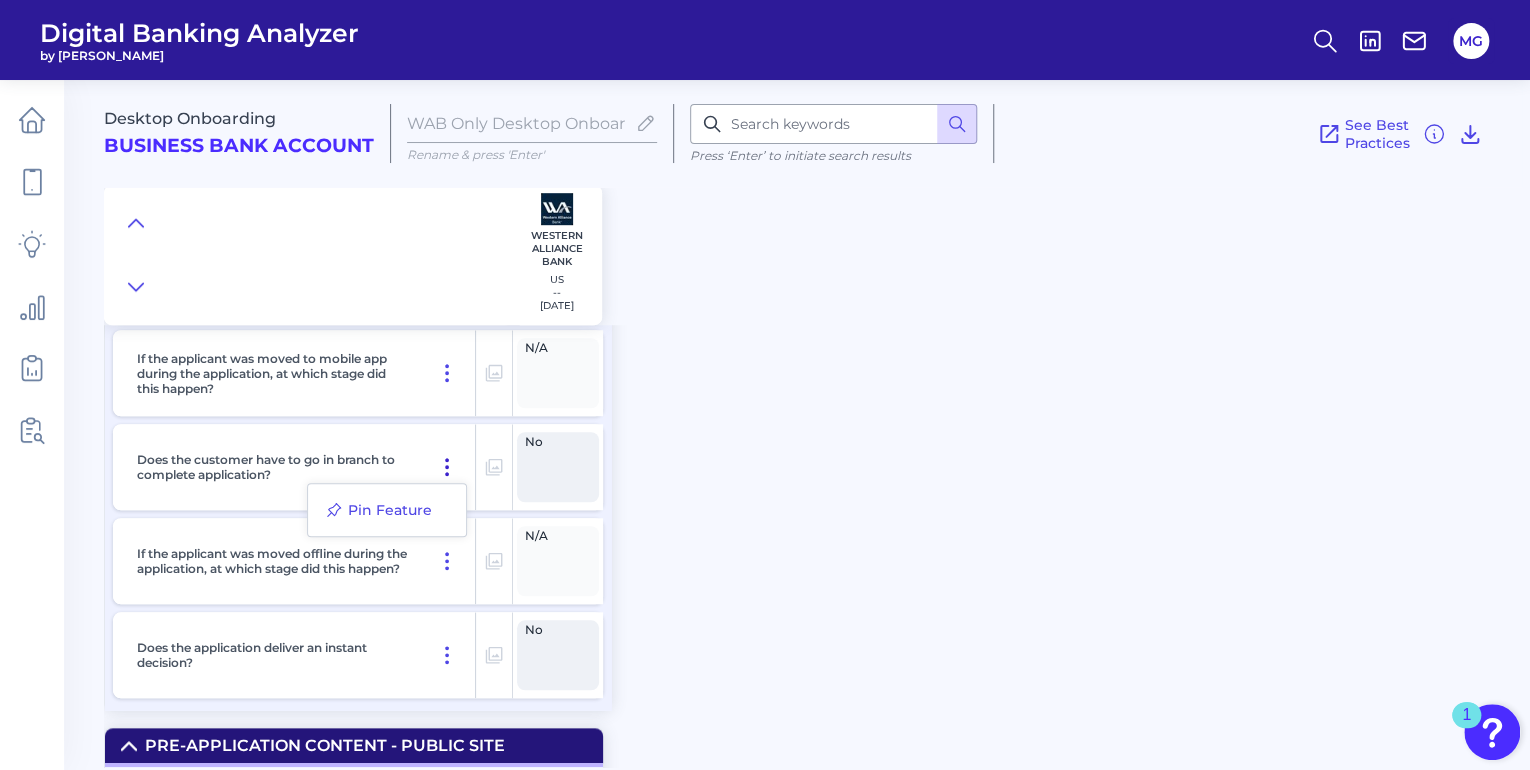 click 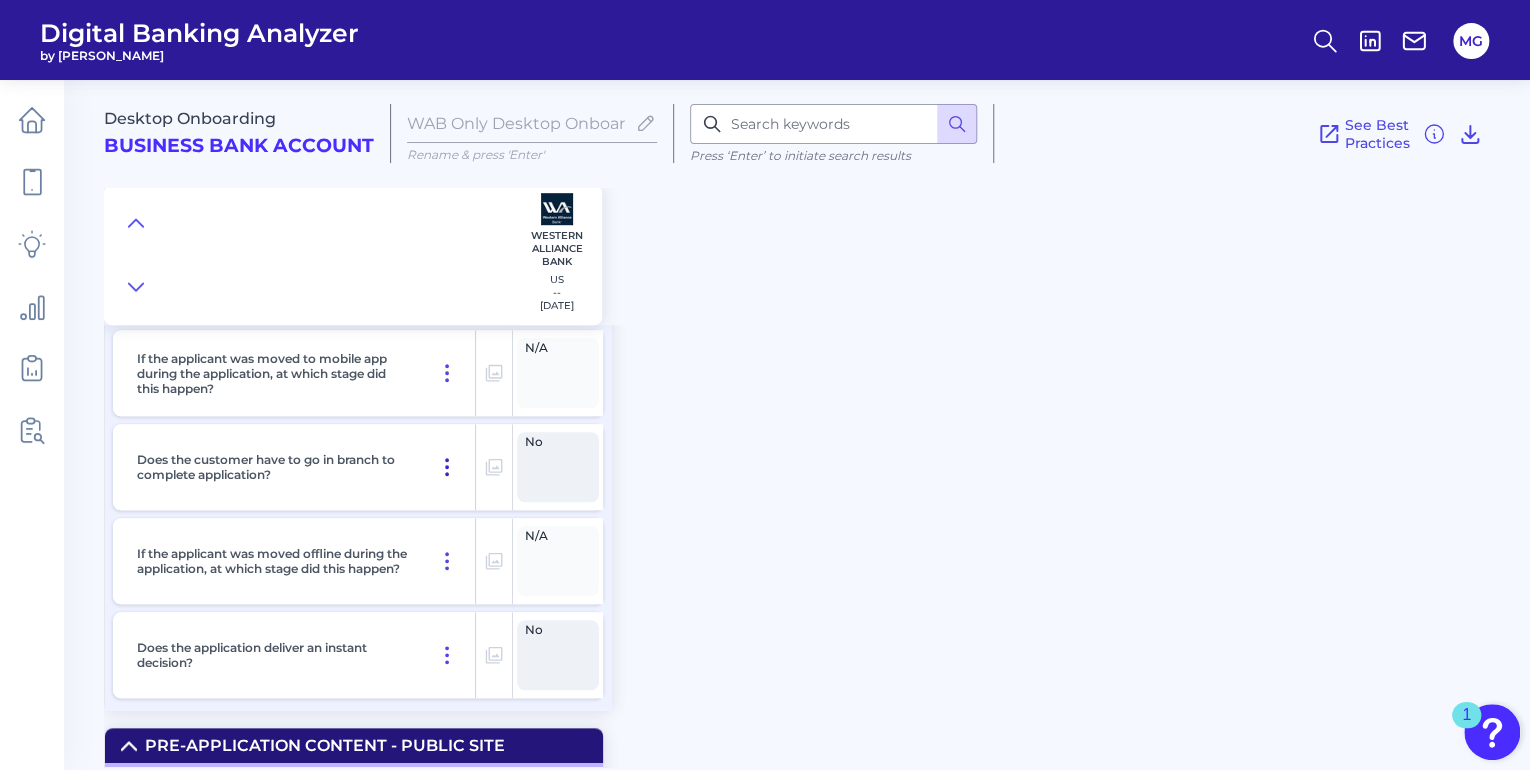 click 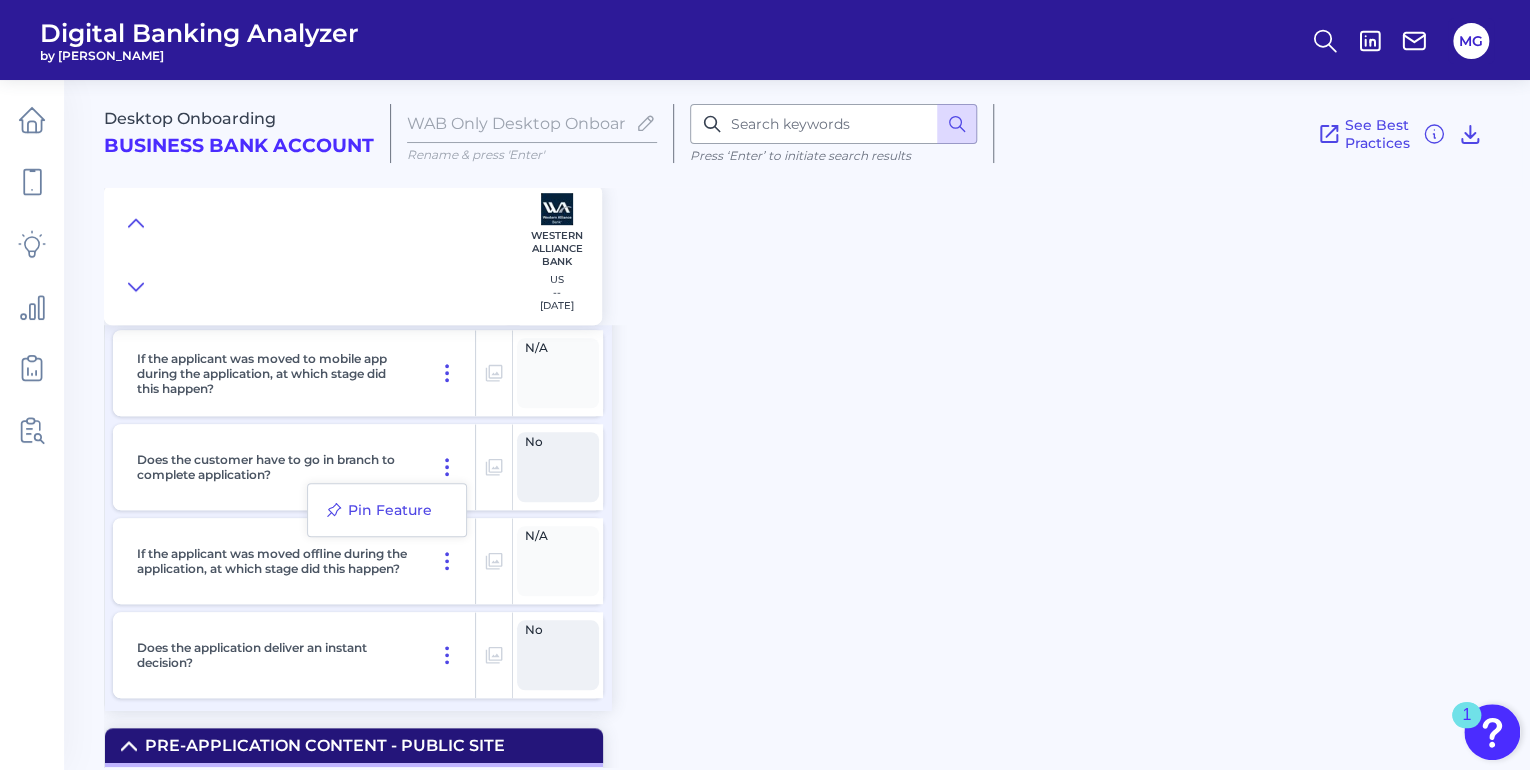 click on "Does the customer have to go in branch to complete application?" at bounding box center (302, 467) 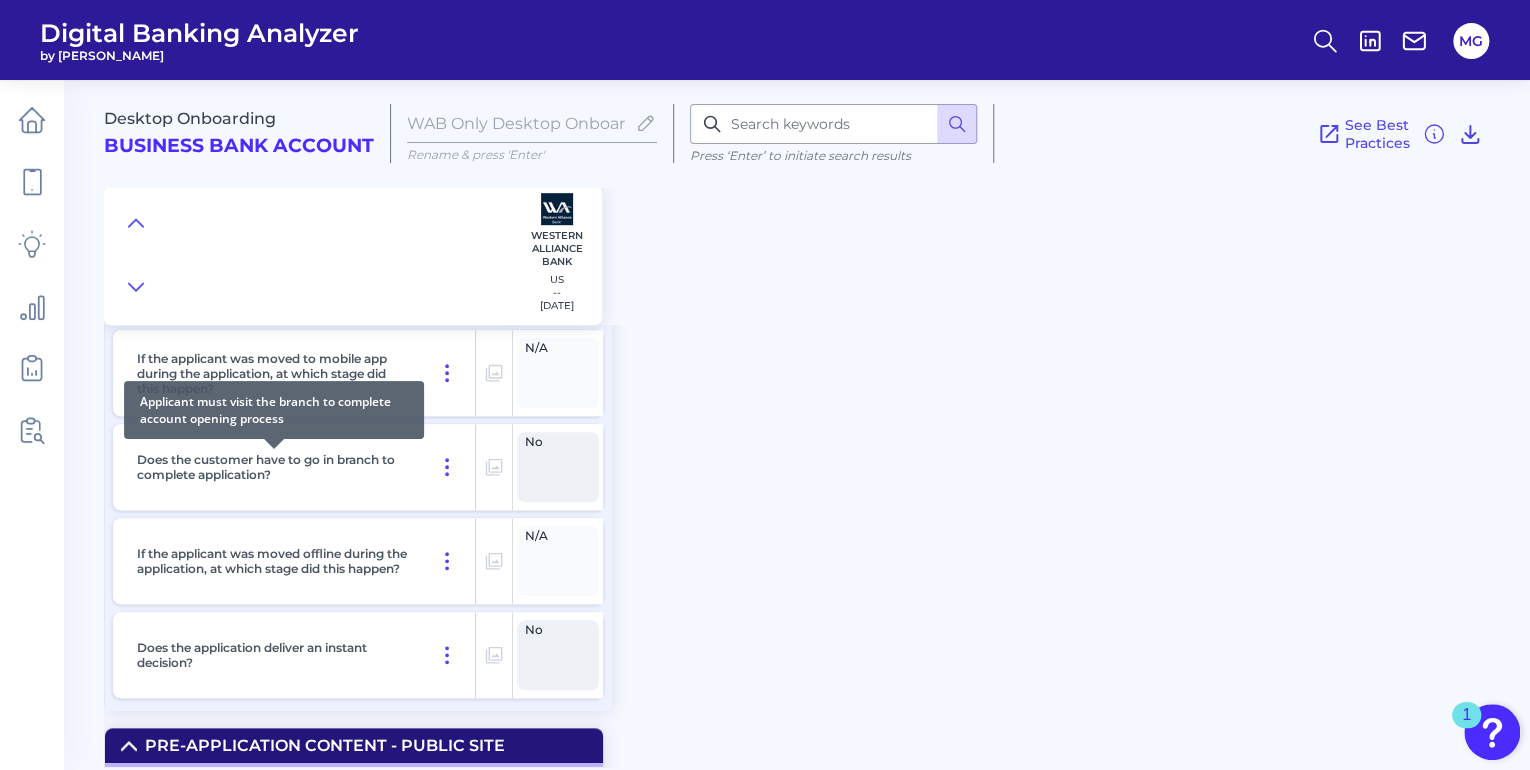 click on "Does the customer have to go in branch to complete application?" at bounding box center [274, 467] 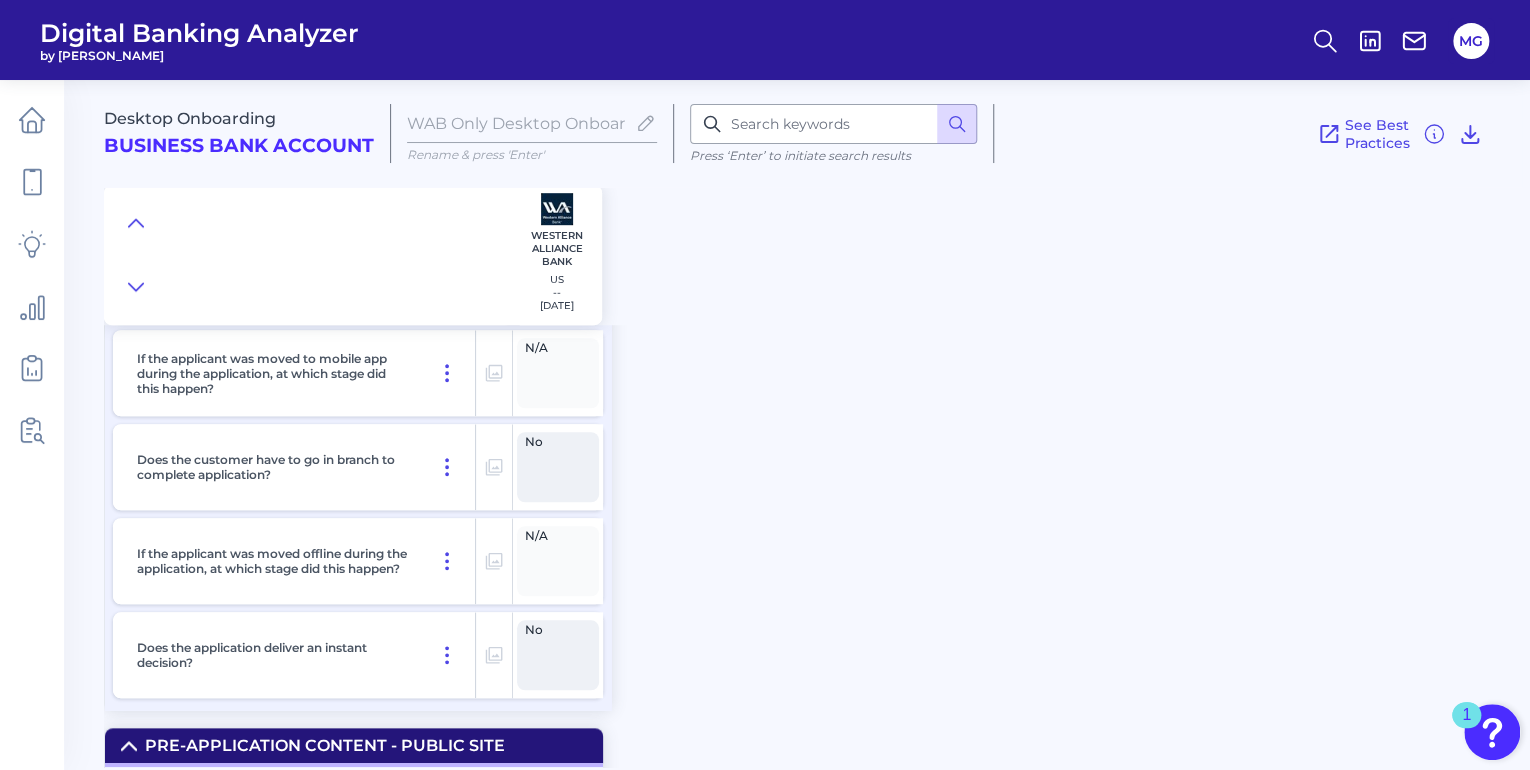 click on "Desktop Onboarding Business Bank Account WAB Only Desktop Onboarding to ValidateJul 22 2025 Rename & press 'Enter' Press ‘Enter’ to initiate search results See Best Practices Western Alliance Bank US -- 2025-01-07 Channel Channel Can you apply for the PRODUCT as a new to brand customer on ANY digital channel? Yes As a brand new customer, can you apply for the PRODUCT through the public website? Yes In which channel(s) was the application completed? Yes Where did the applicant initiate their application? Yes If the applicant could initiate the application on the web platform, was the whole application up to and including submission and document verification housed online? Yes If the applicant was moved to mobile app during the application, at which stage did this happen? N/A Does the customer have to go in branch to complete application? No If the applicant was moved offline during the application, at which stage did this happen? N/A Does the application deliver an instant decision? No Help and Support No" at bounding box center [817, 416] 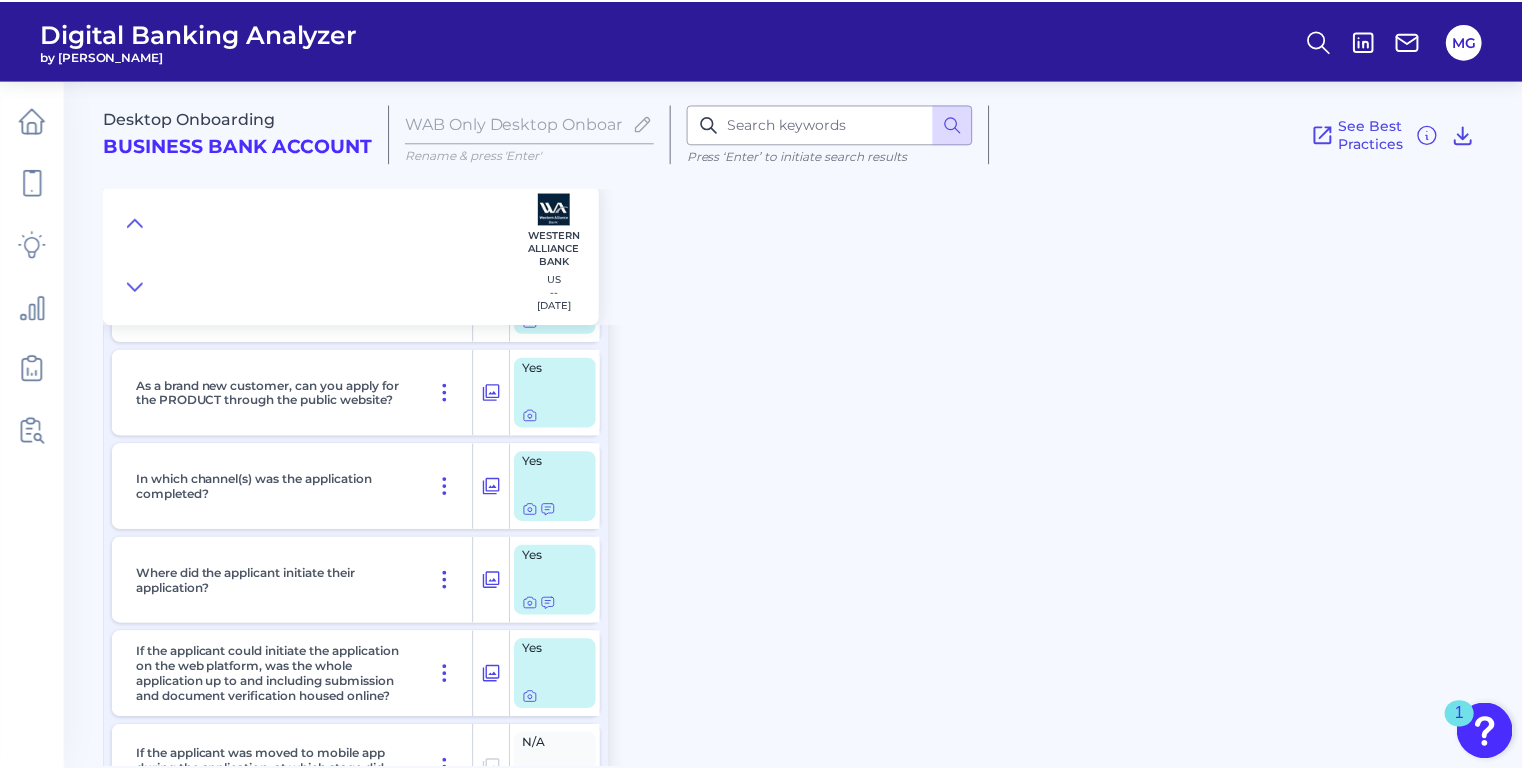 scroll, scrollTop: 0, scrollLeft: 0, axis: both 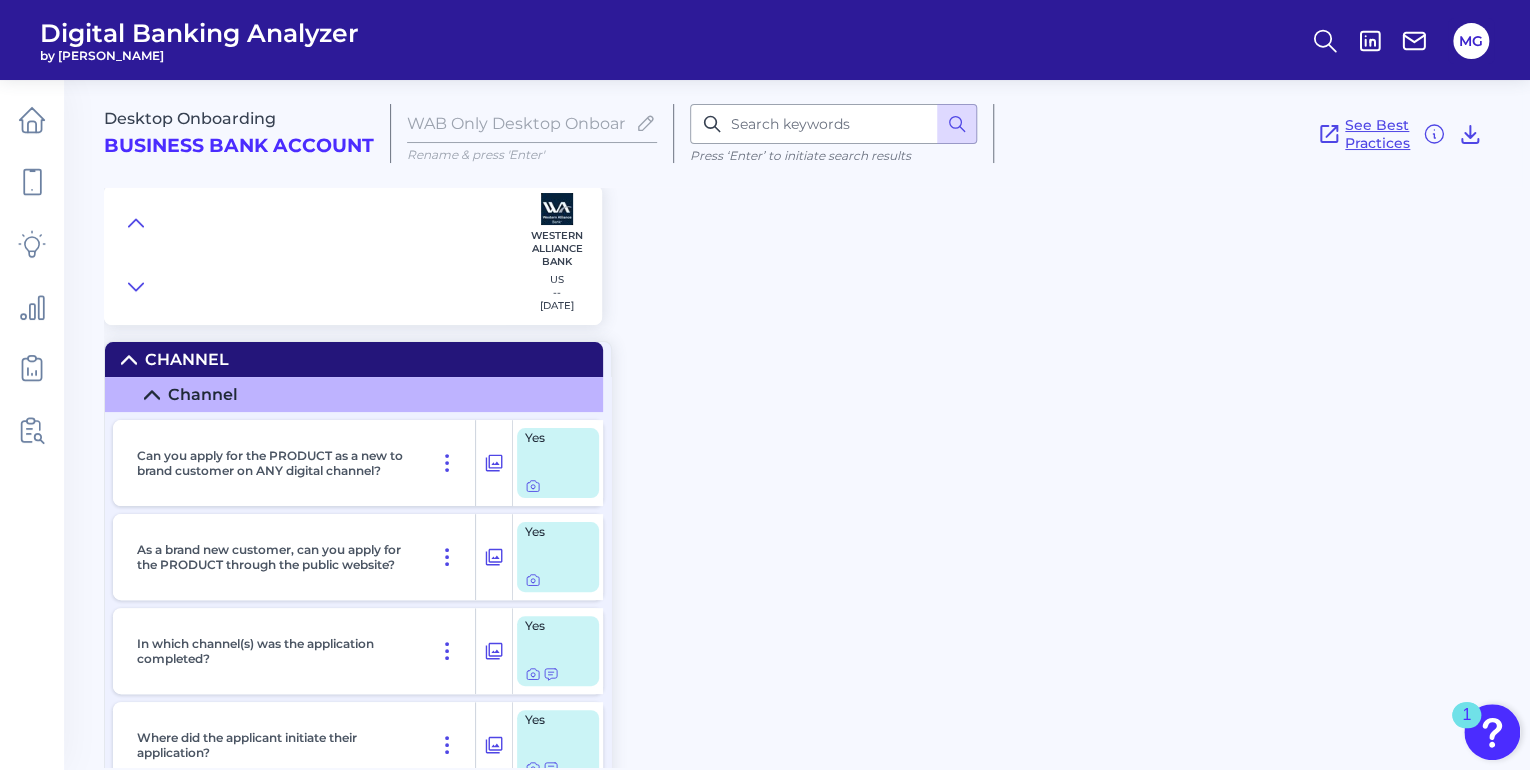 click on "See Best Practices" at bounding box center (1377, 134) 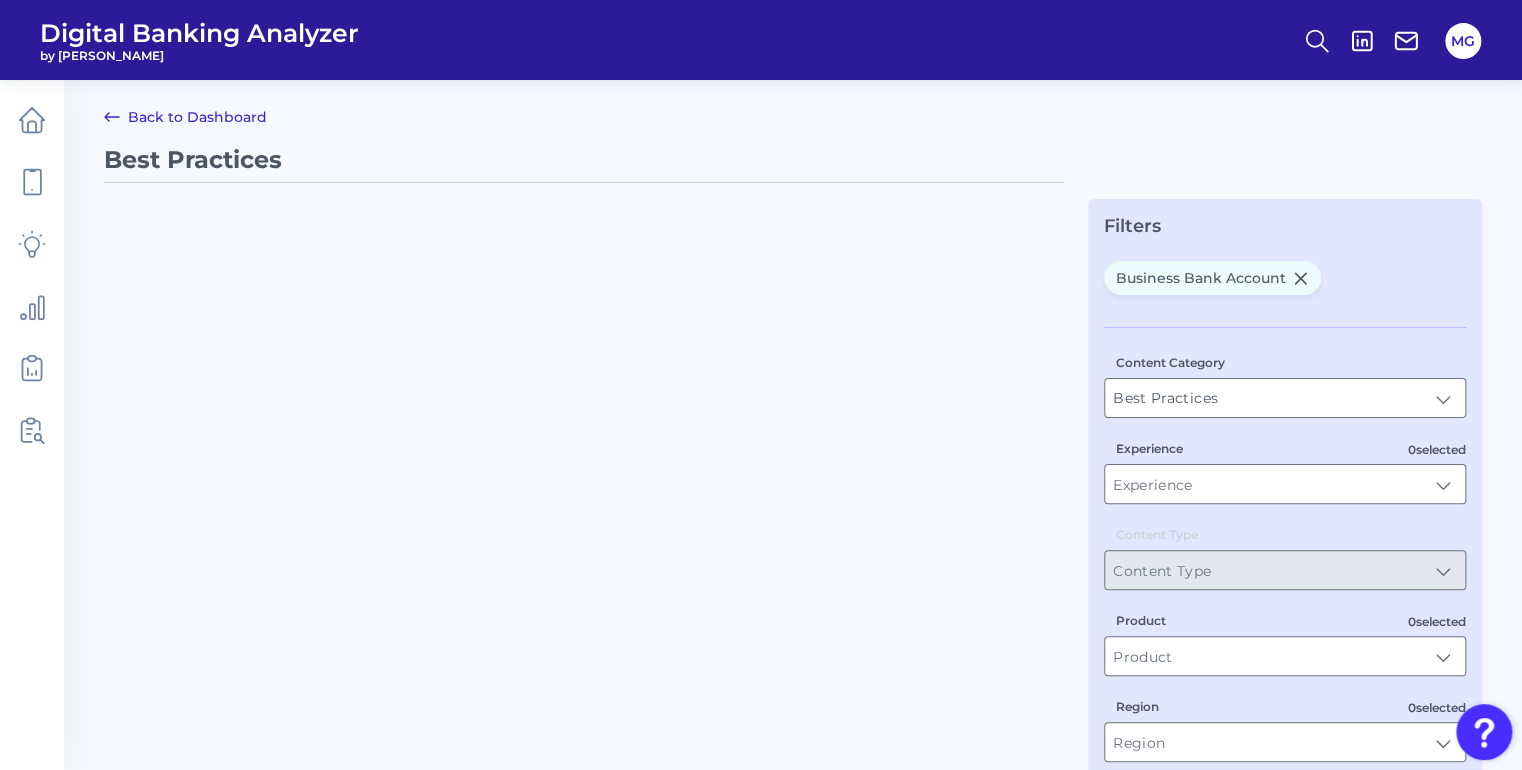 type on "Business Bank Account" 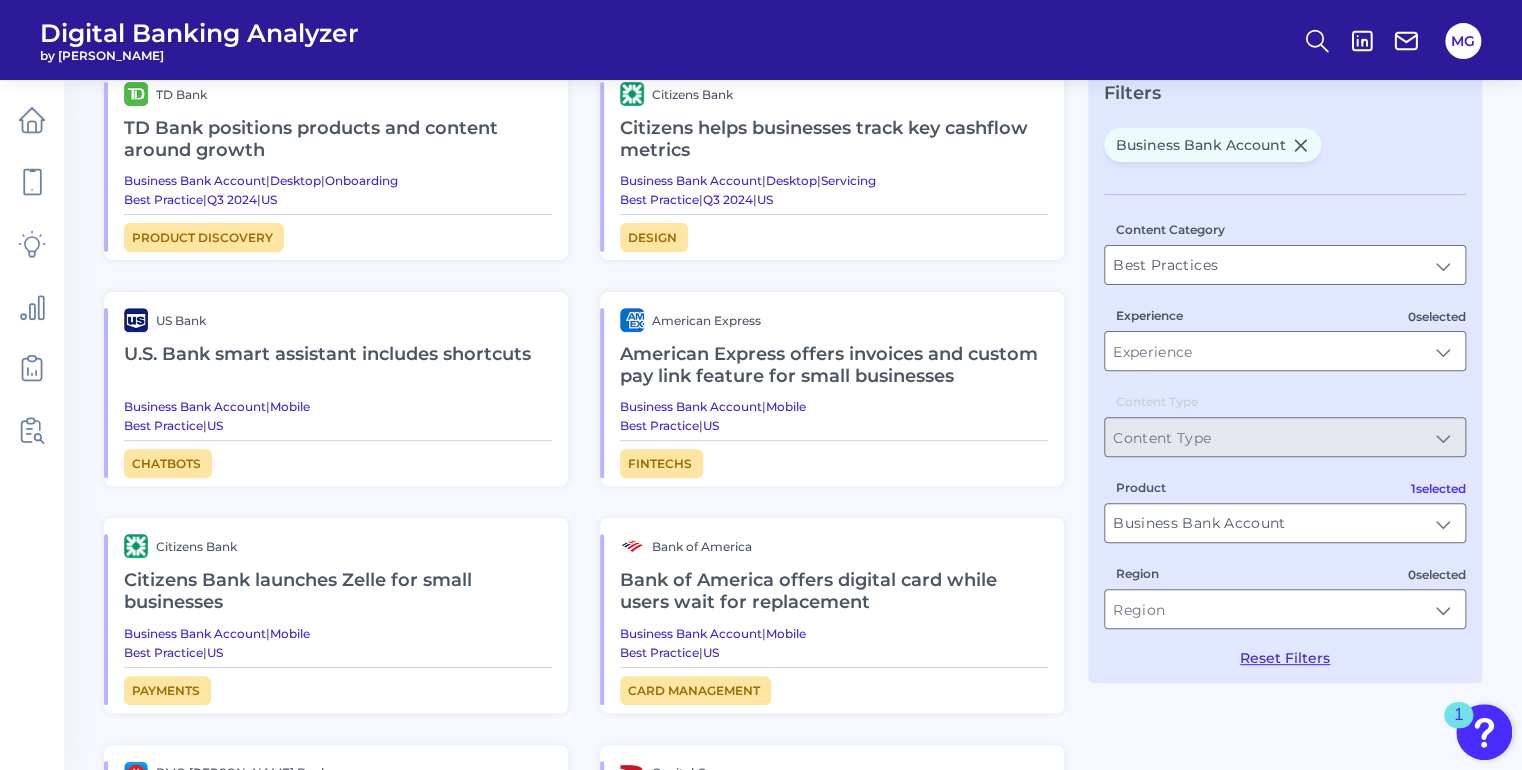 scroll, scrollTop: 160, scrollLeft: 0, axis: vertical 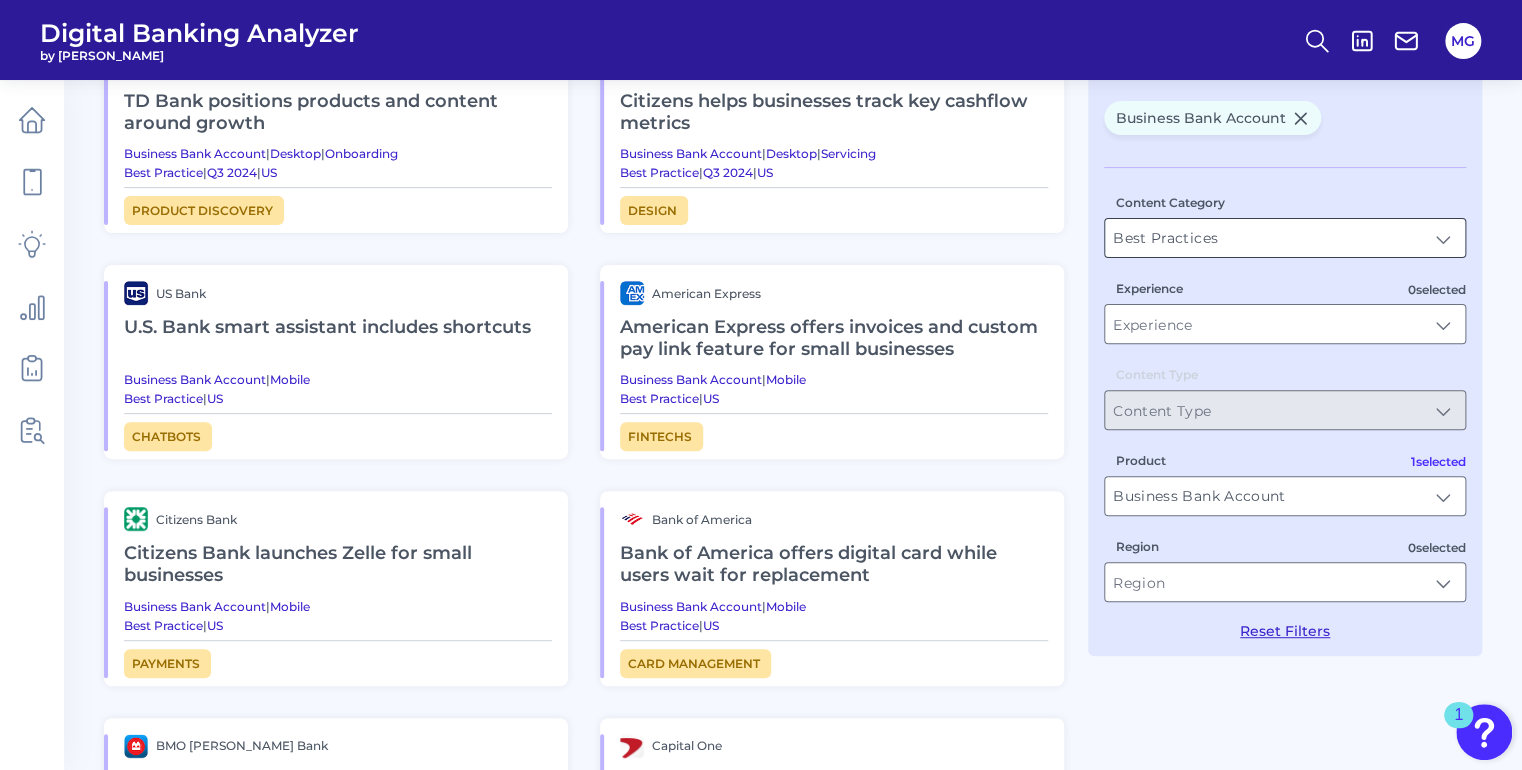 click on "Best Practices" at bounding box center [1285, 238] 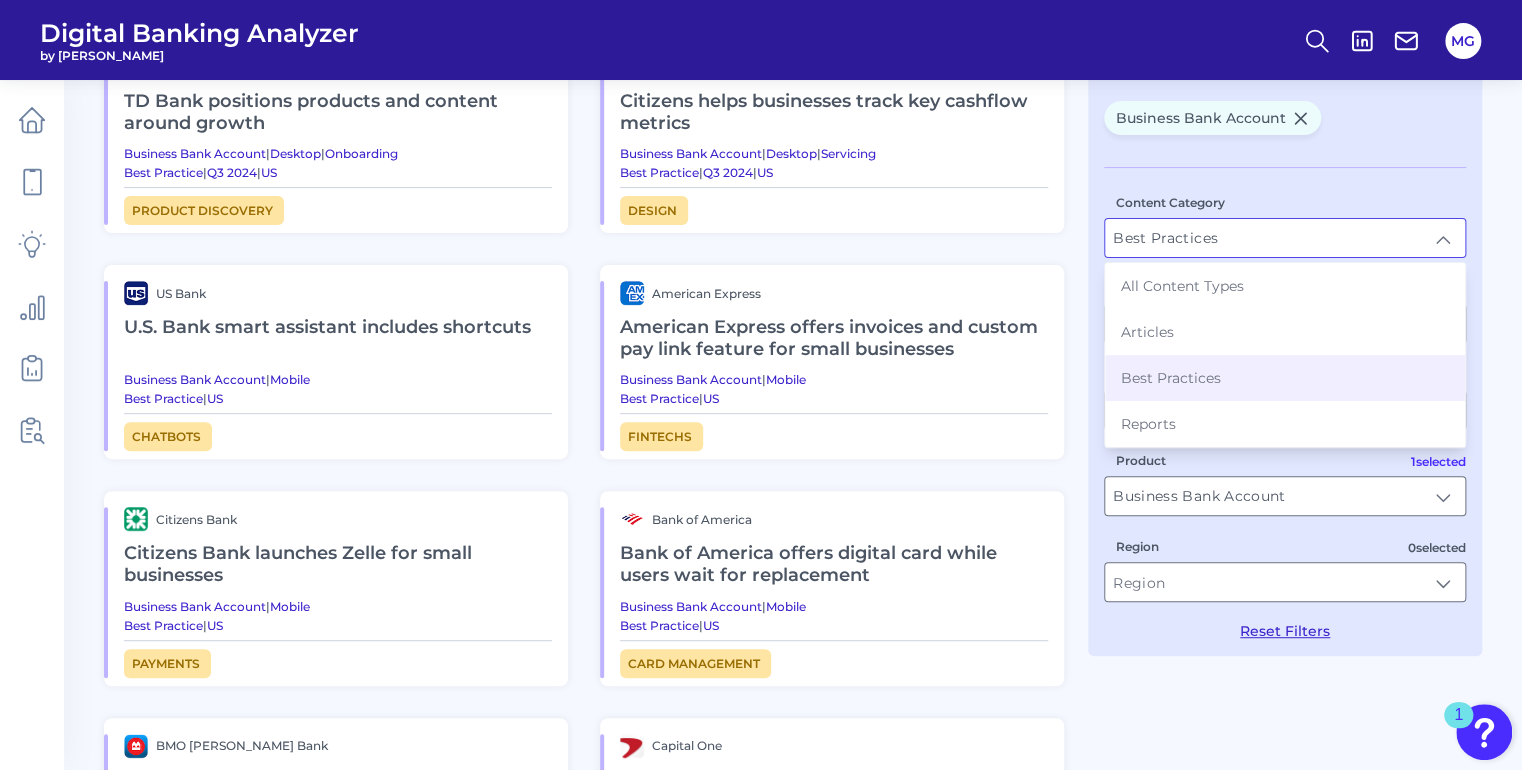 click on "Best Practices" at bounding box center [1285, 238] 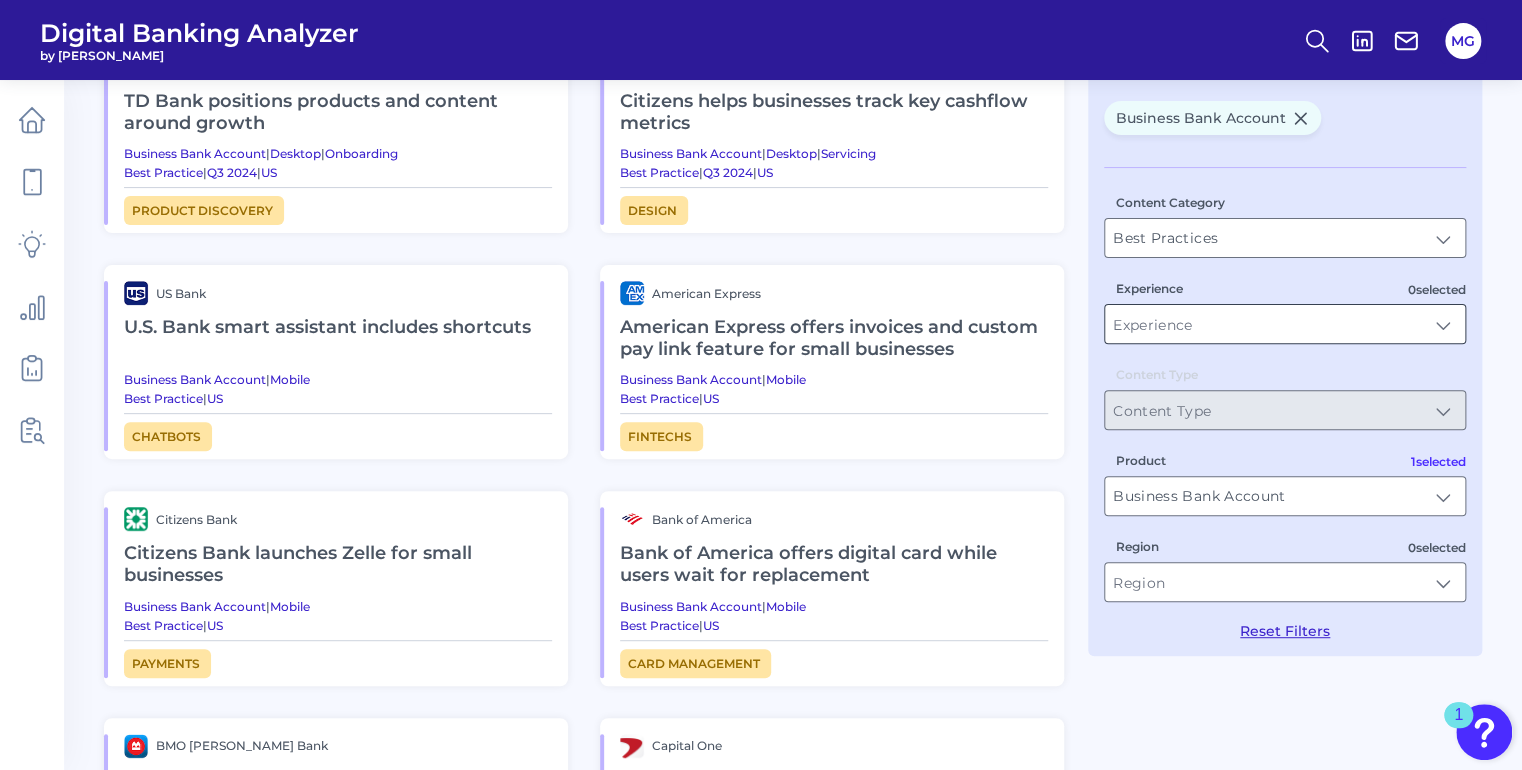 click on "Experience" at bounding box center (1285, 324) 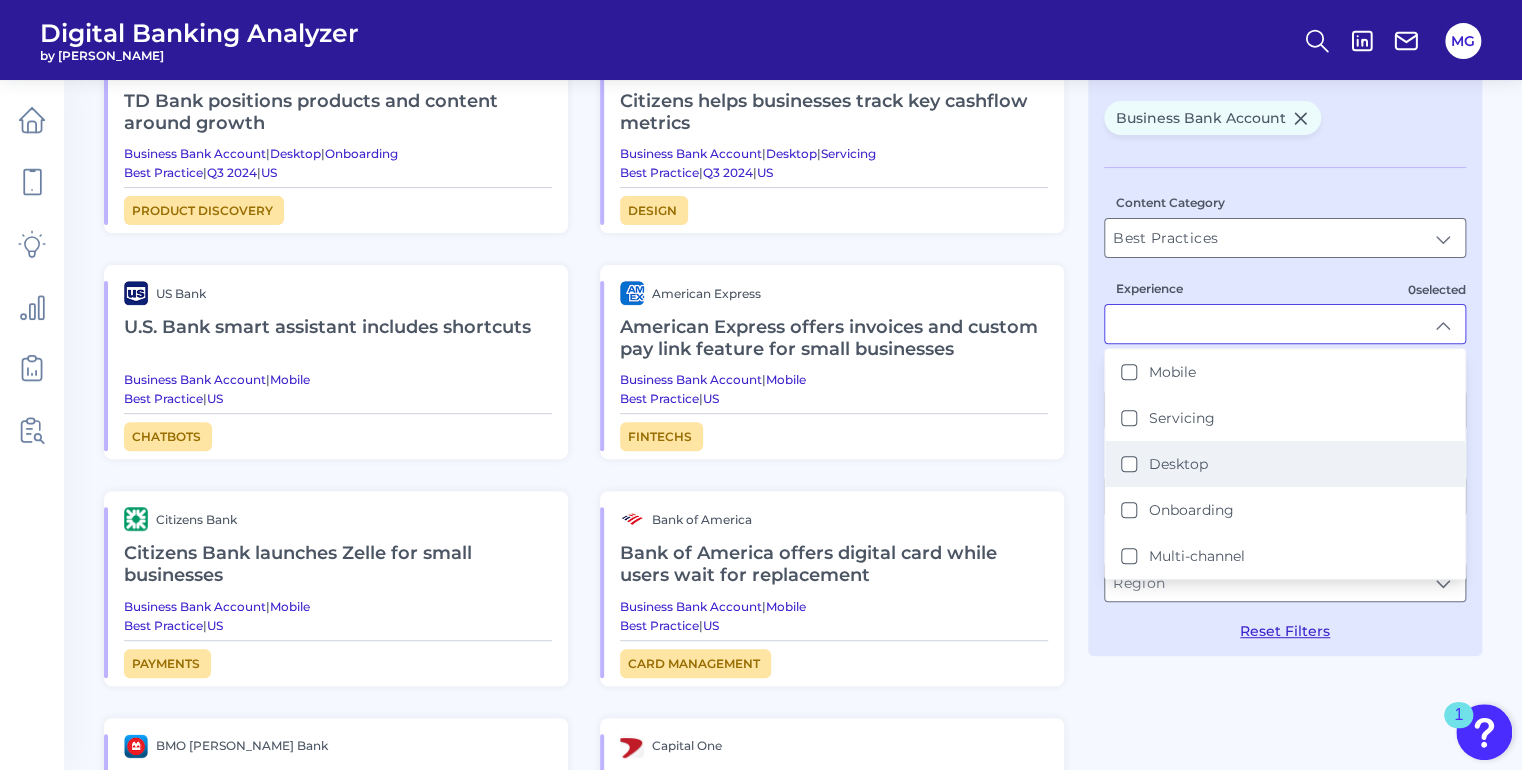 click on "Desktop" at bounding box center (1129, 464) 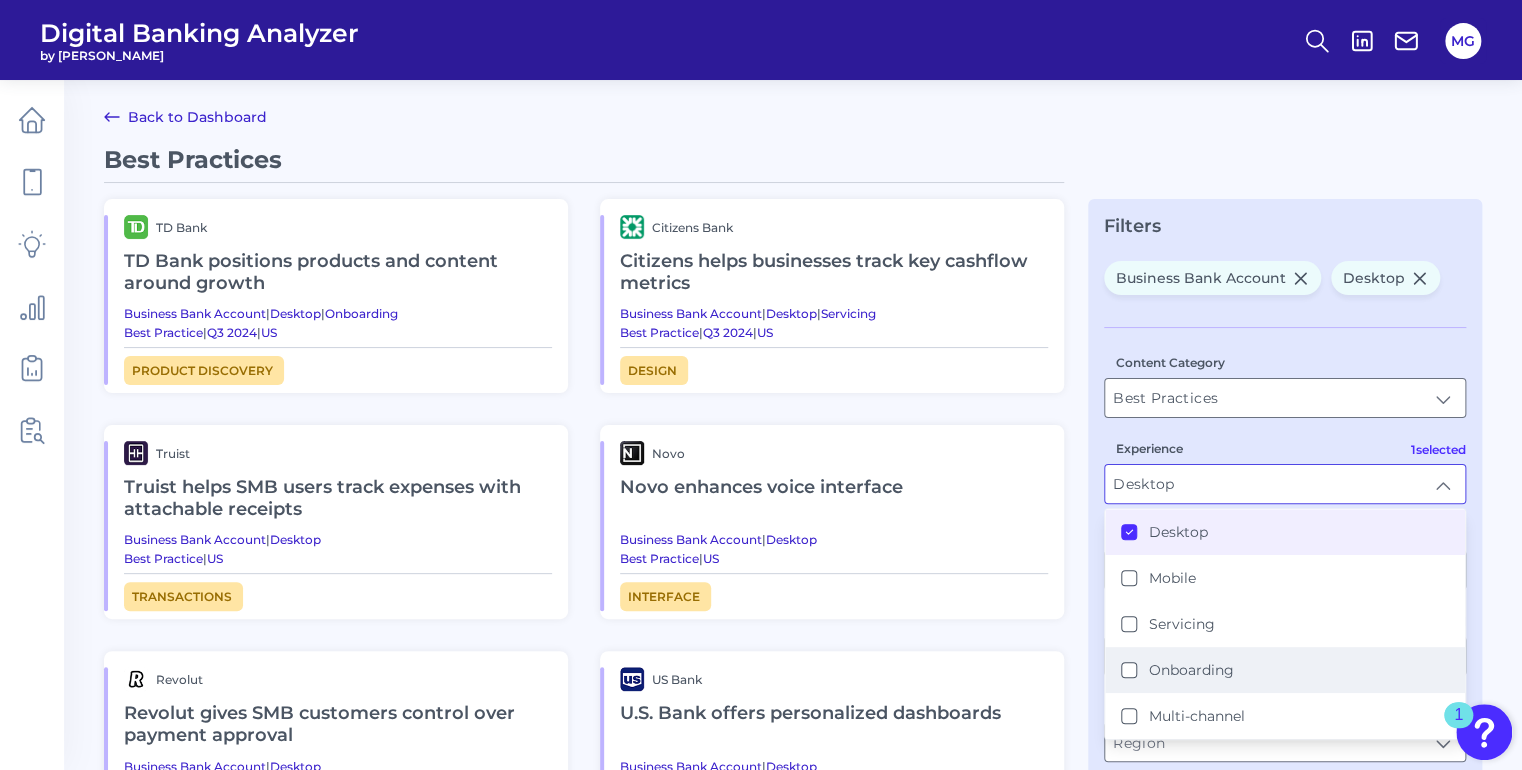 click on "Onboarding" at bounding box center [1129, 670] 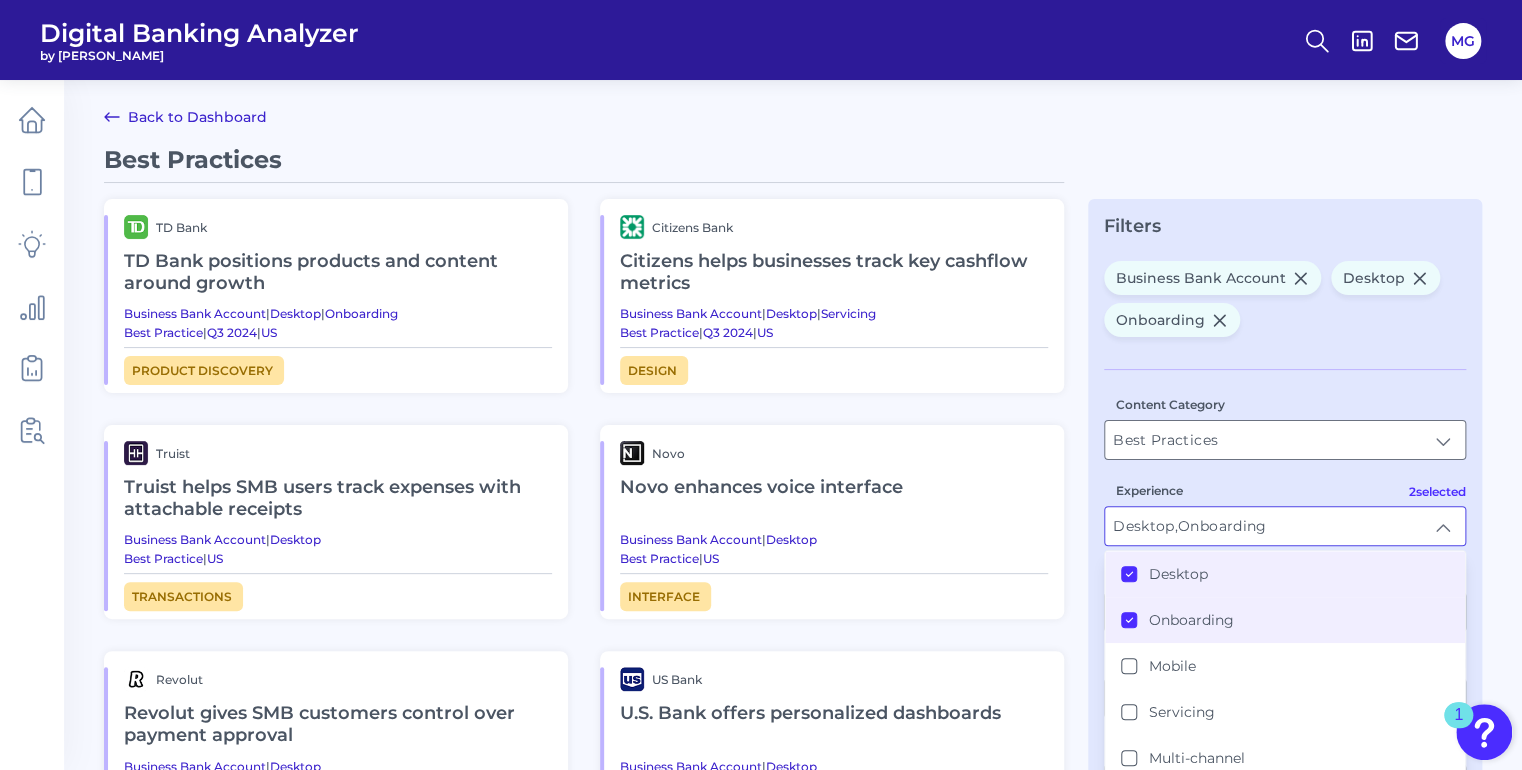 click on "Desktop" at bounding box center [1129, 574] 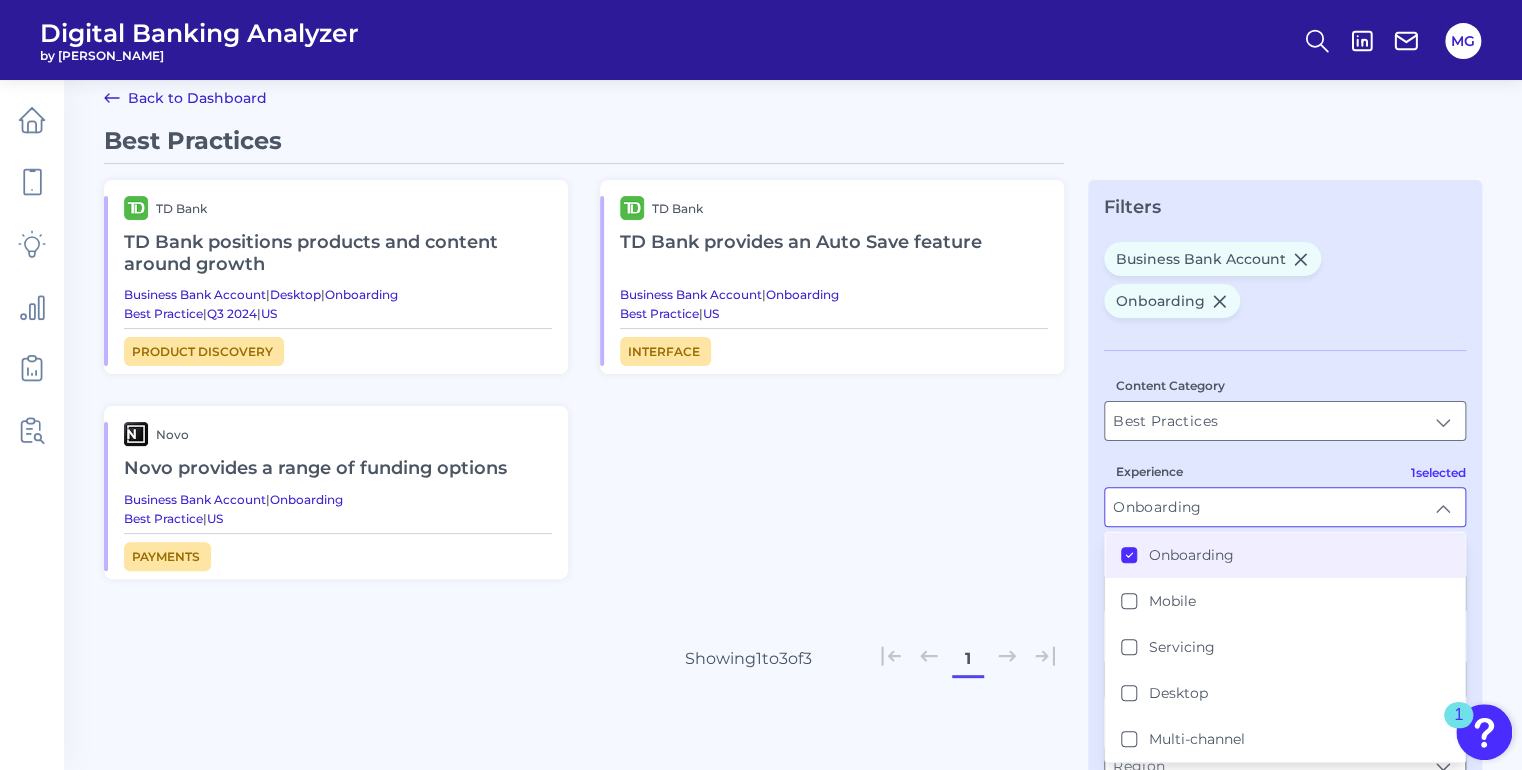 scroll, scrollTop: 0, scrollLeft: 0, axis: both 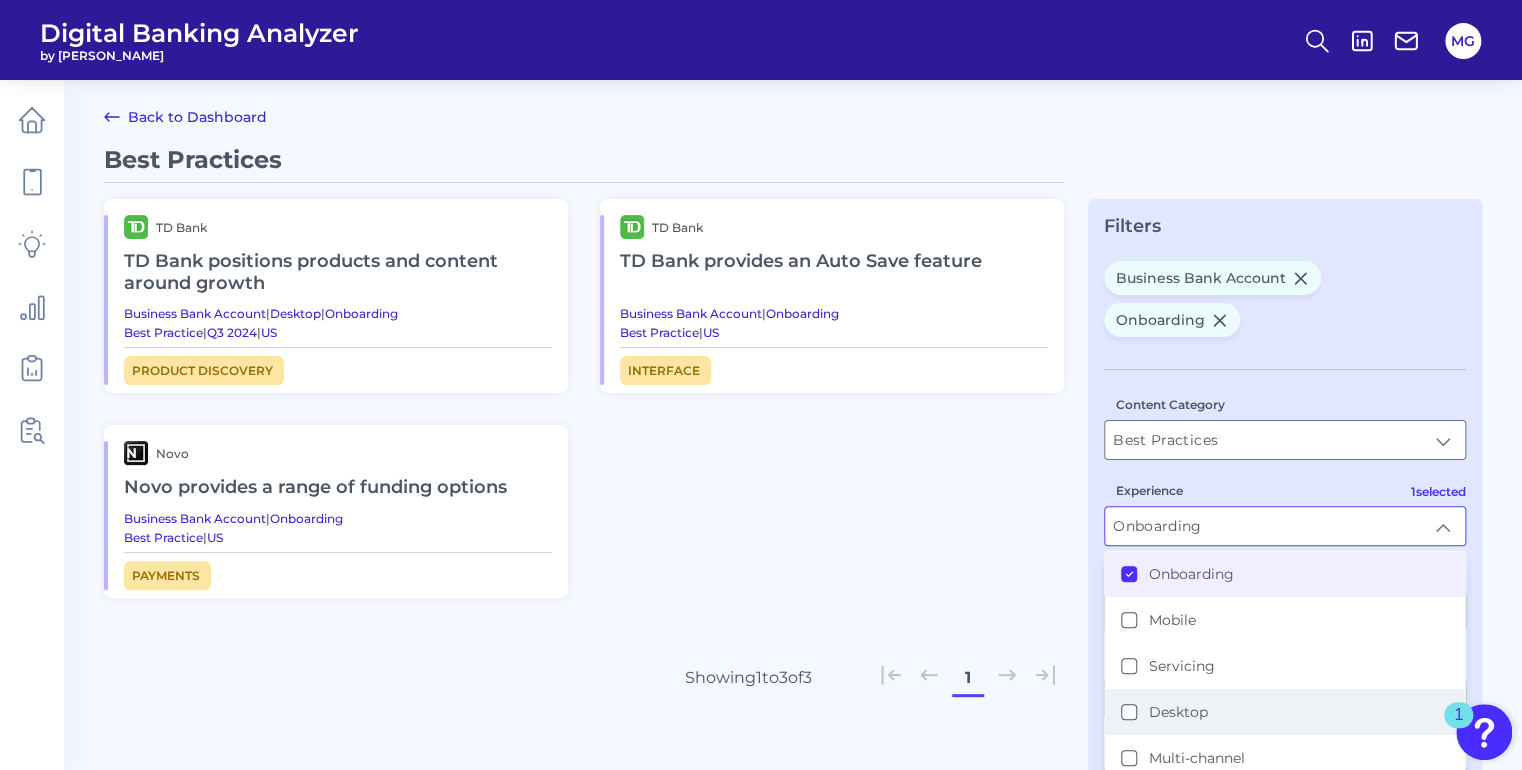 click on "Desktop" at bounding box center [1129, 712] 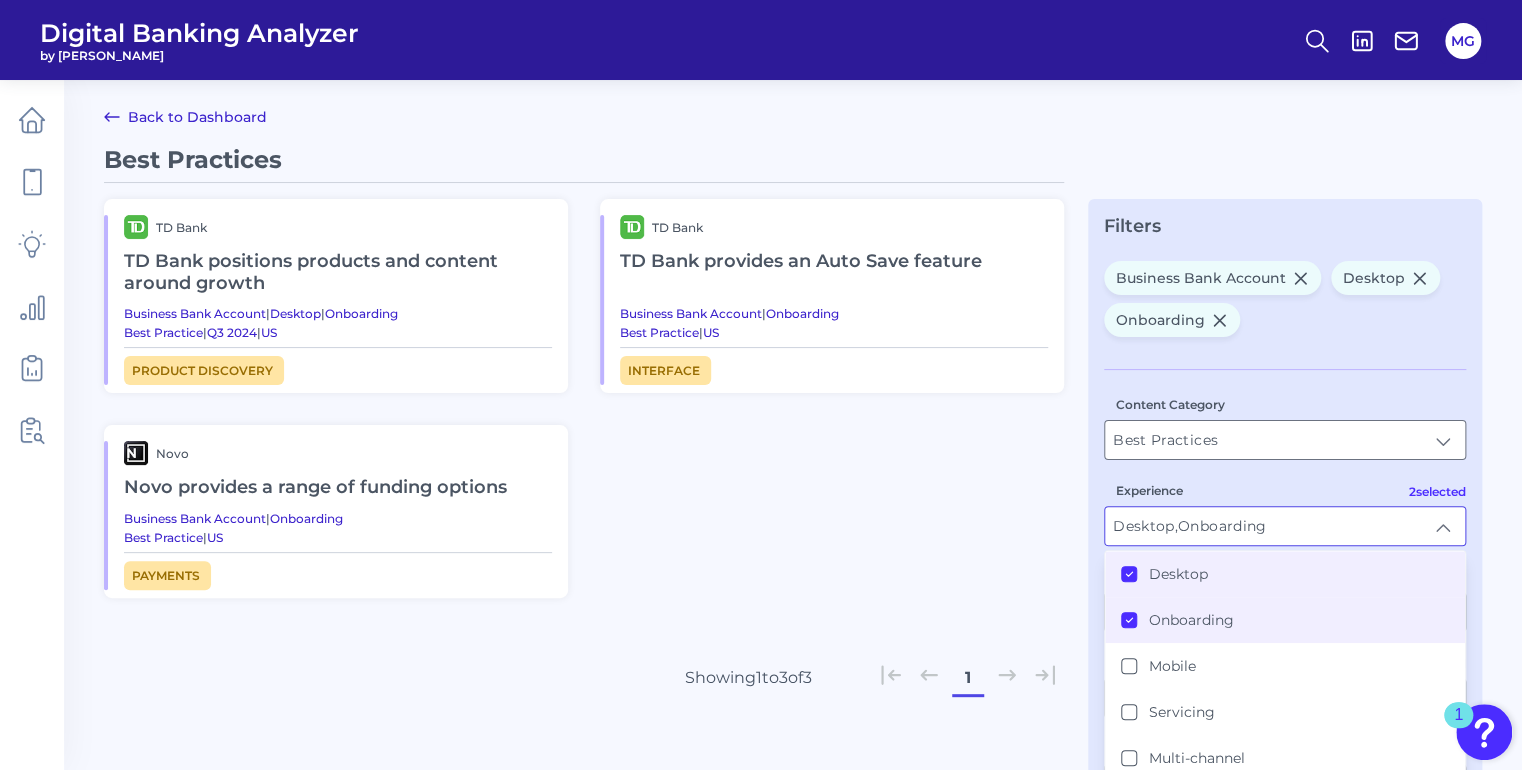 type on "Desktop, Onboarding" 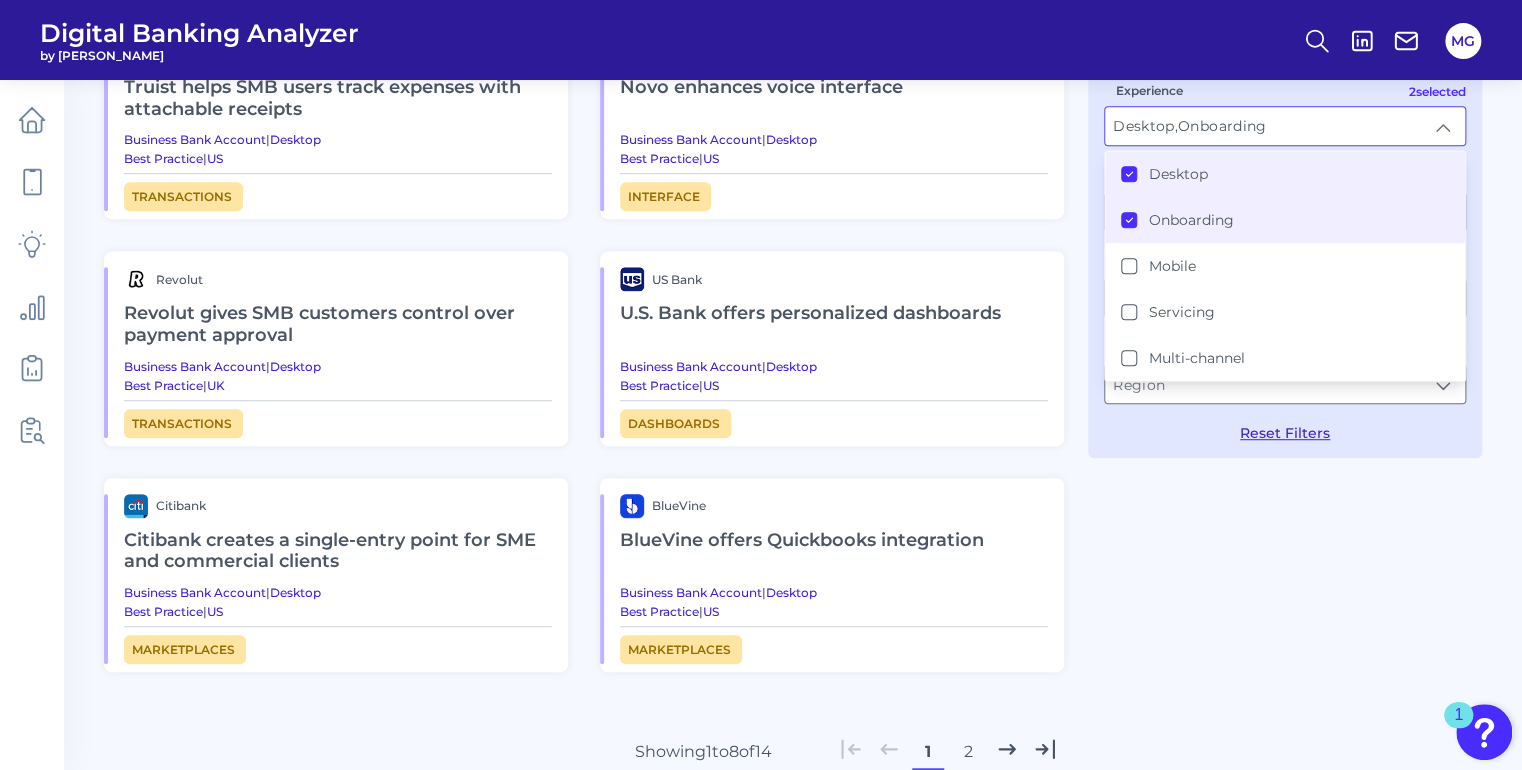 scroll, scrollTop: 400, scrollLeft: 0, axis: vertical 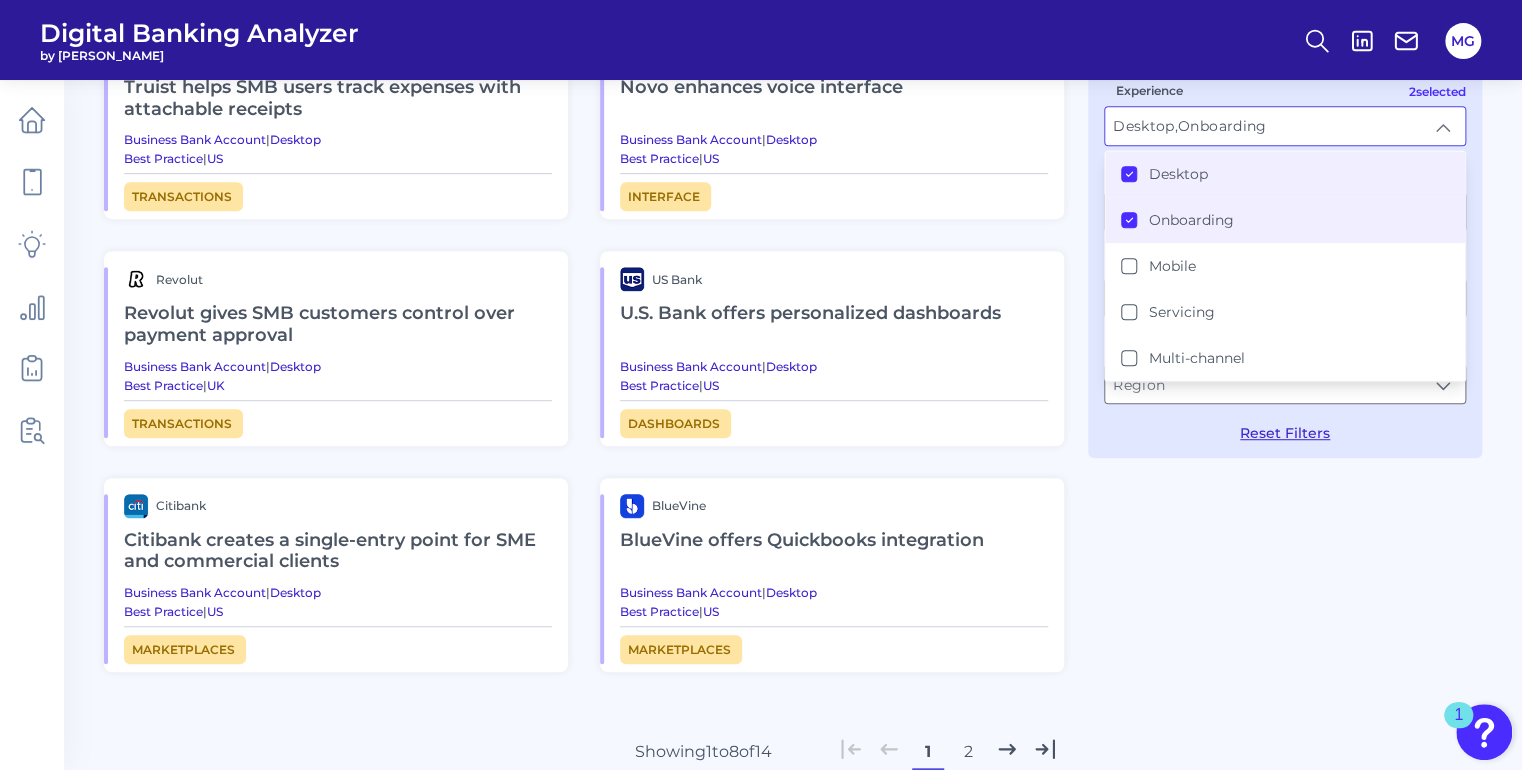 click on "Best Practices TD Bank TD Bank positions products and content around growth Business Bank Account  |  Desktop  |  Onboarding Best Practice  |  Q3 2024  |  US Product discovery   Citizens Bank Citizens helps businesses track key cashflow metrics Business Bank Account  |  Desktop  |  Servicing Best Practice  |  Q3 2024  |  US Design   Truist Truist helps SMB users track expenses with attachable receipts Business Bank Account  |  Desktop Best Practice  |  US Transactions   Novo Novo enhances voice interface Business Bank Account  |  Desktop Best Practice  |  US Interface   Revolut Revolut gives SMB customers control over payment approval Business Bank Account  |  Desktop Best Practice  |  UK Transactions   US Bank U.S. Bank offers personalized dashboards Business Bank Account  |  Desktop Best Practice  |  US Dashboards   Citibank Citibank creates a single-entry point for SME and commercial clients Business Bank Account  |  Desktop Best Practice  |  US Marketplaces   BlueVine Business Bank Account  |   |" at bounding box center [793, 328] 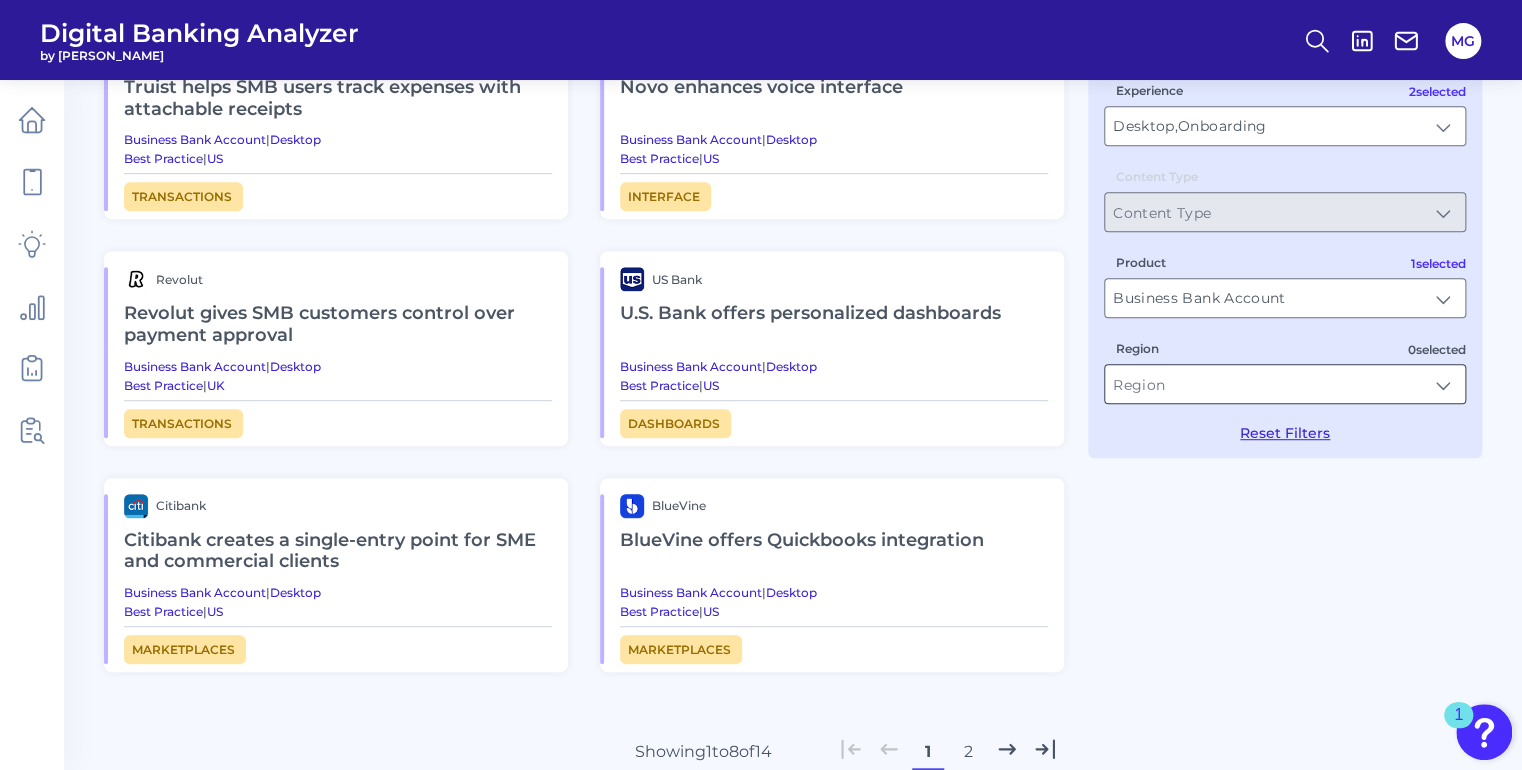 click on "Region" at bounding box center (1285, 384) 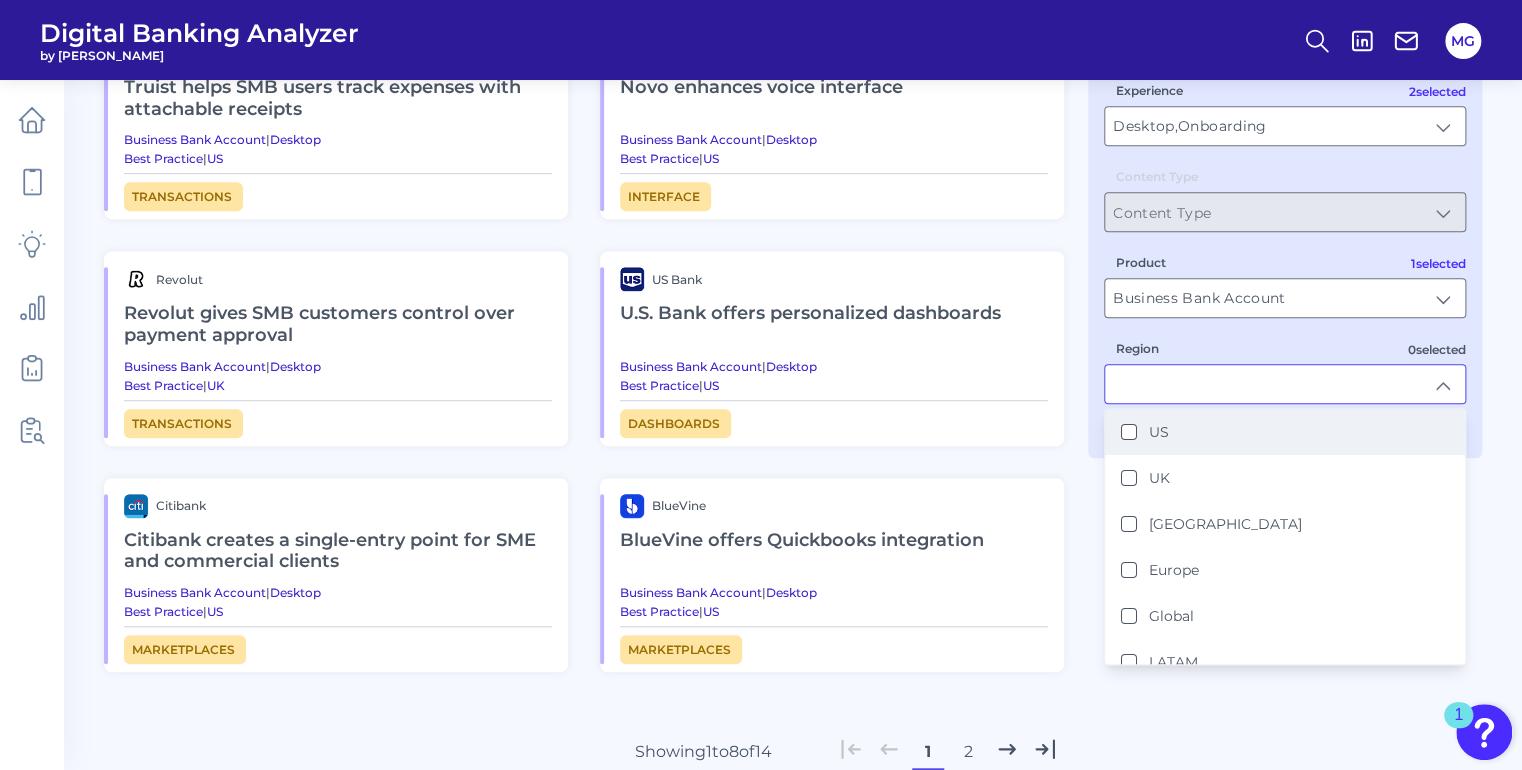 click on "US" at bounding box center (1129, 432) 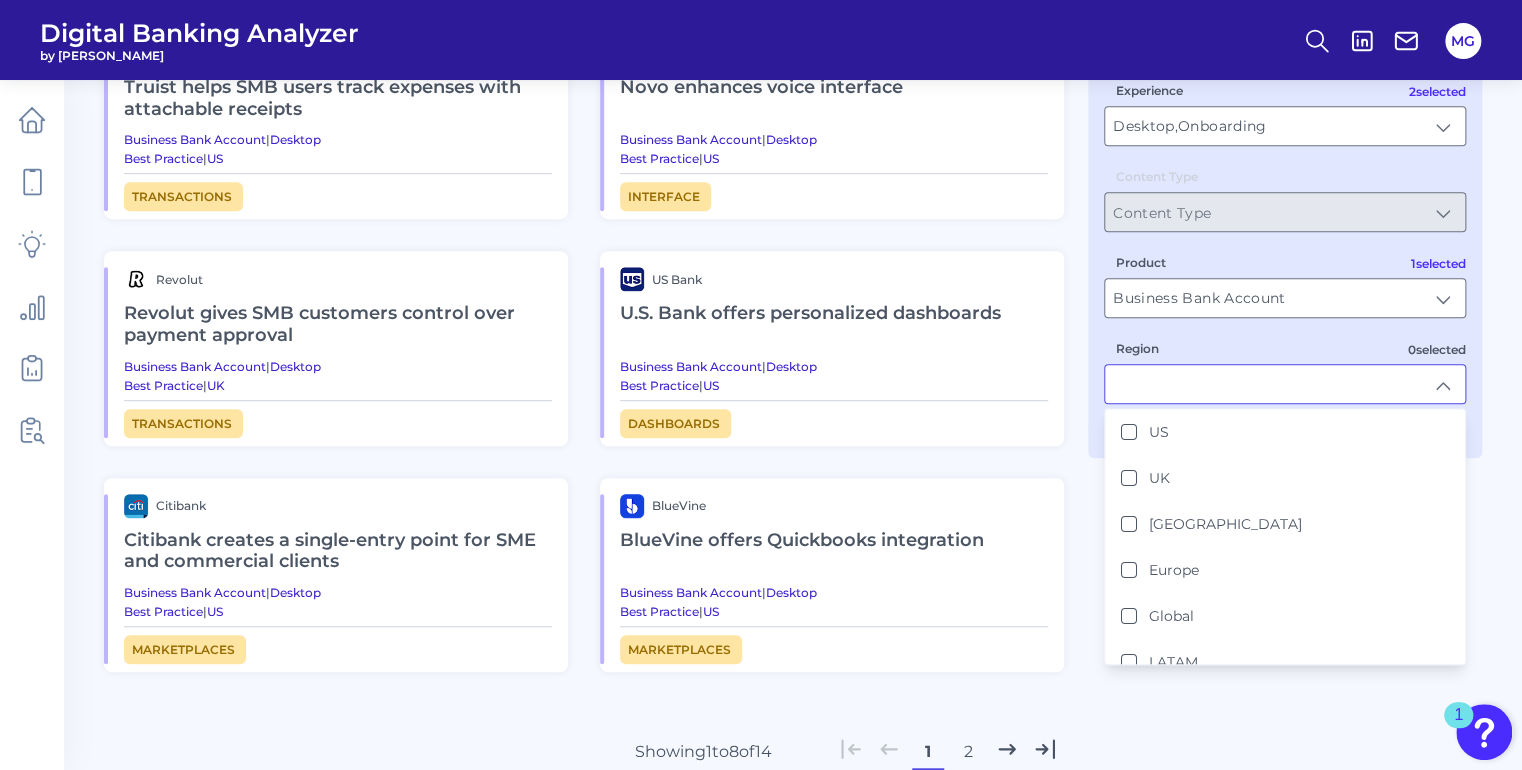 type on "US" 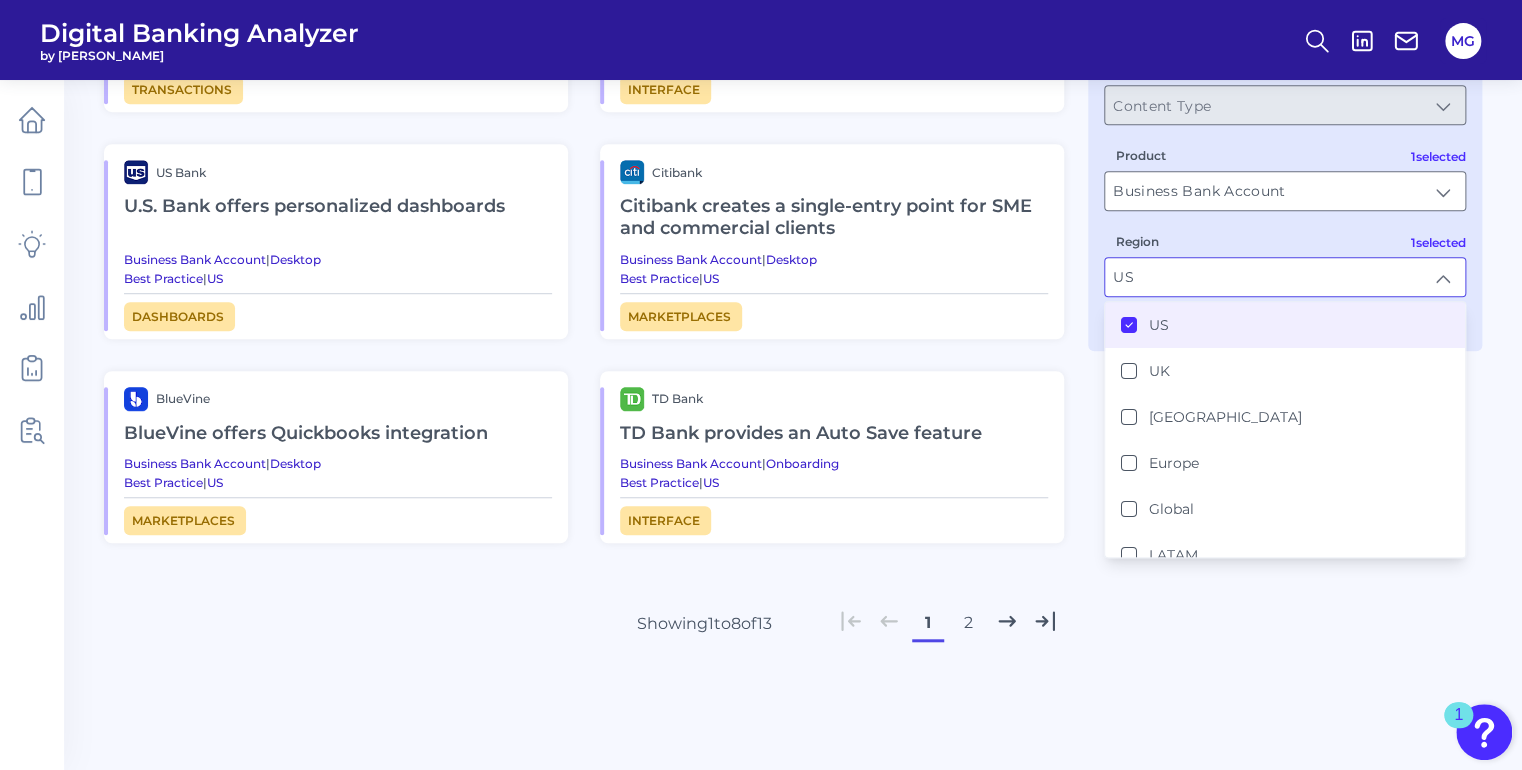 scroll, scrollTop: 552, scrollLeft: 0, axis: vertical 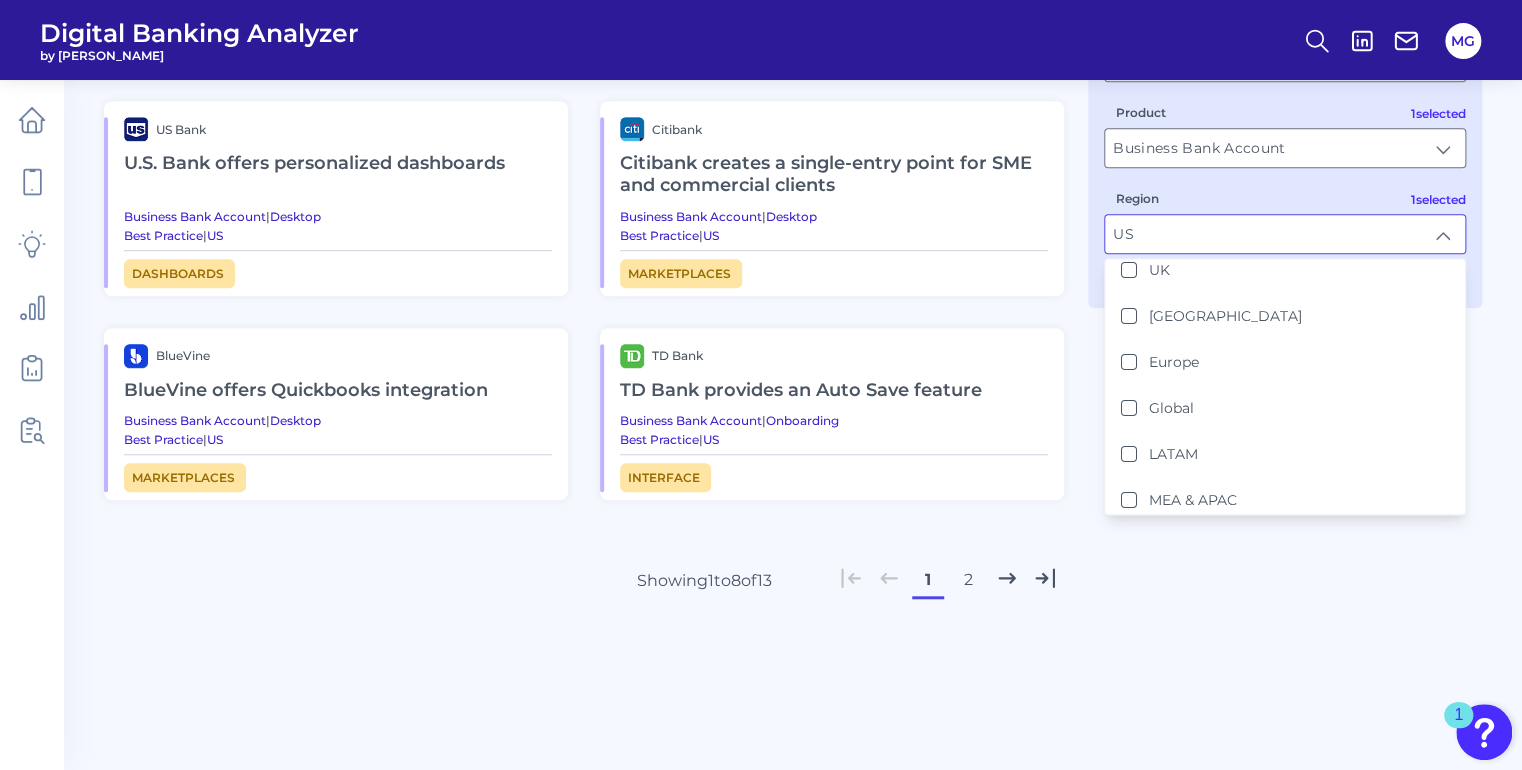 click on "Best Practices TD Bank TD Bank positions products and content around growth Business Bank Account  |  Desktop  |  Onboarding Best Practice  |  Q3 2024  |  US Product discovery   Citizens Bank Citizens helps businesses track key cashflow metrics Business Bank Account  |  Desktop  |  Servicing Best Practice  |  Q3 2024  |  US Design   Truist Truist helps SMB users track expenses with attachable receipts Business Bank Account  |  Desktop Best Practice  |  US Transactions   Novo Novo enhances voice interface Business Bank Account  |  Desktop Best Practice  |  US Interface   US Bank U.S. Bank offers personalized dashboards Business Bank Account  |  Desktop Best Practice  |  US Dashboards   Citibank Citibank creates a single-entry point for SME and commercial clients Business Bank Account  |  Desktop Best Practice  |  US Marketplaces   BlueVine BlueVine offers Quickbooks integration Business Bank Account  |  Desktop Best Practice  |  US Marketplaces   TD Bank TD Bank provides an Auto Save feature  |   |  US" at bounding box center [793, 167] 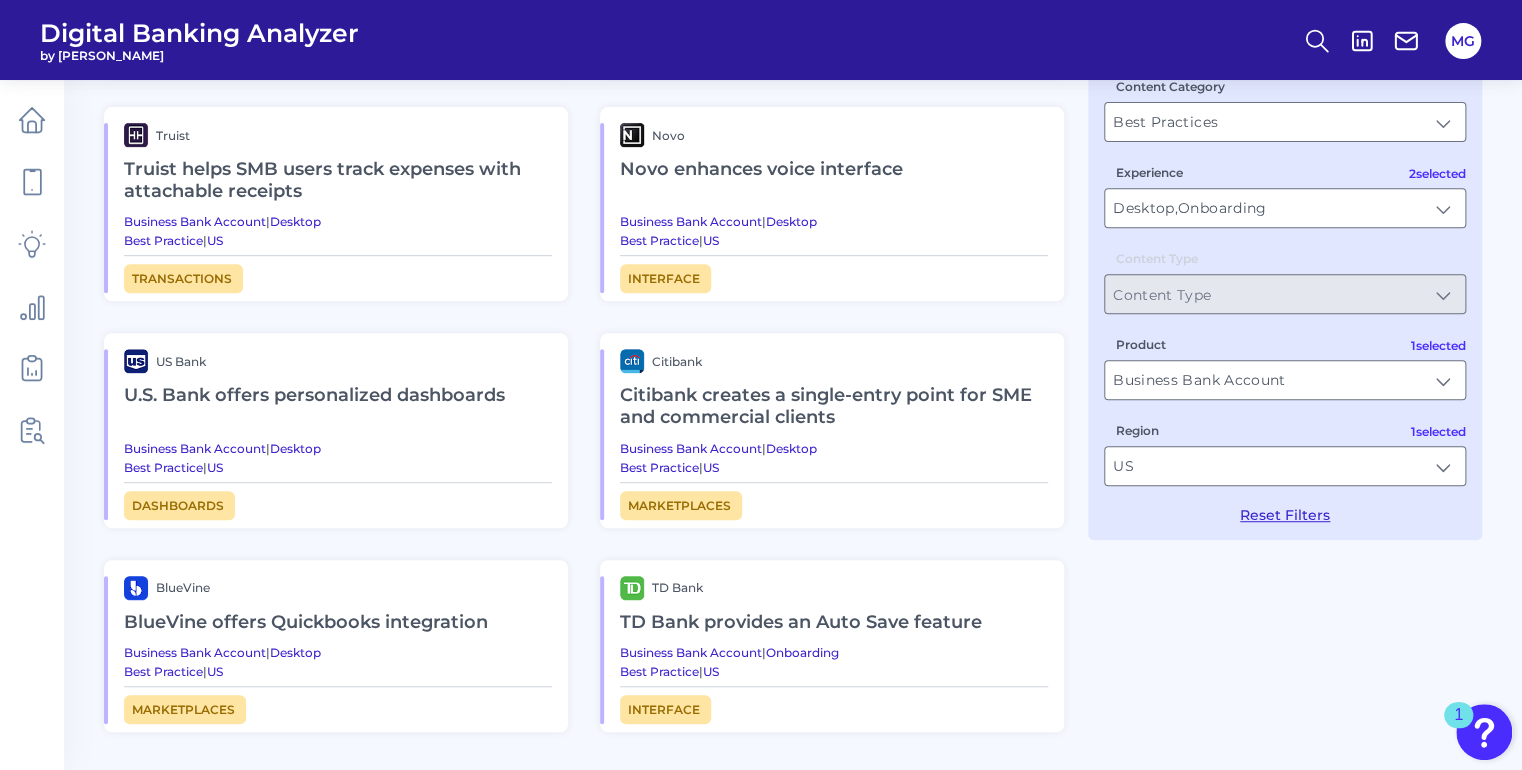 scroll, scrollTop: 0, scrollLeft: 0, axis: both 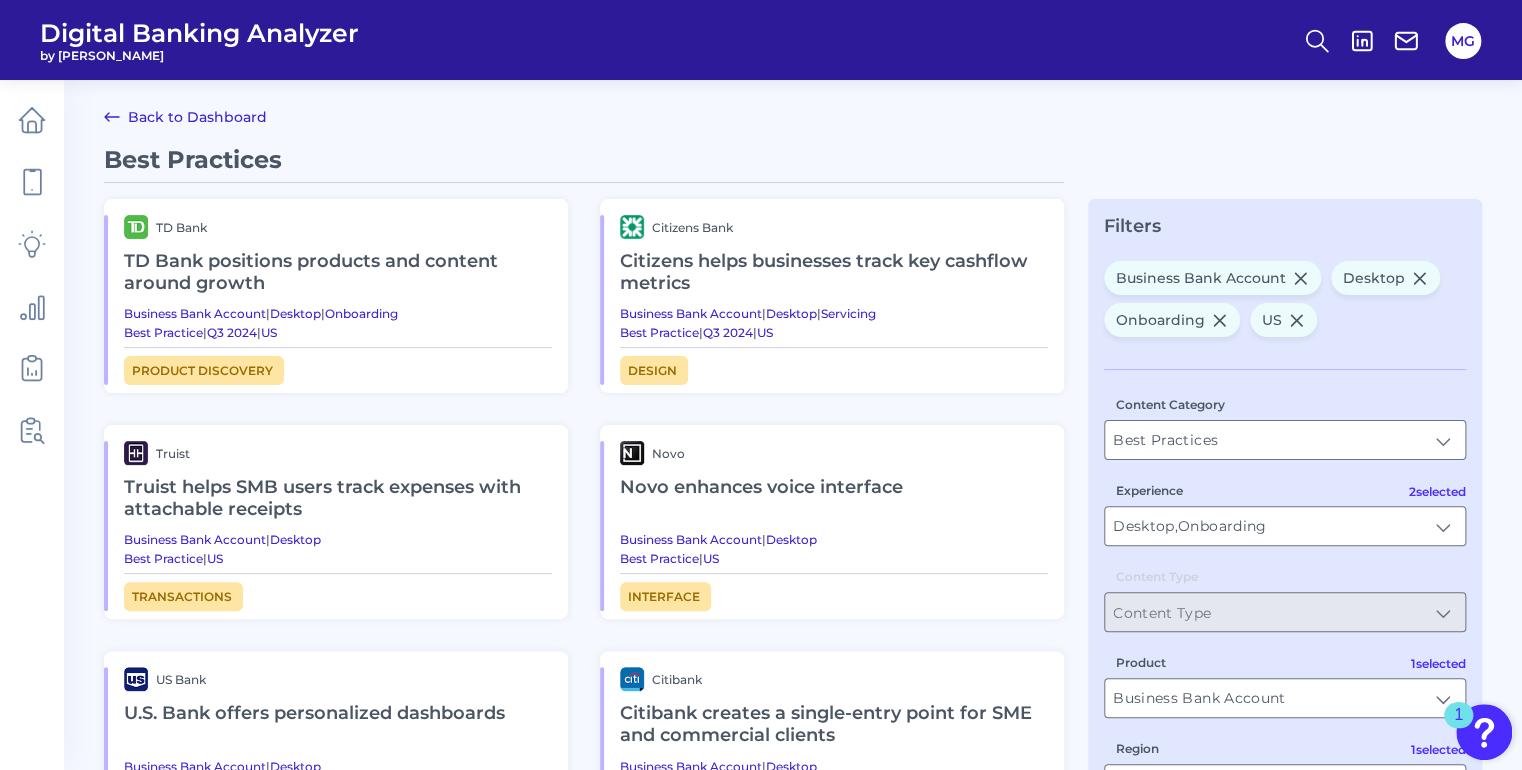click on "Best Practices TD Bank TD Bank positions products and content around growth Business Bank Account  |  Desktop  |  Onboarding Best Practice  |  Q3 2024  |  US Product discovery   Citizens Bank Citizens helps businesses track key cashflow metrics Business Bank Account  |  Desktop  |  Servicing Best Practice  |  Q3 2024  |  US Design   Truist Truist helps SMB users track expenses with attachable receipts Business Bank Account  |  Desktop Best Practice  |  US Transactions   Novo Novo enhances voice interface Business Bank Account  |  Desktop Best Practice  |  US Interface   US Bank U.S. Bank offers personalized dashboards Business Bank Account  |  Desktop Best Practice  |  US Dashboards   Citibank Citibank creates a single-entry point for SME and commercial clients Business Bank Account  |  Desktop Best Practice  |  US Marketplaces   BlueVine BlueVine offers Quickbooks integration Business Bank Account  |  Desktop Best Practice  |  US Marketplaces   TD Bank TD Bank provides an Auto Save feature  |   |  US" at bounding box center (793, 717) 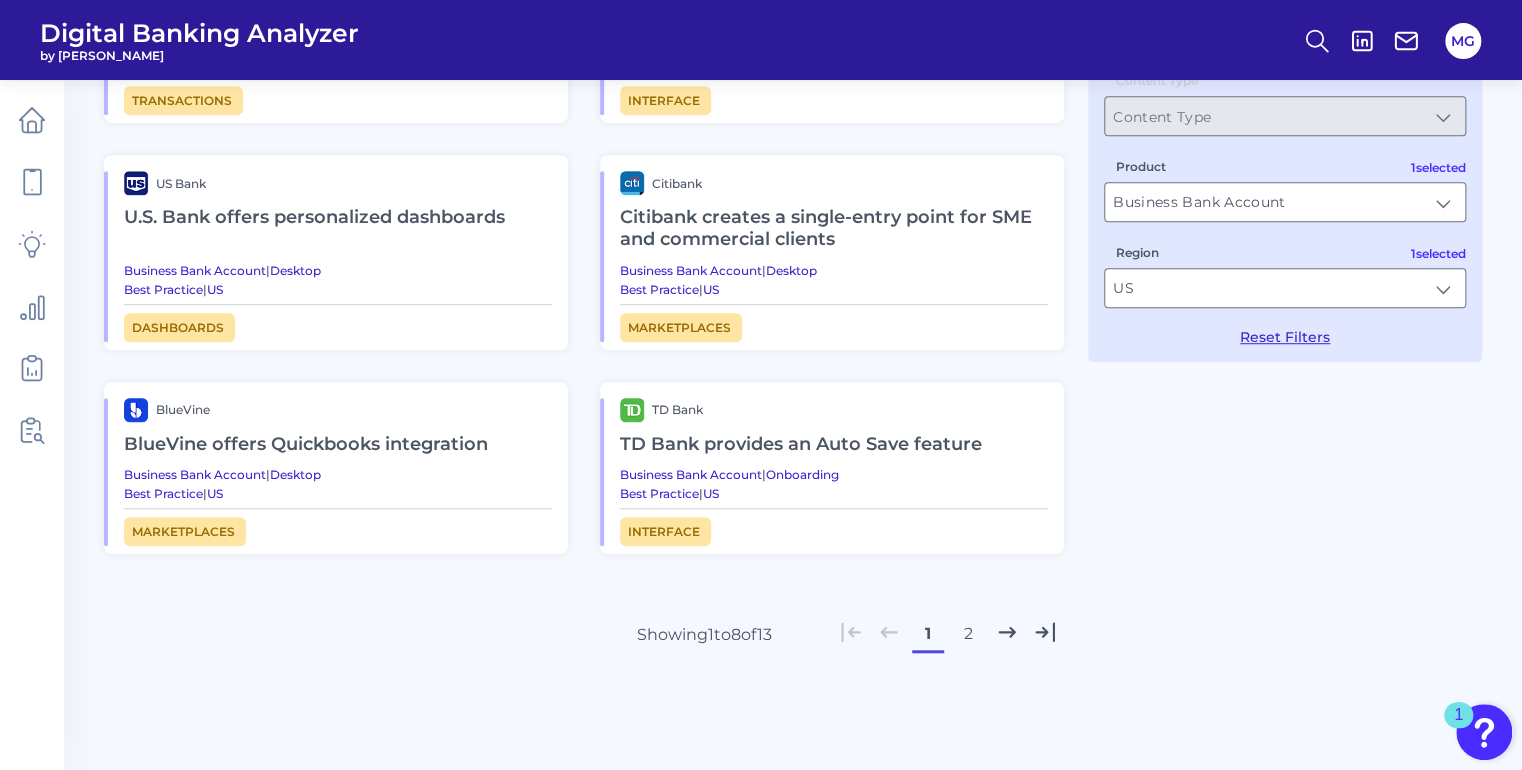 scroll, scrollTop: 552, scrollLeft: 0, axis: vertical 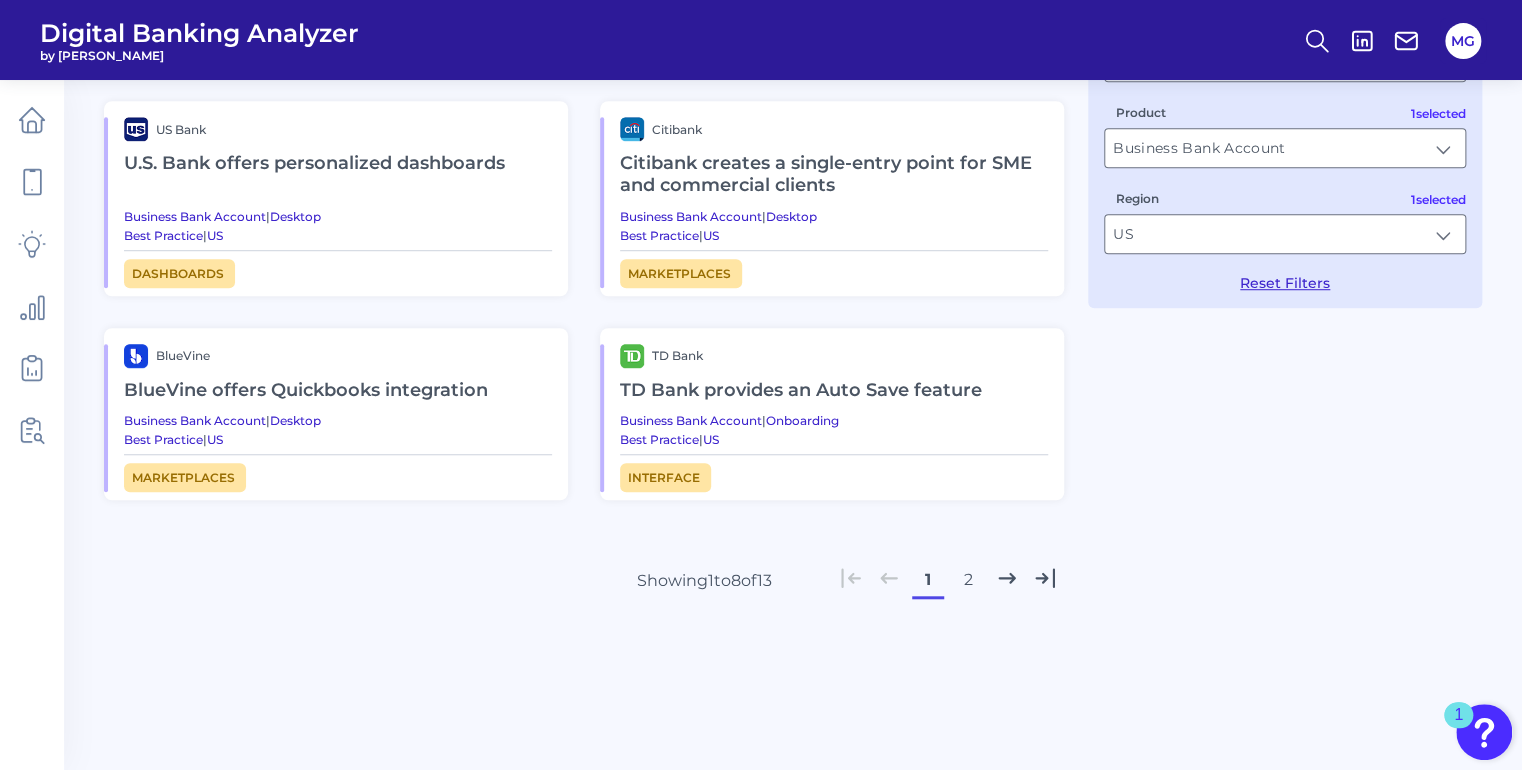 click on "2" at bounding box center (968, 580) 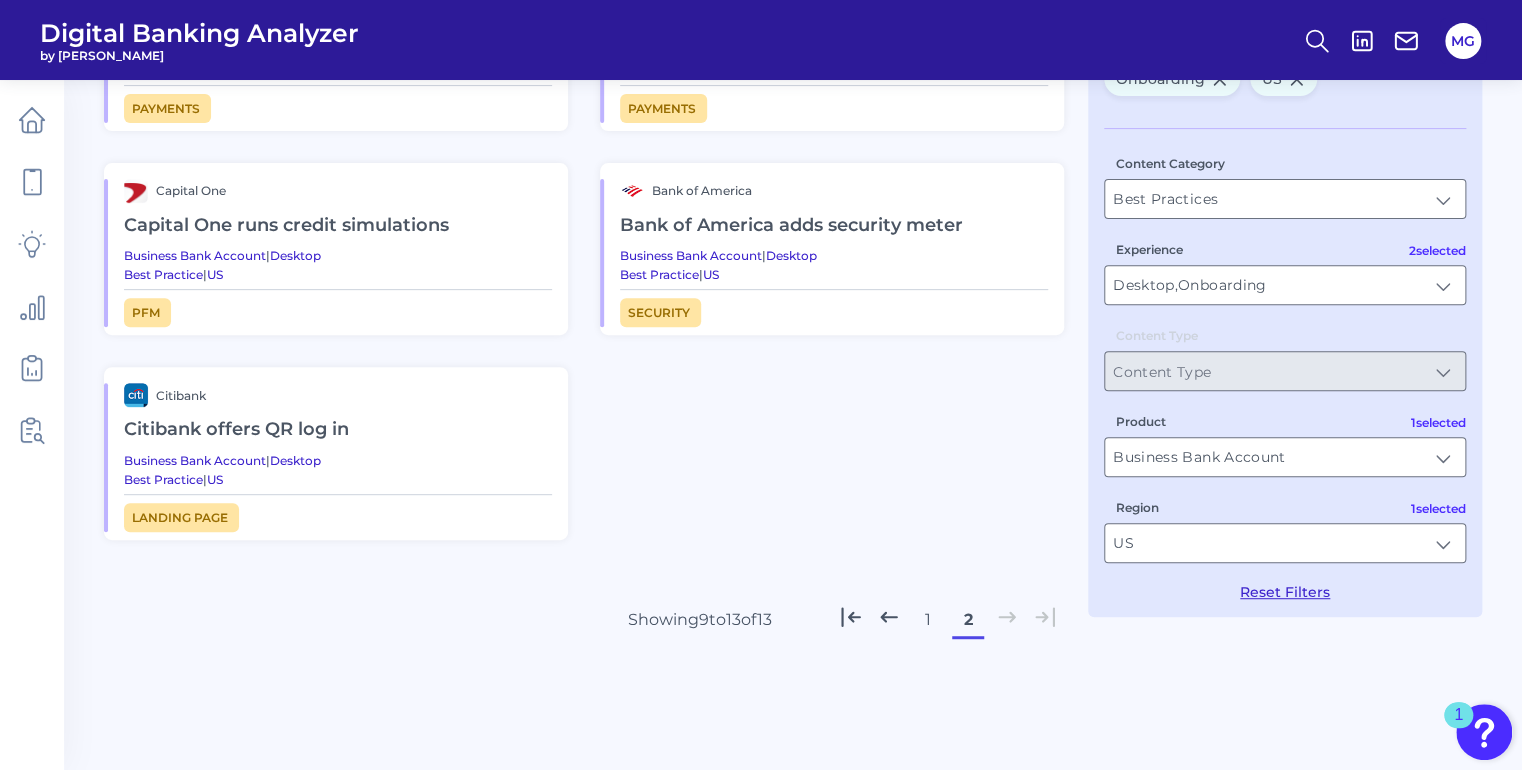 scroll, scrollTop: 283, scrollLeft: 0, axis: vertical 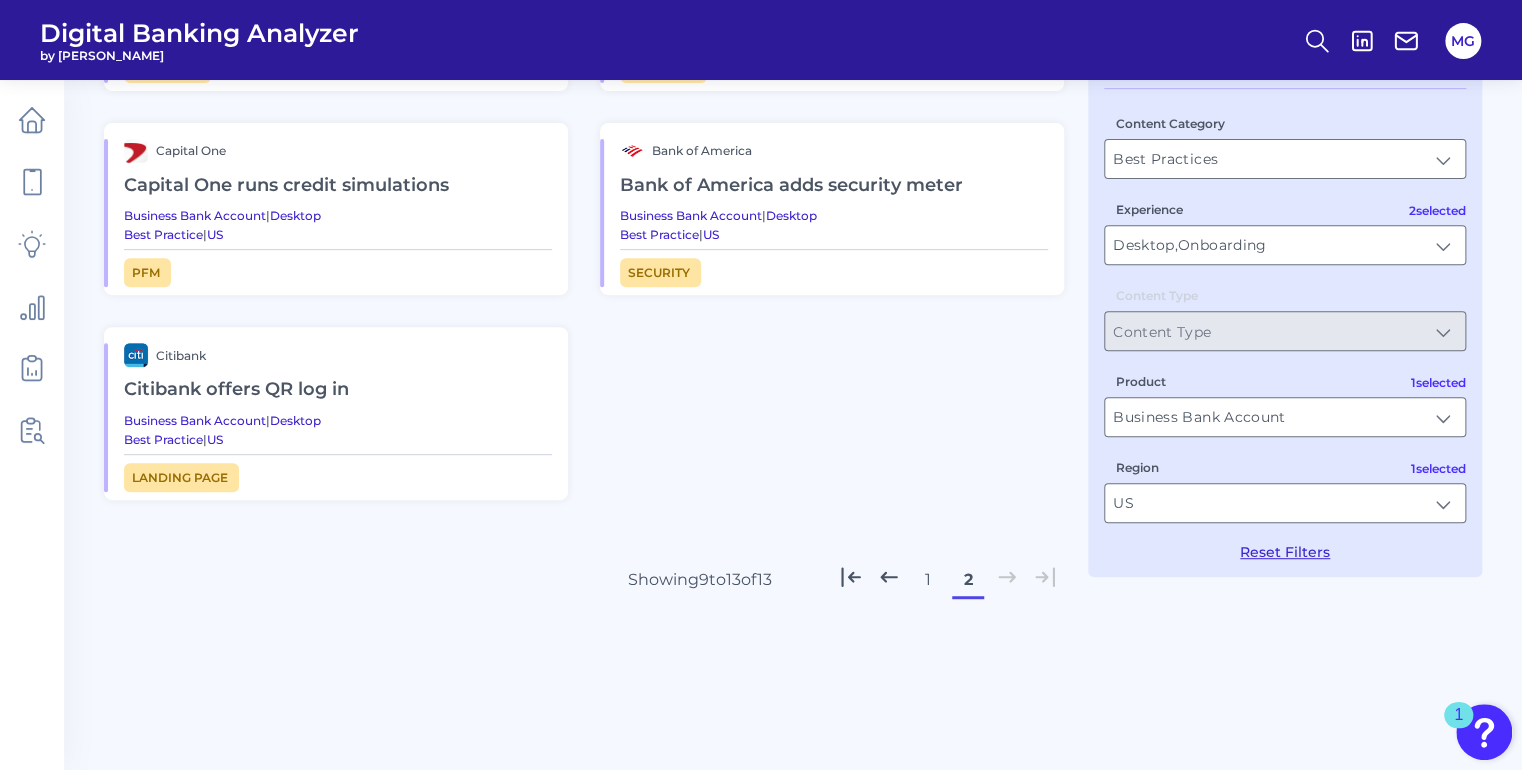 click on "Reset Filters" at bounding box center (1285, 552) 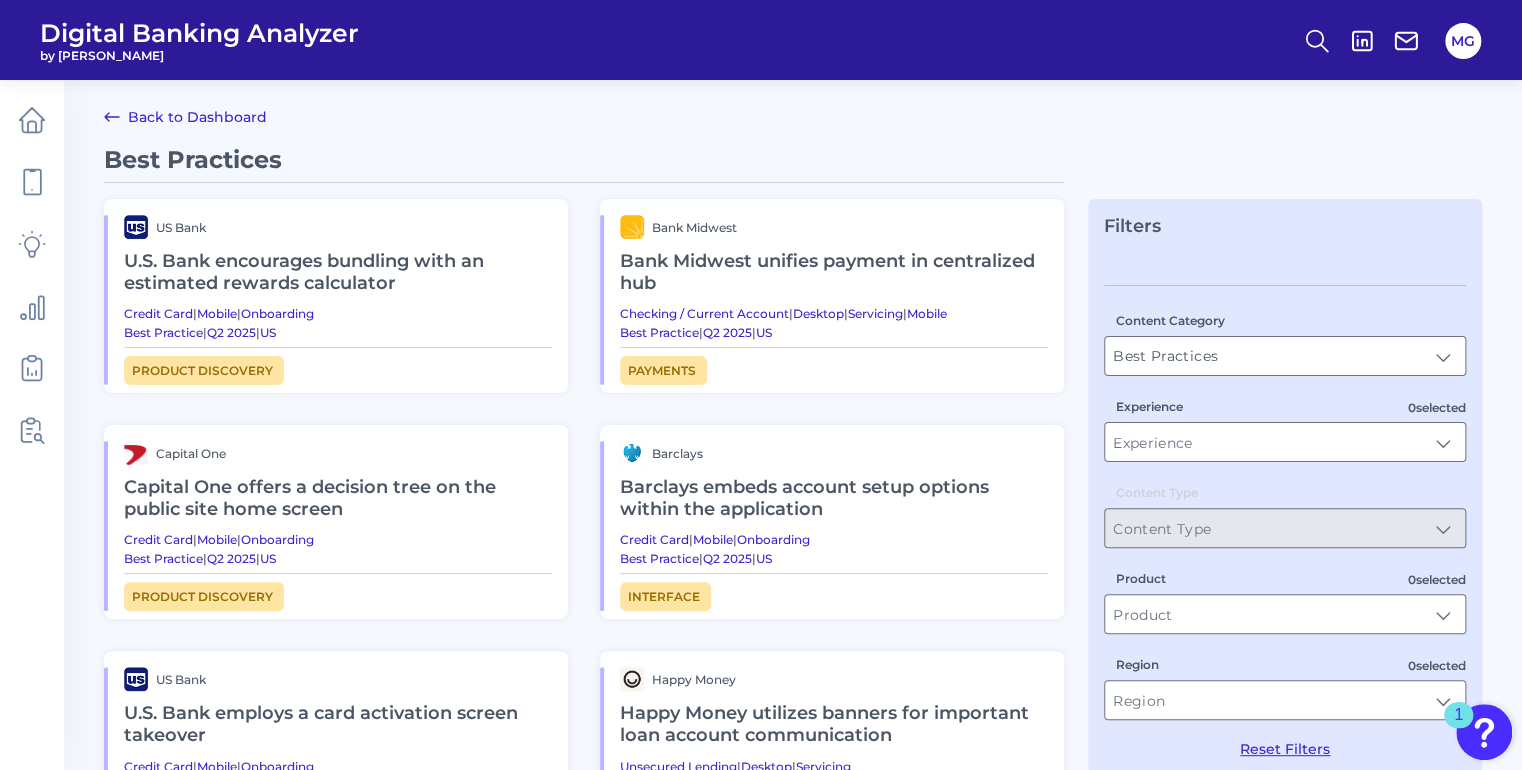 click on "Bank Midwest unifies payment in centralized hub" at bounding box center [834, 272] 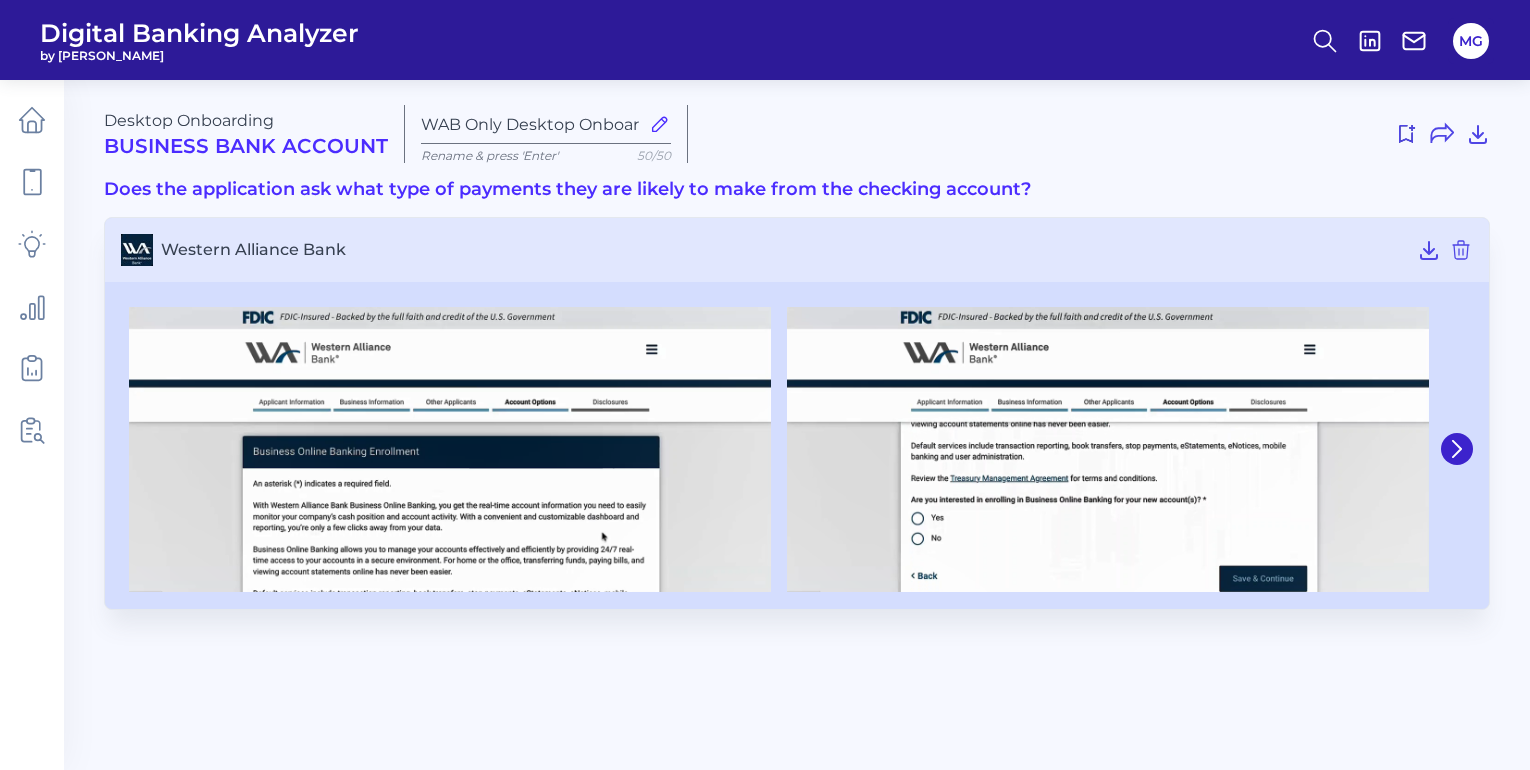 scroll, scrollTop: 0, scrollLeft: 0, axis: both 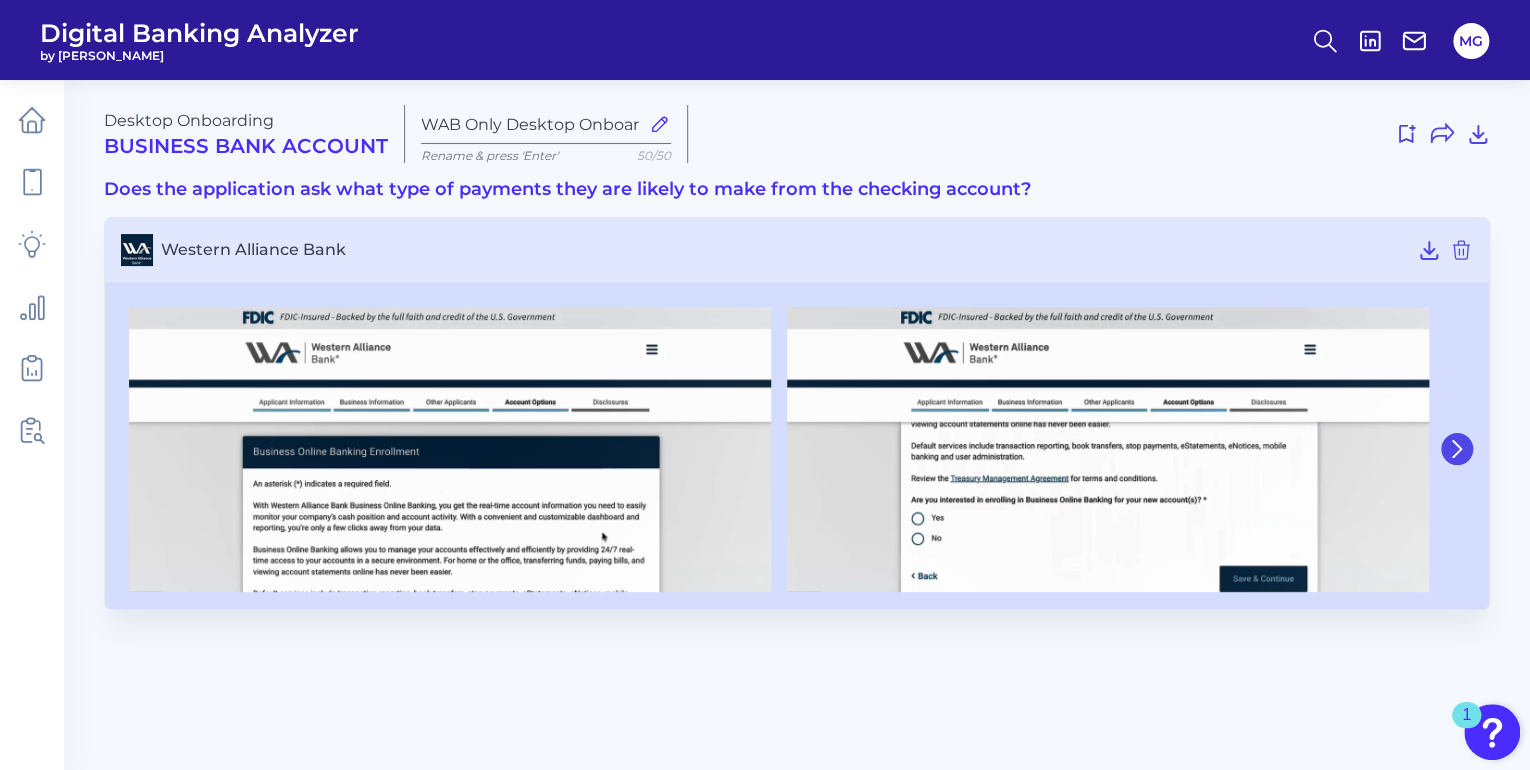 click 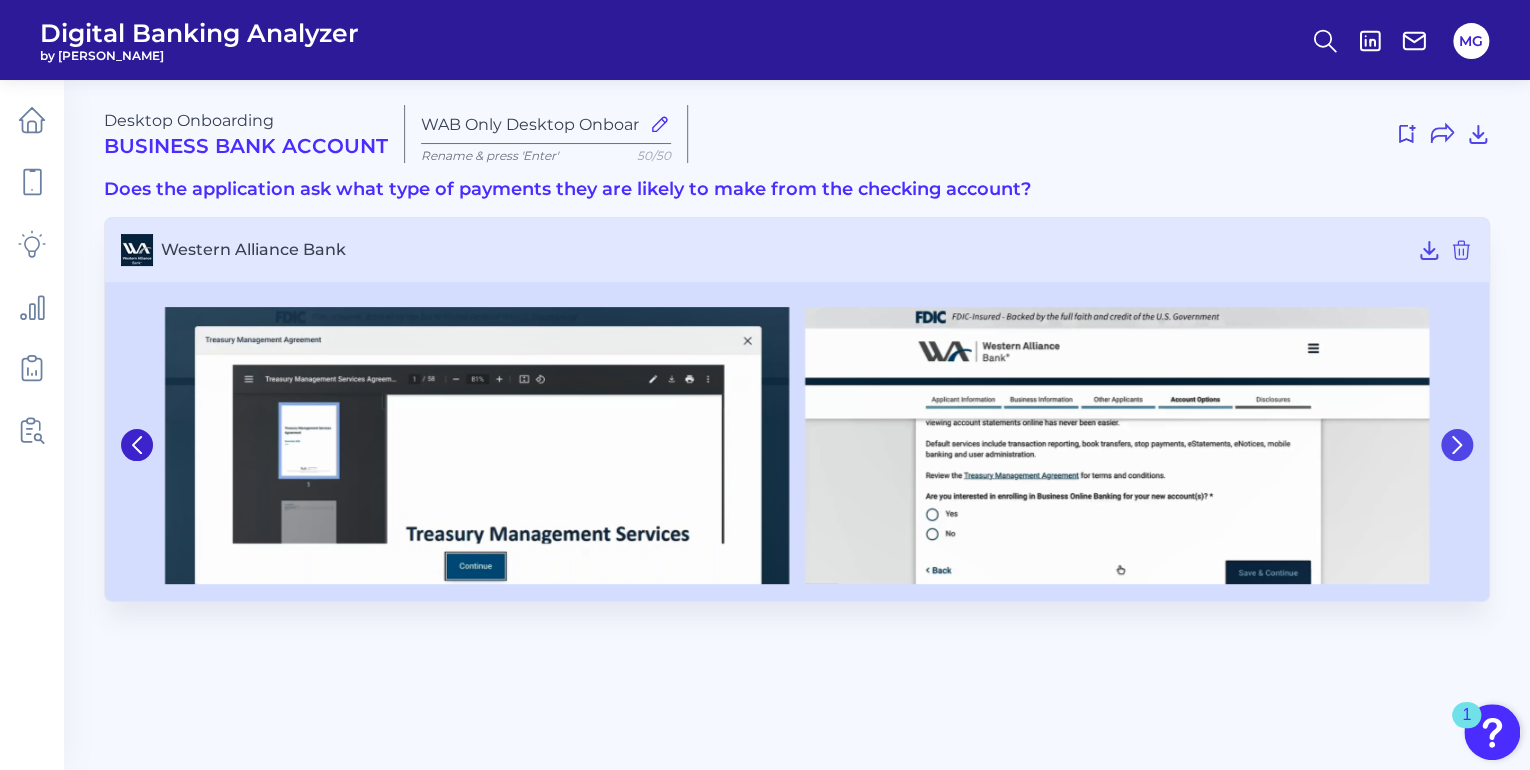 click 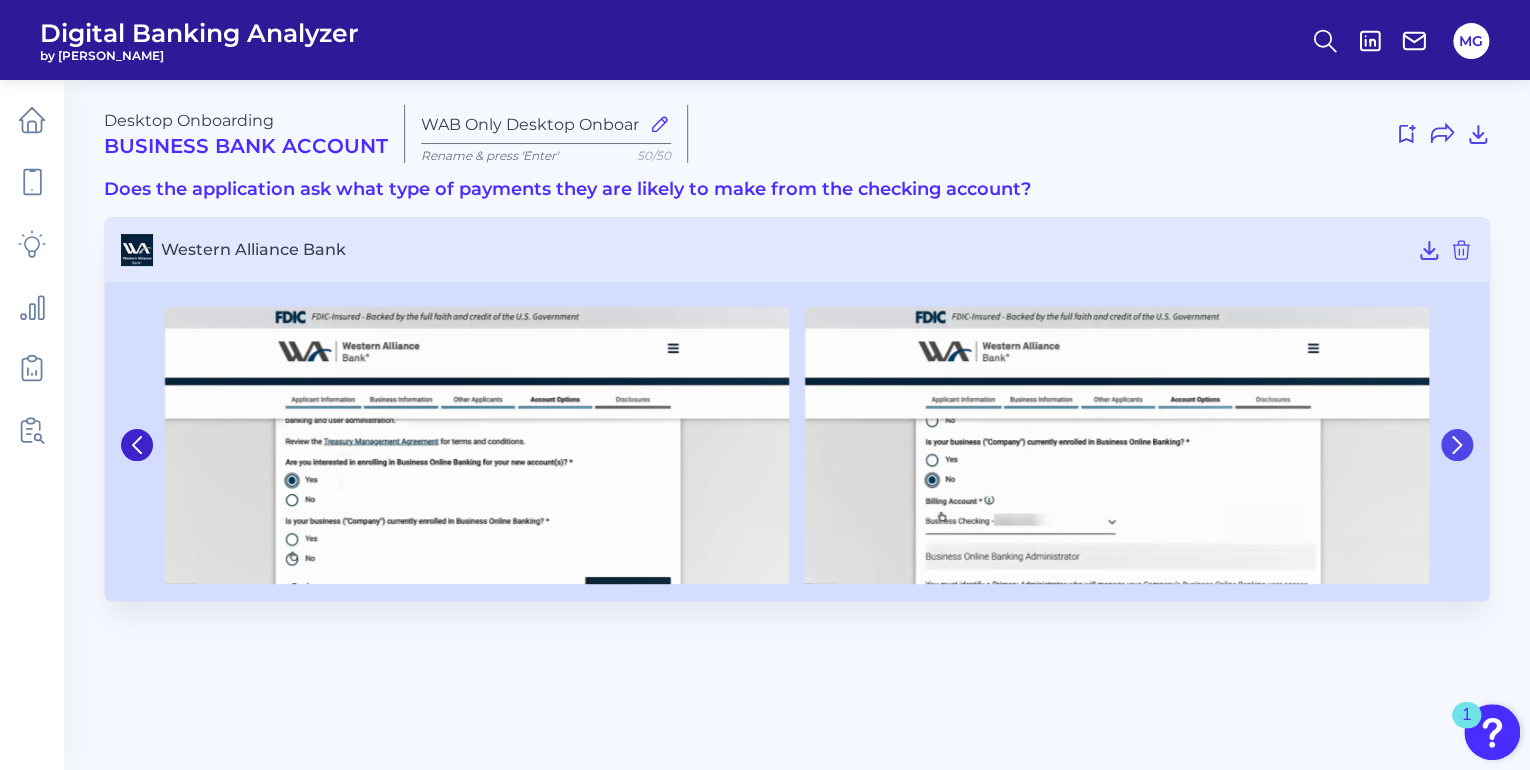 click 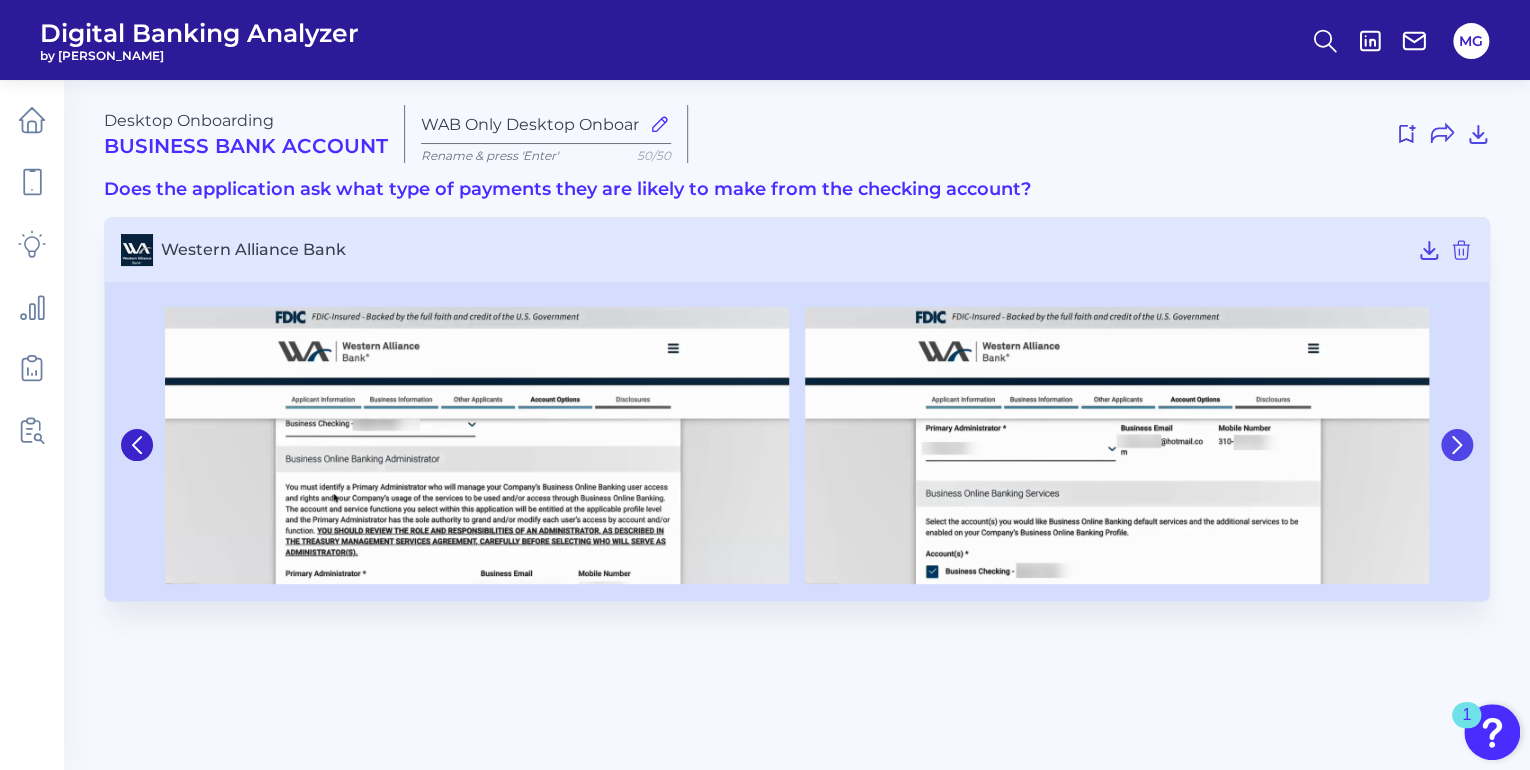 click 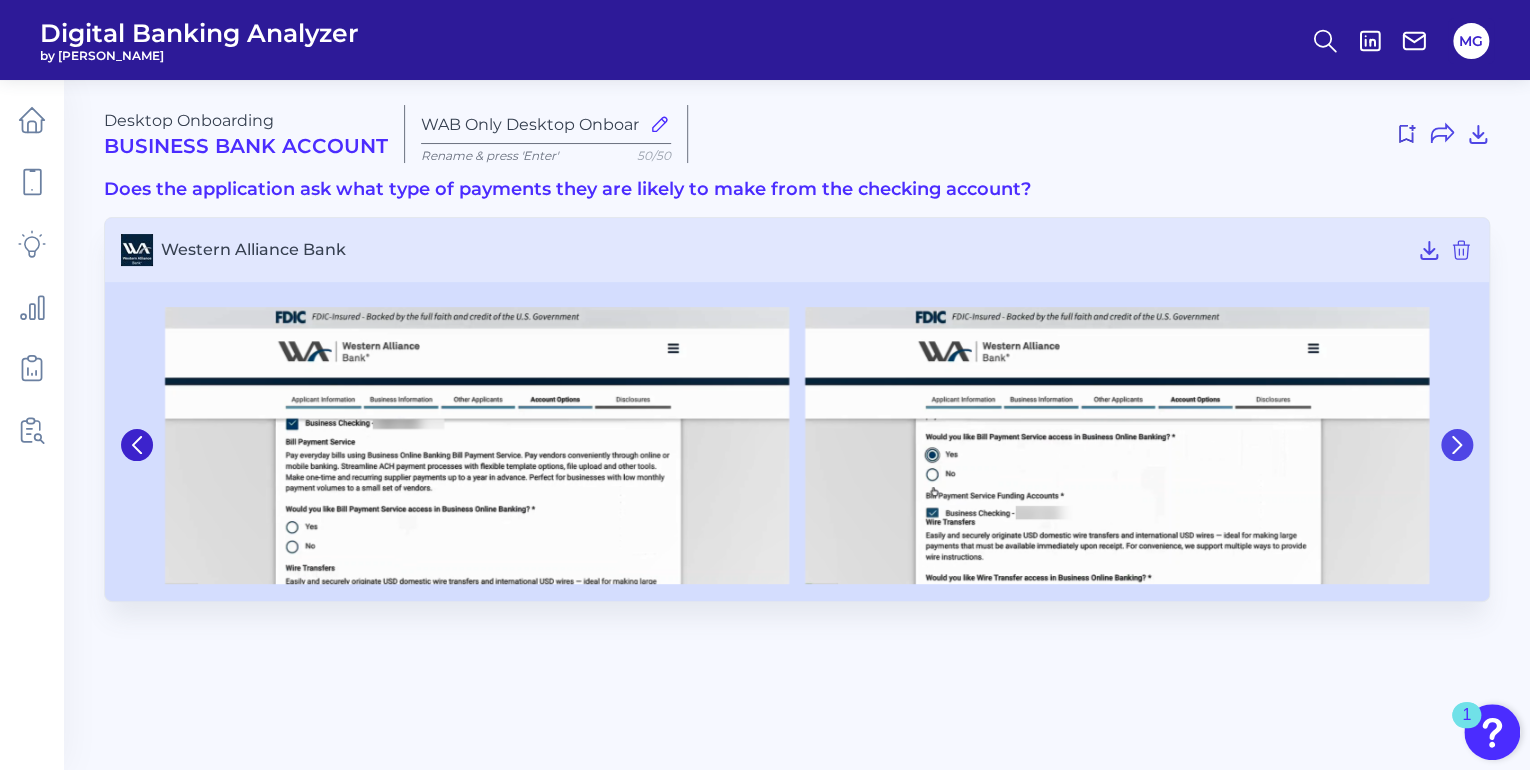 click 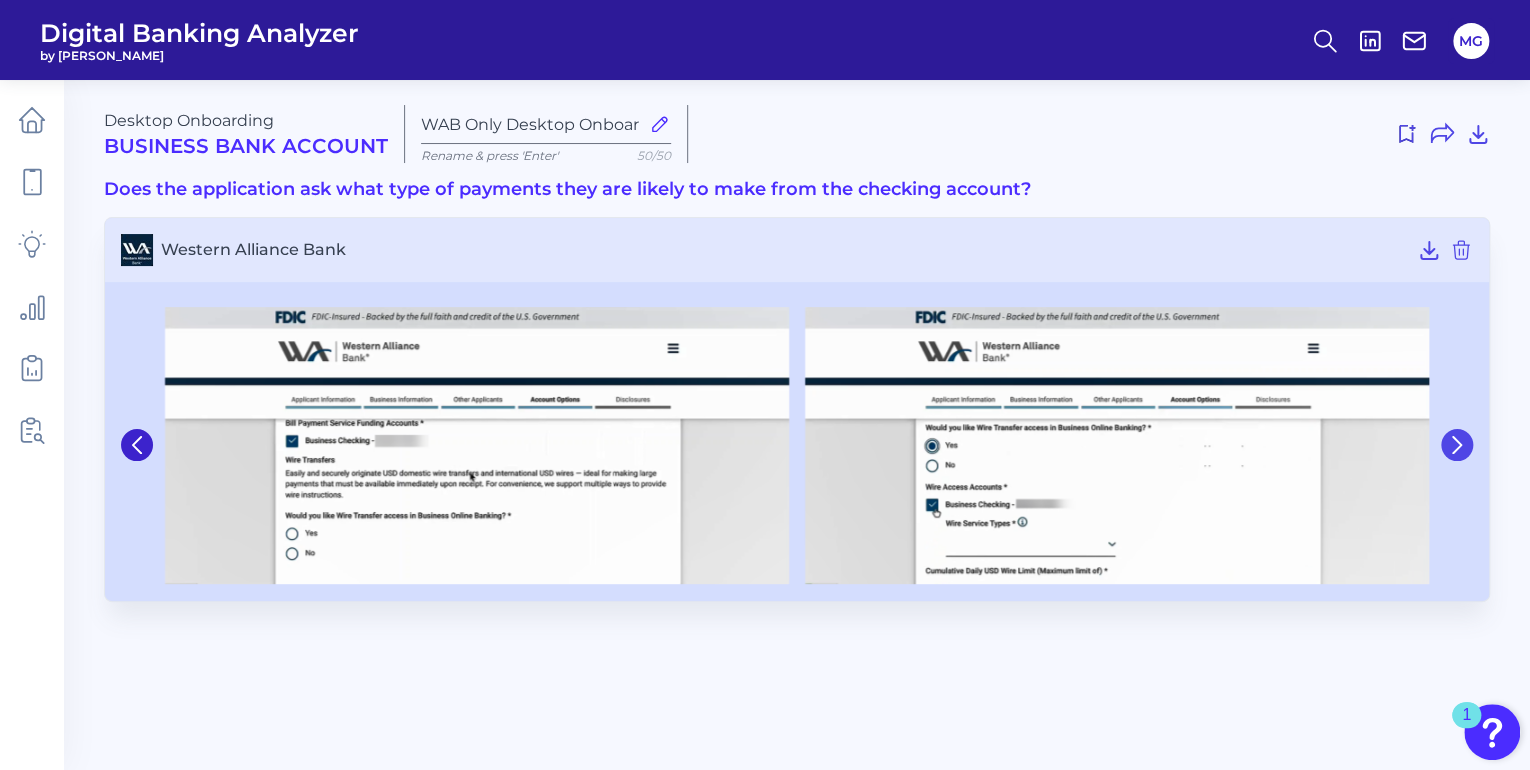 click 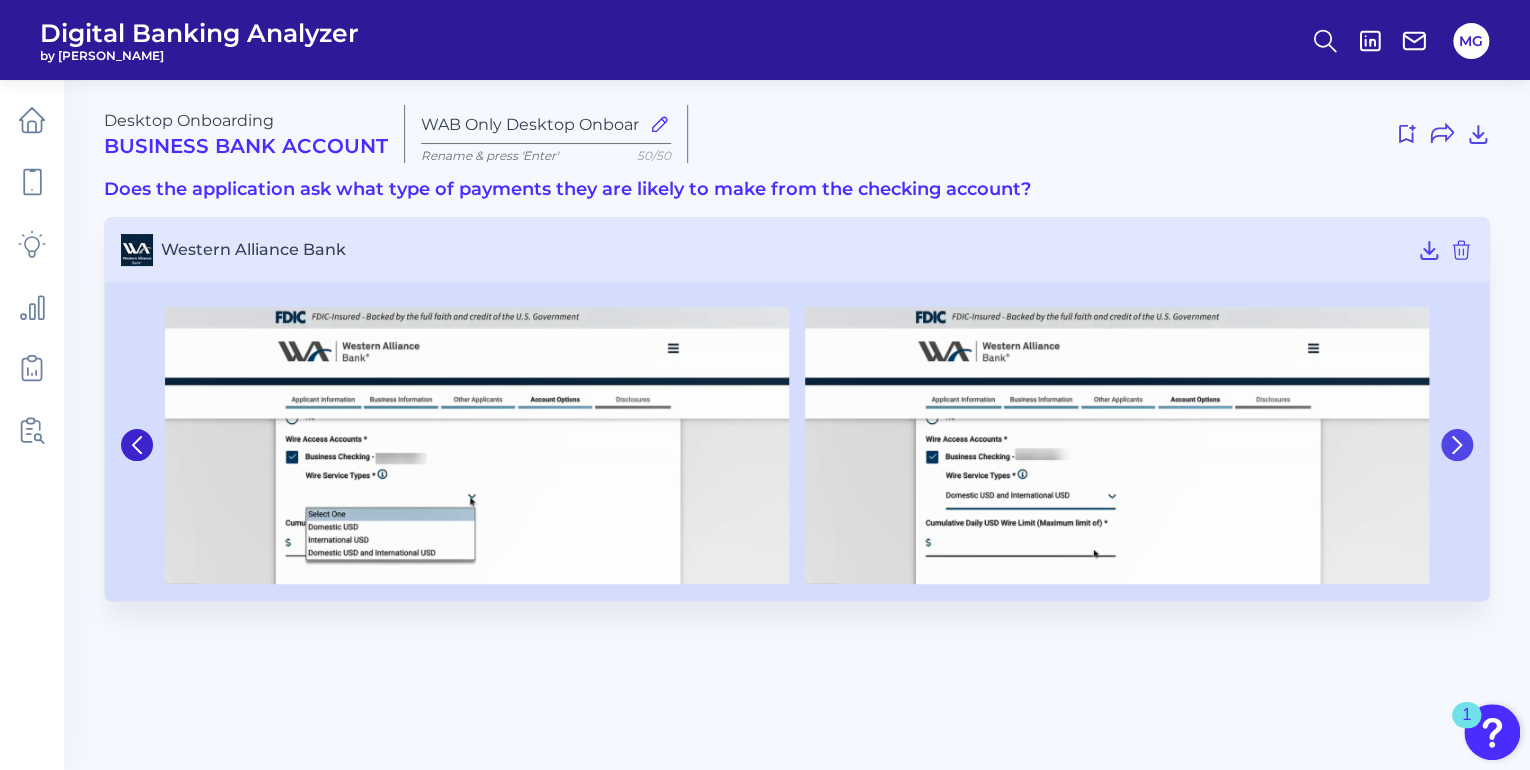 click 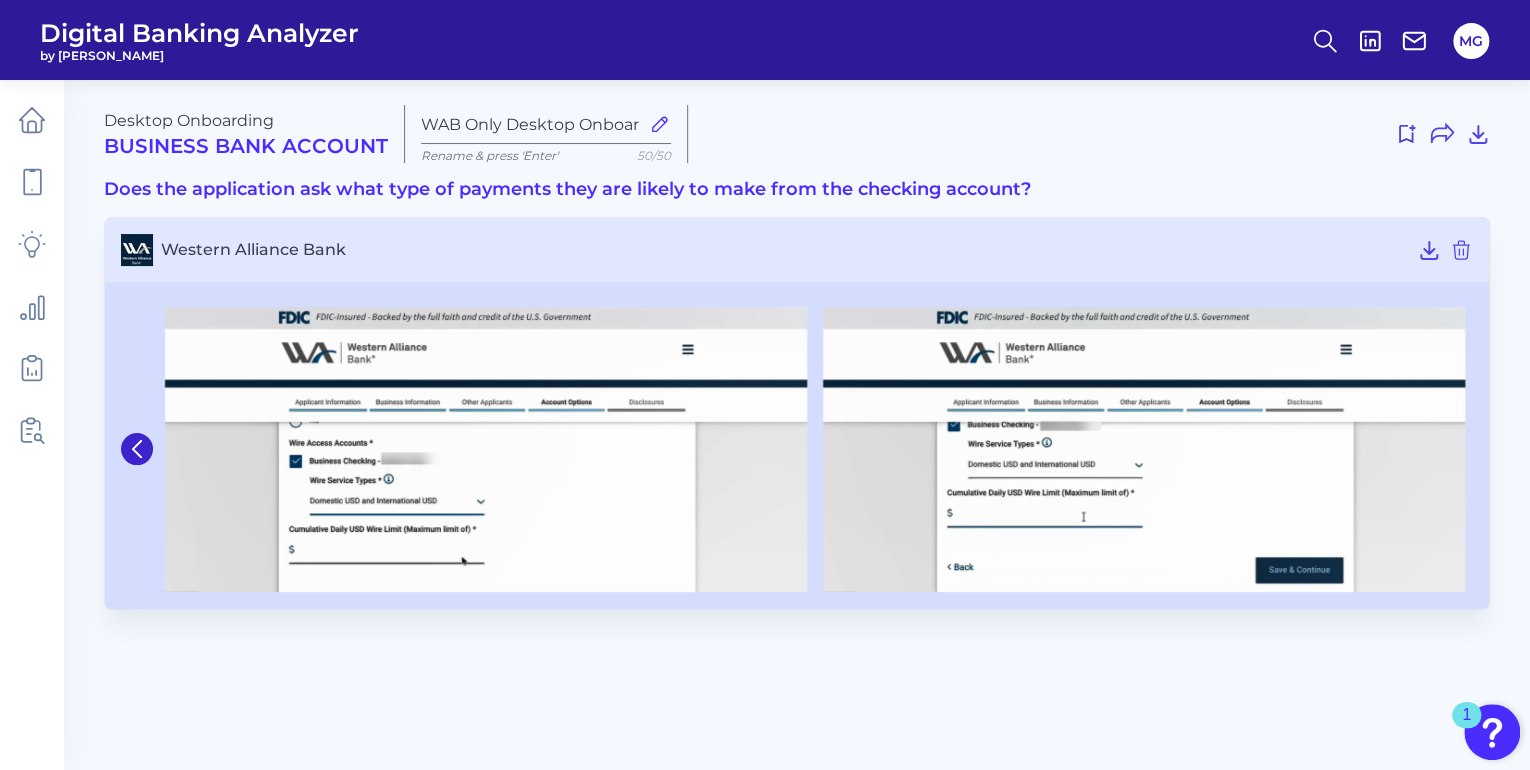 click at bounding box center (1144, 449) 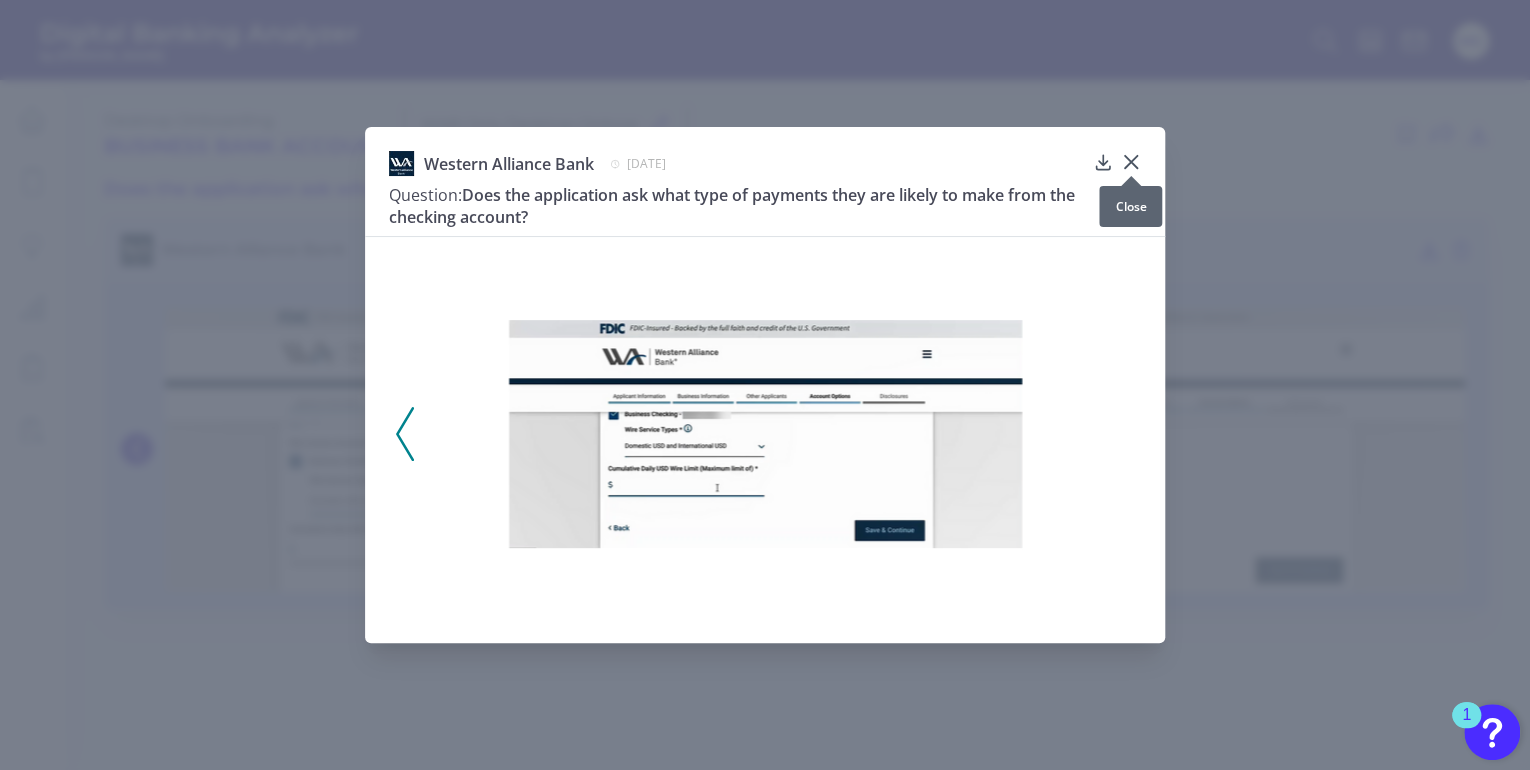 click 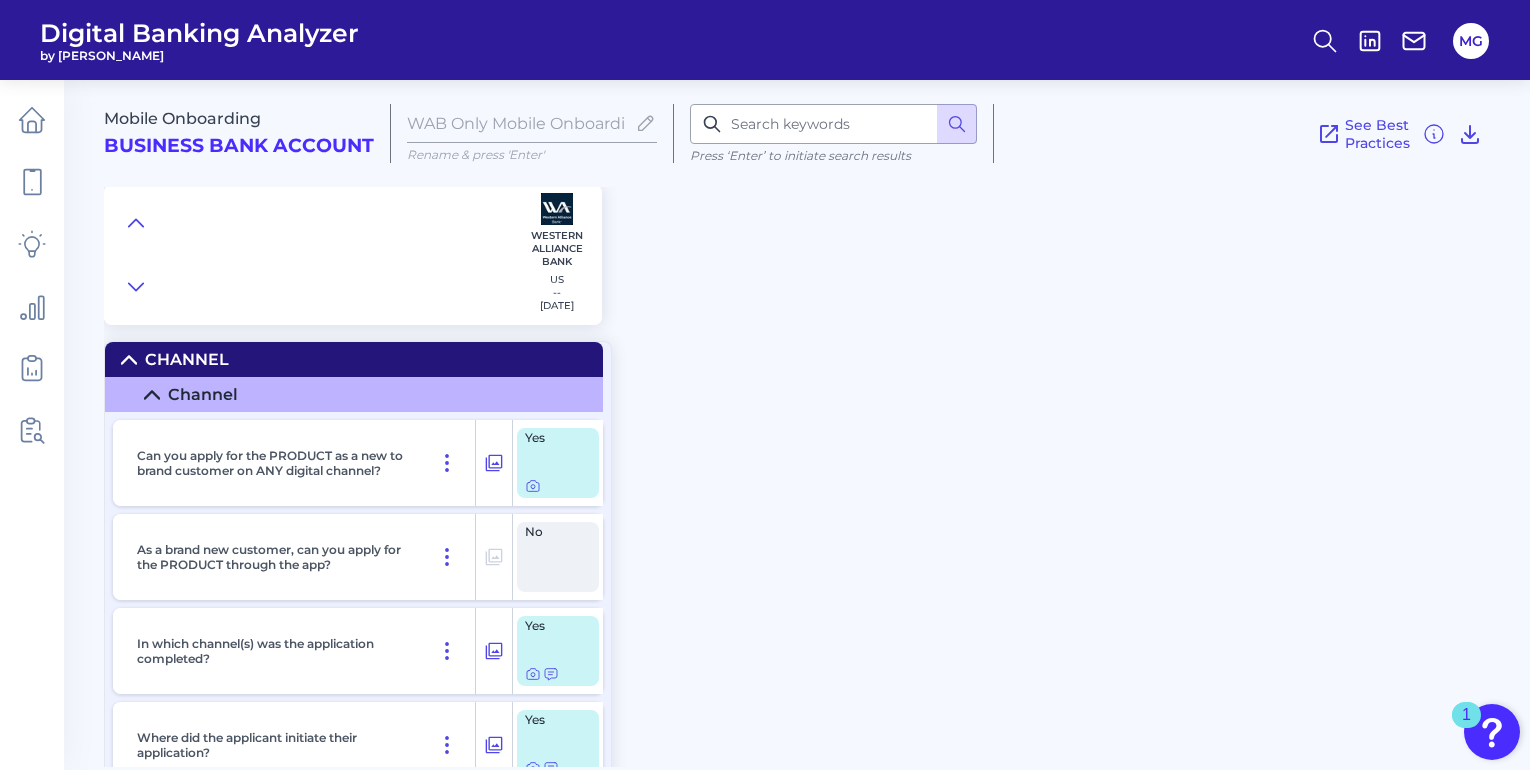 scroll, scrollTop: 0, scrollLeft: 0, axis: both 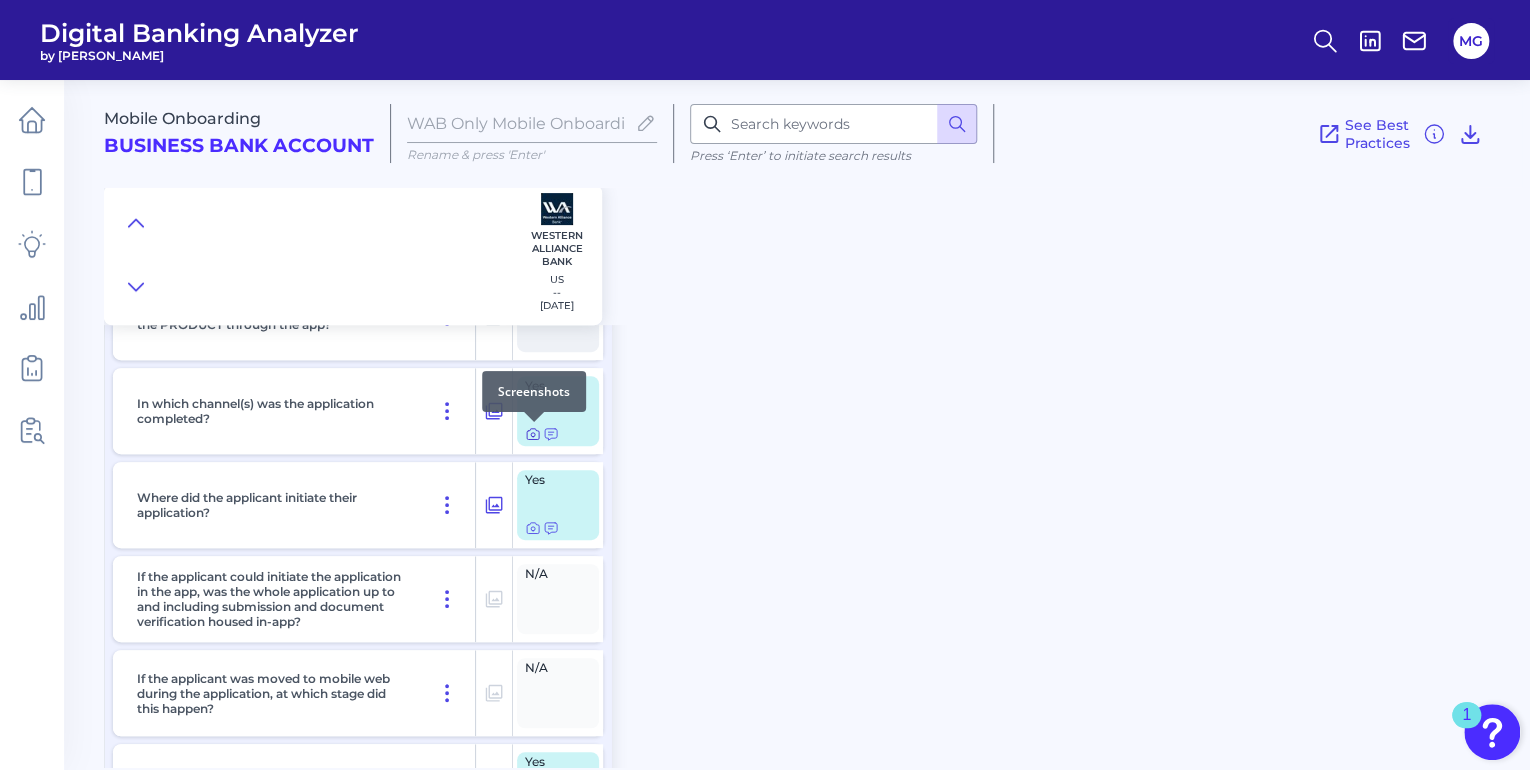 click 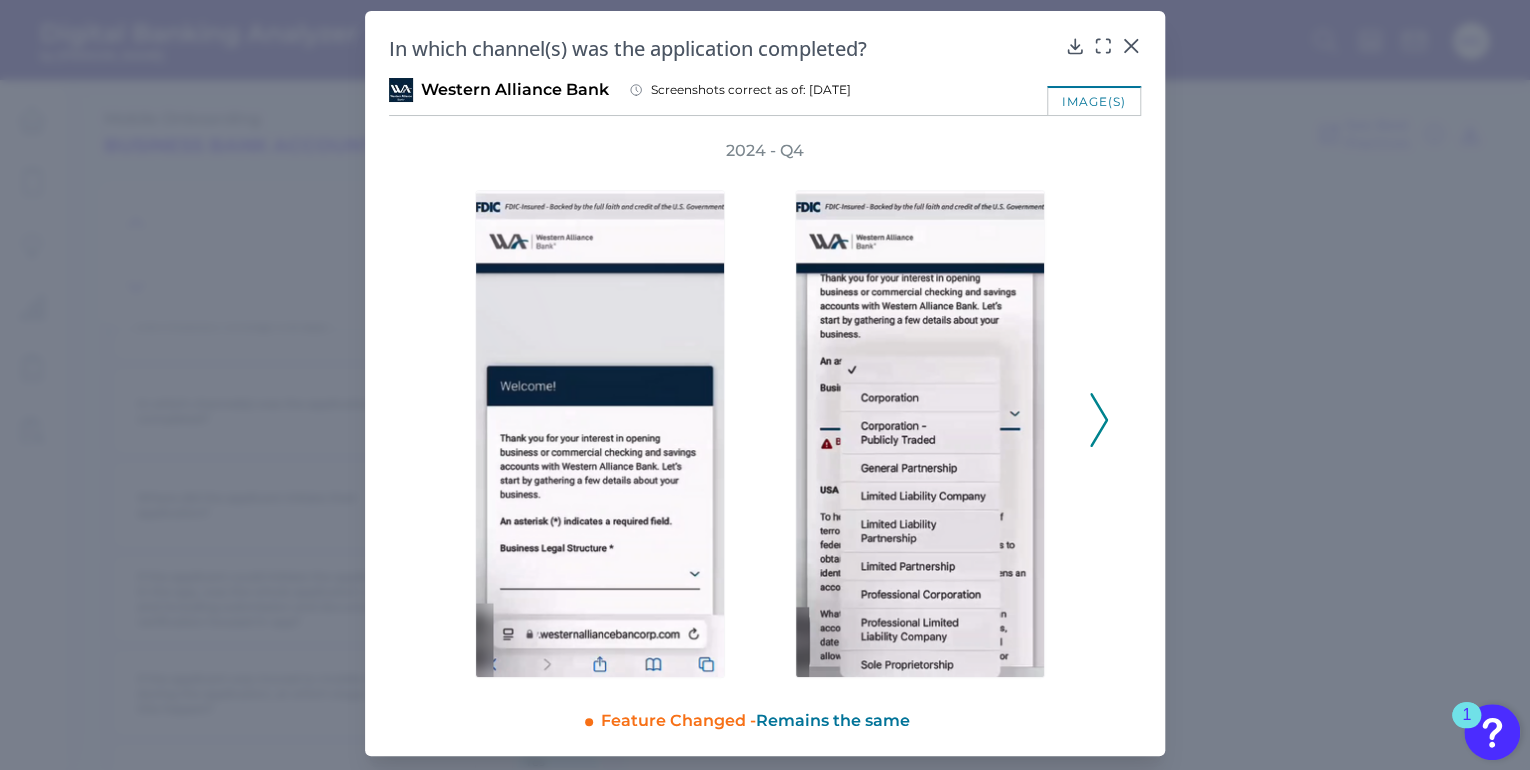 scroll, scrollTop: 7, scrollLeft: 0, axis: vertical 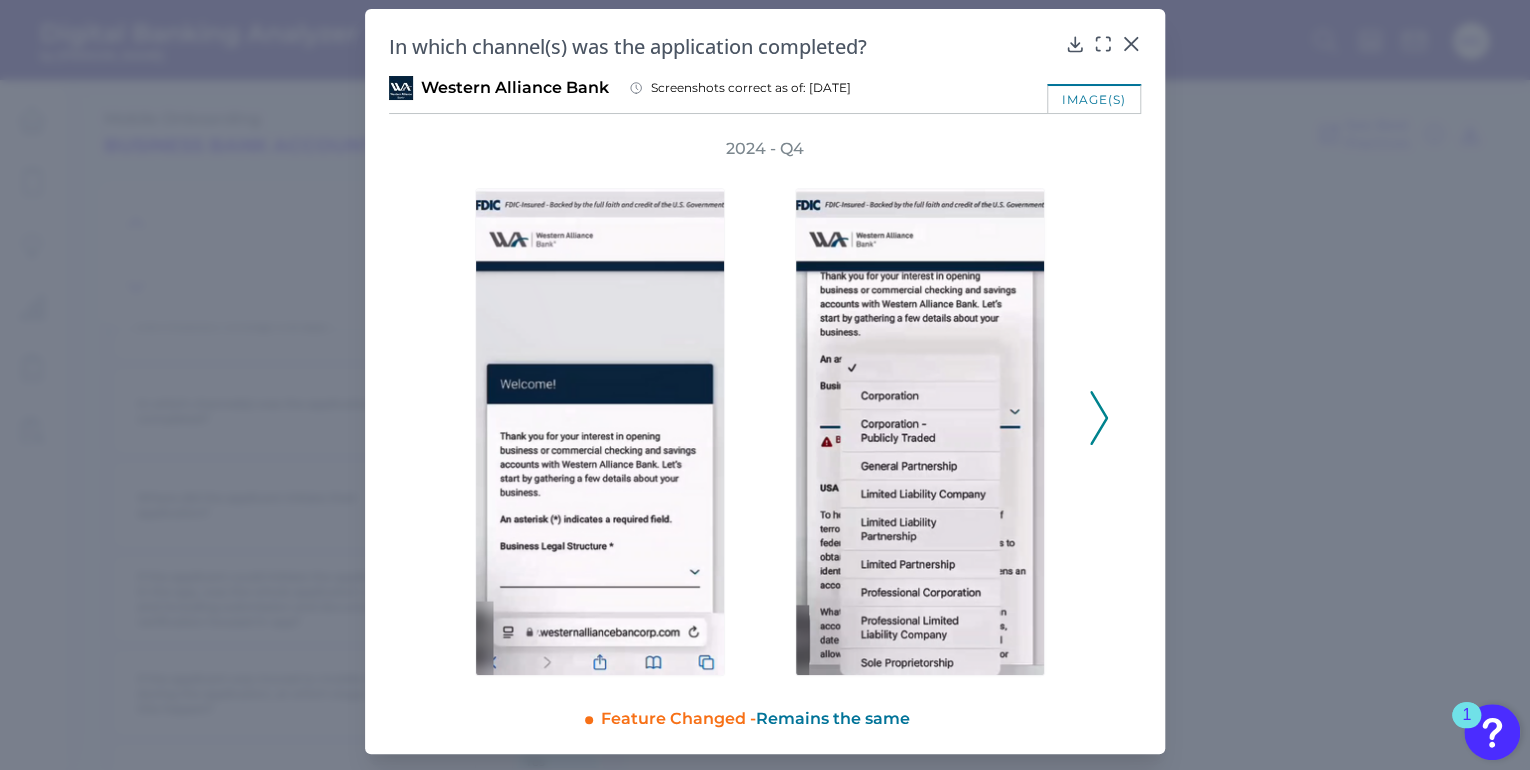 click 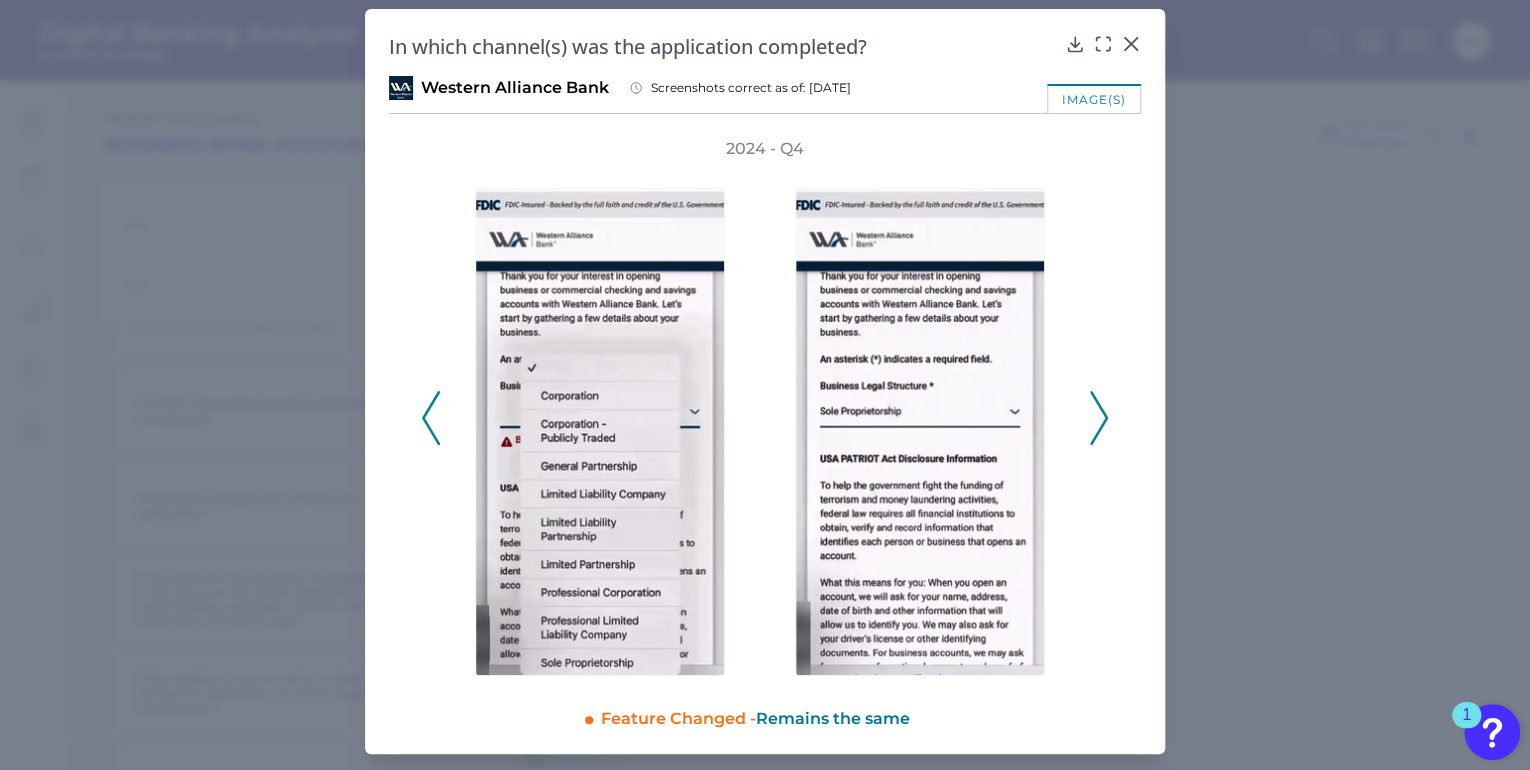 click 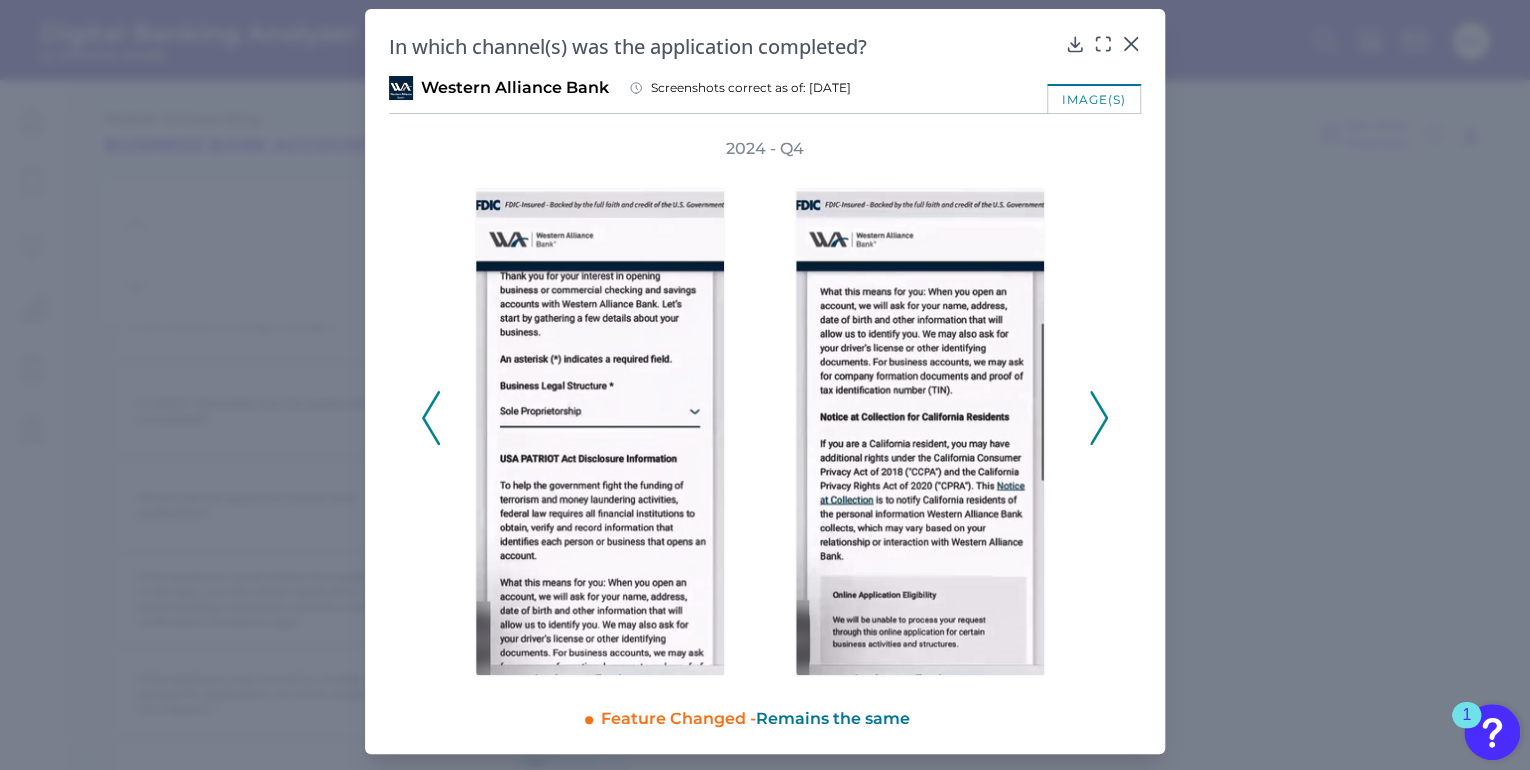 click 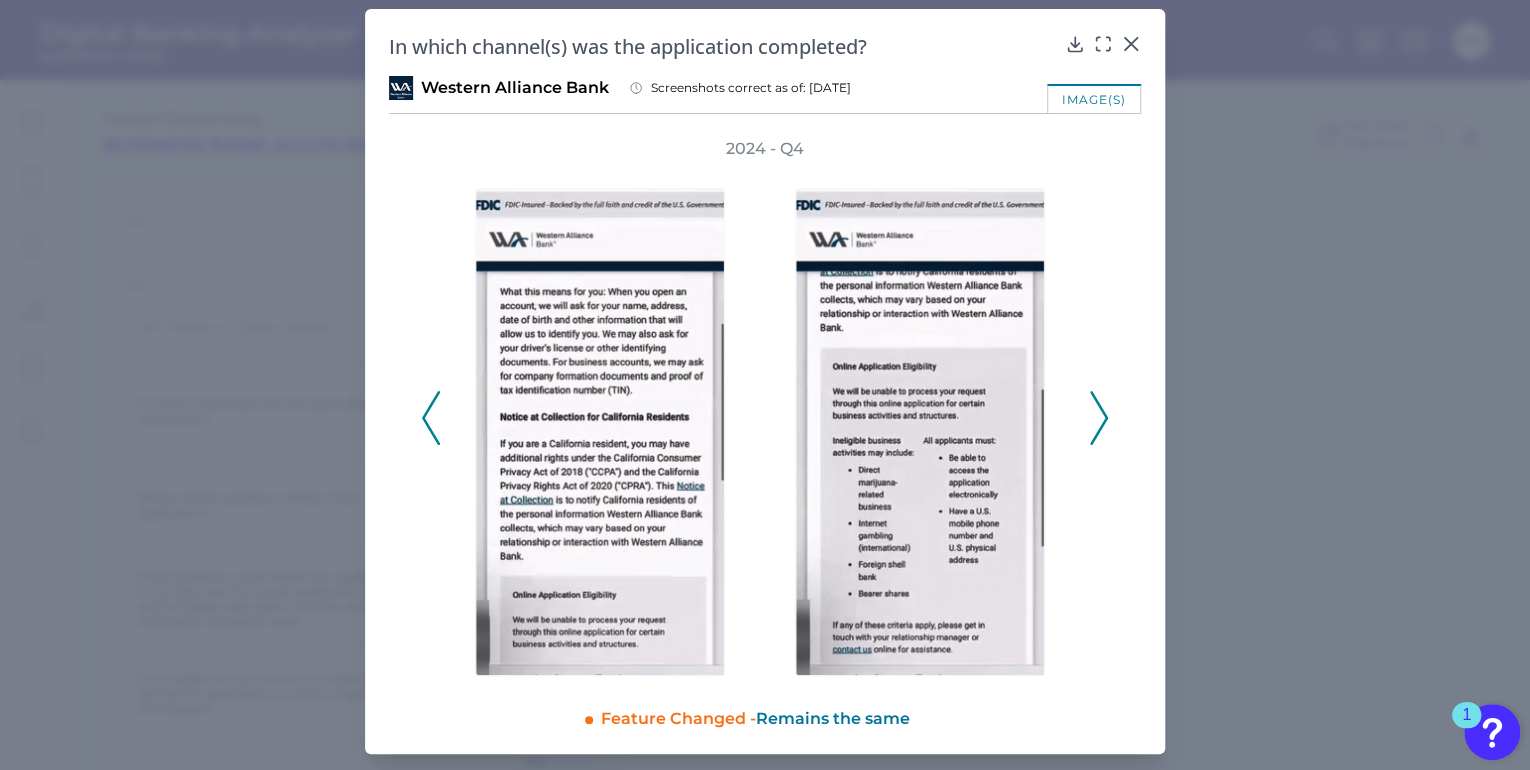 click 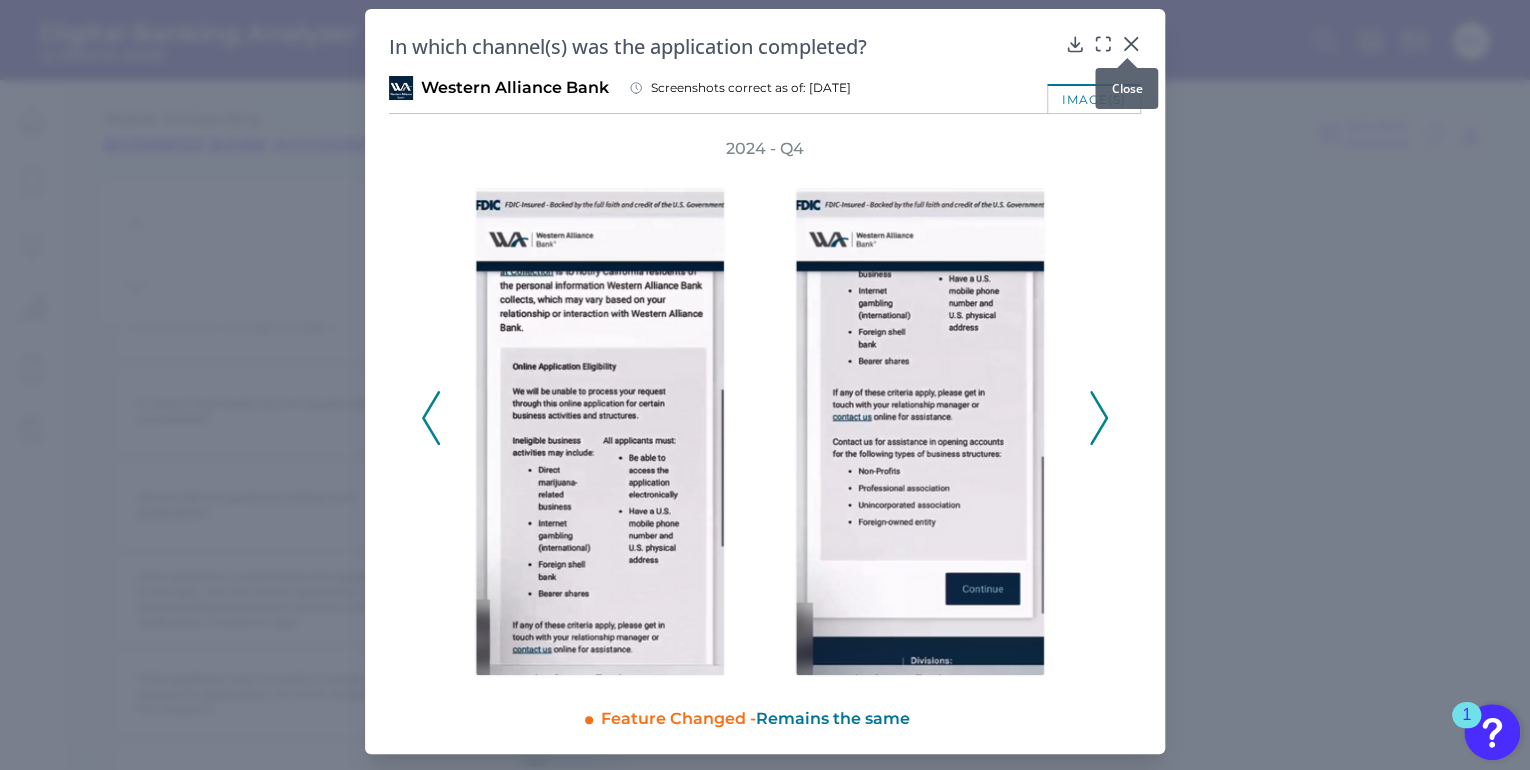 click 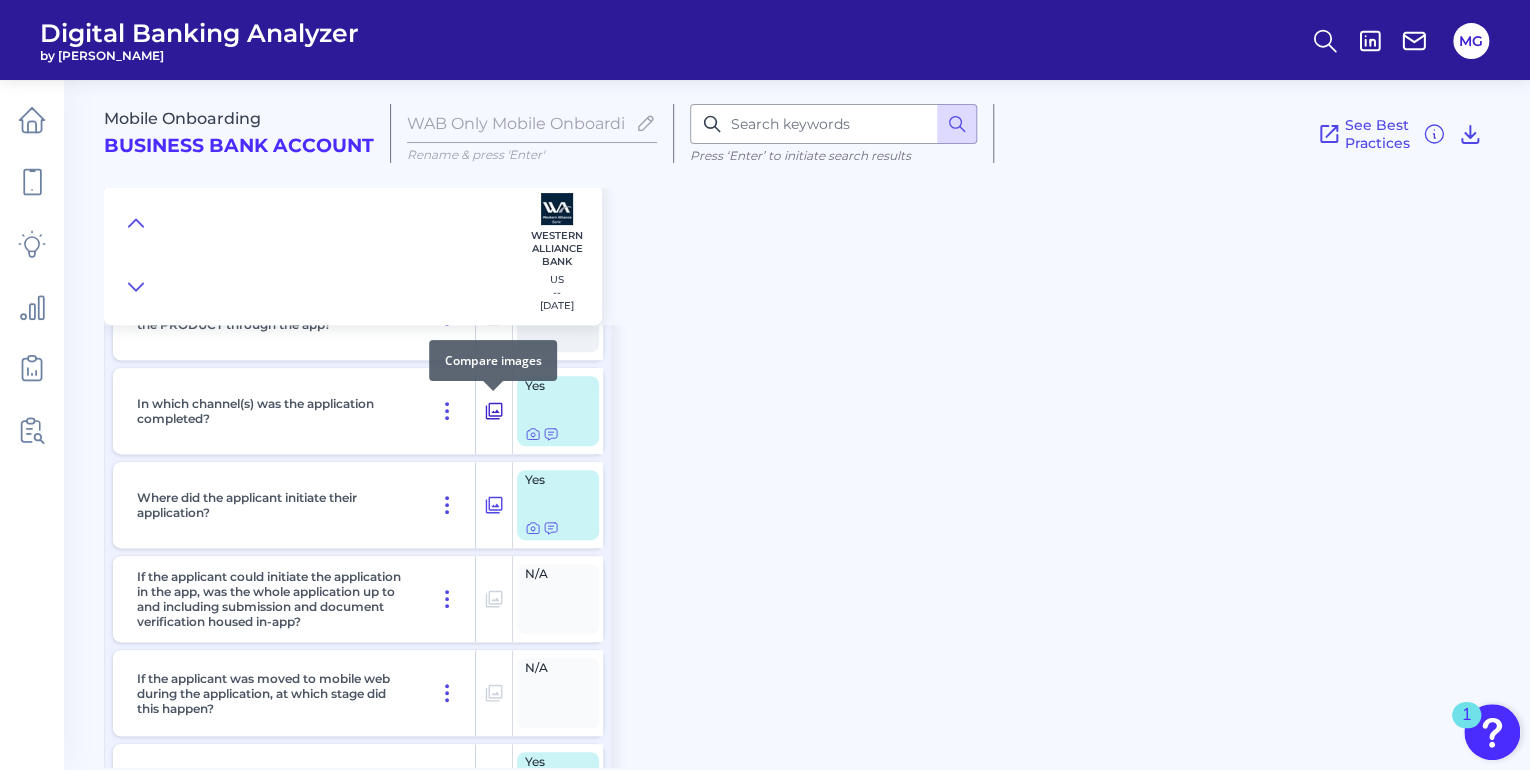 click 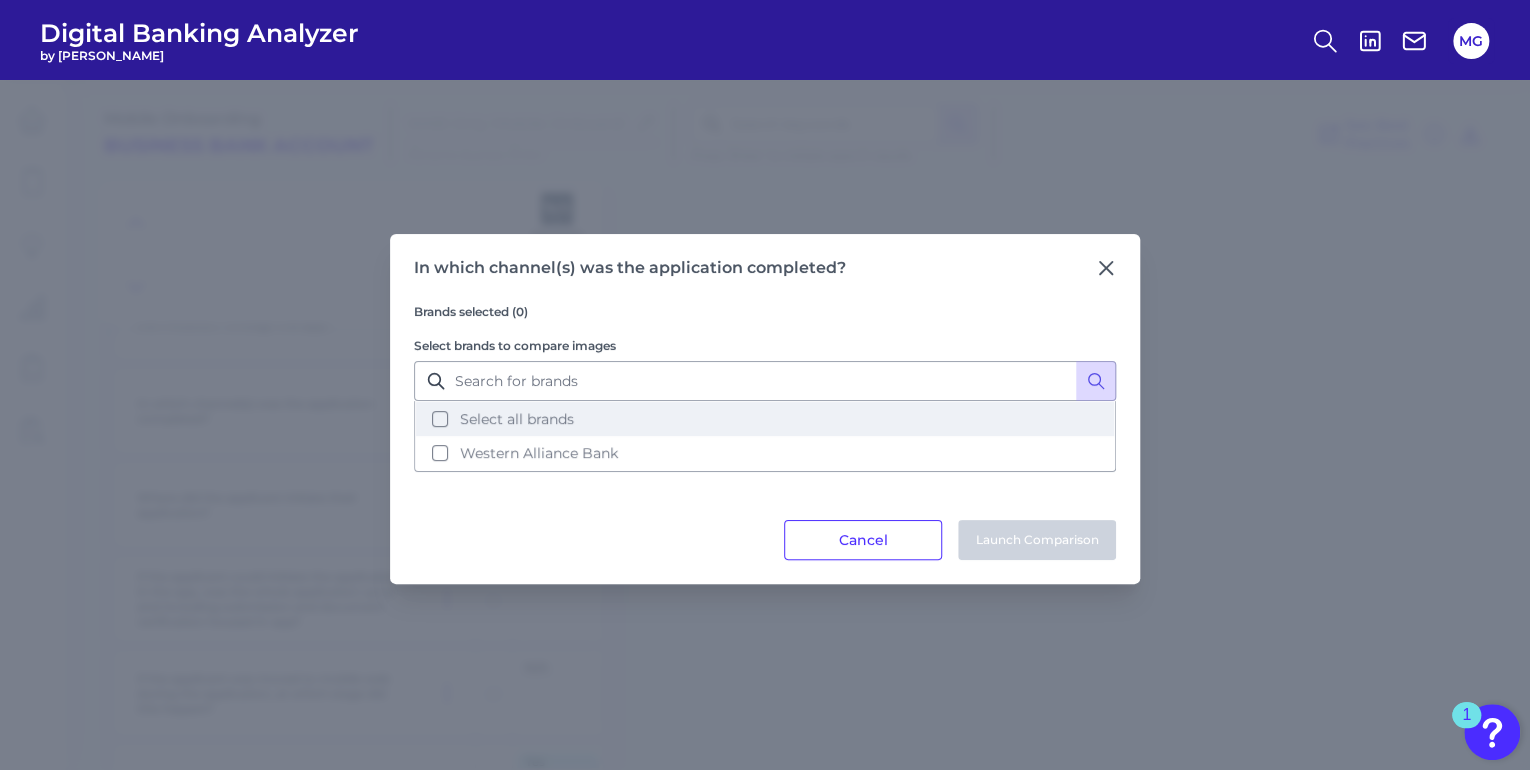 click on "Select all brands" at bounding box center (765, 419) 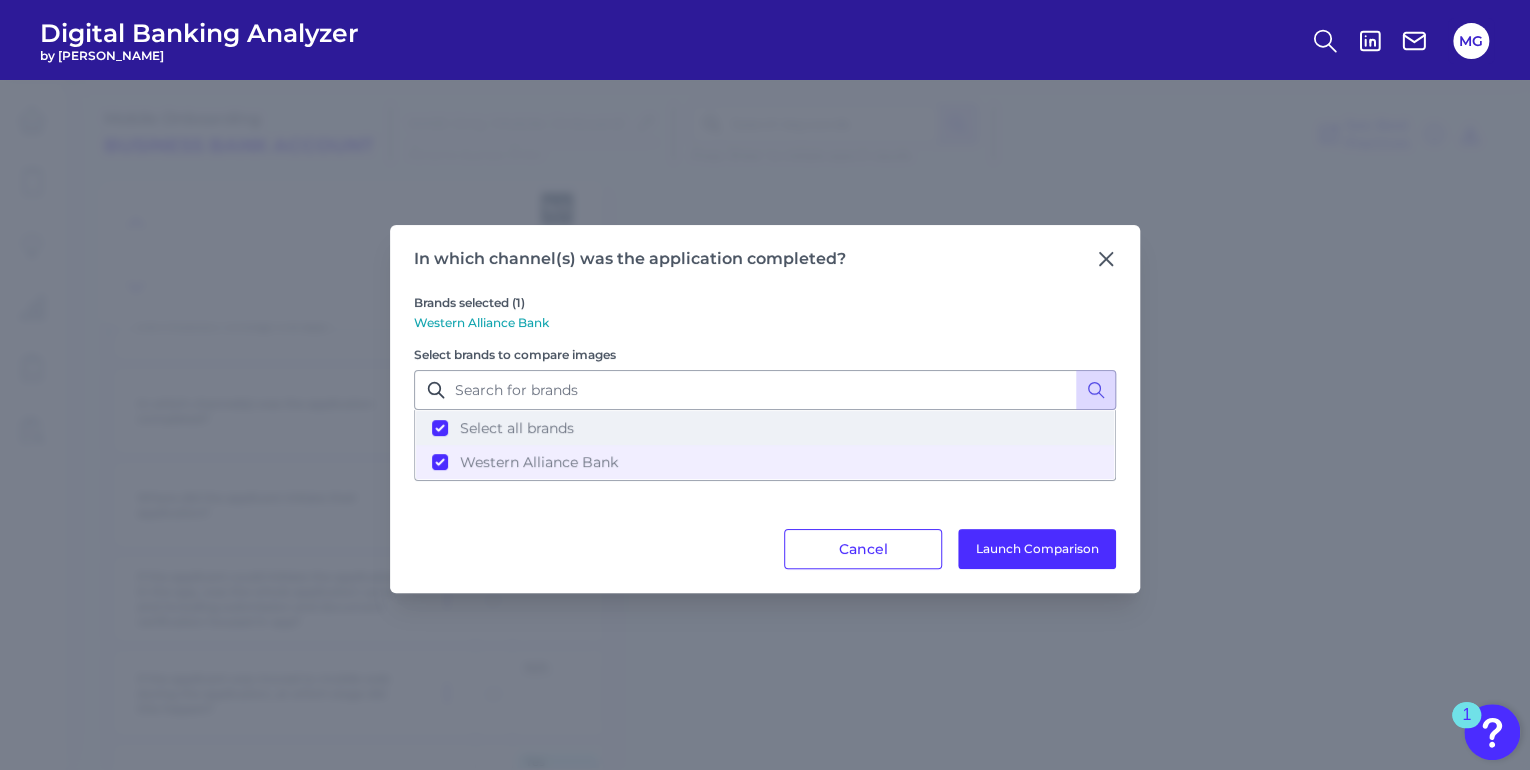 click on "Select all brands" at bounding box center (765, 428) 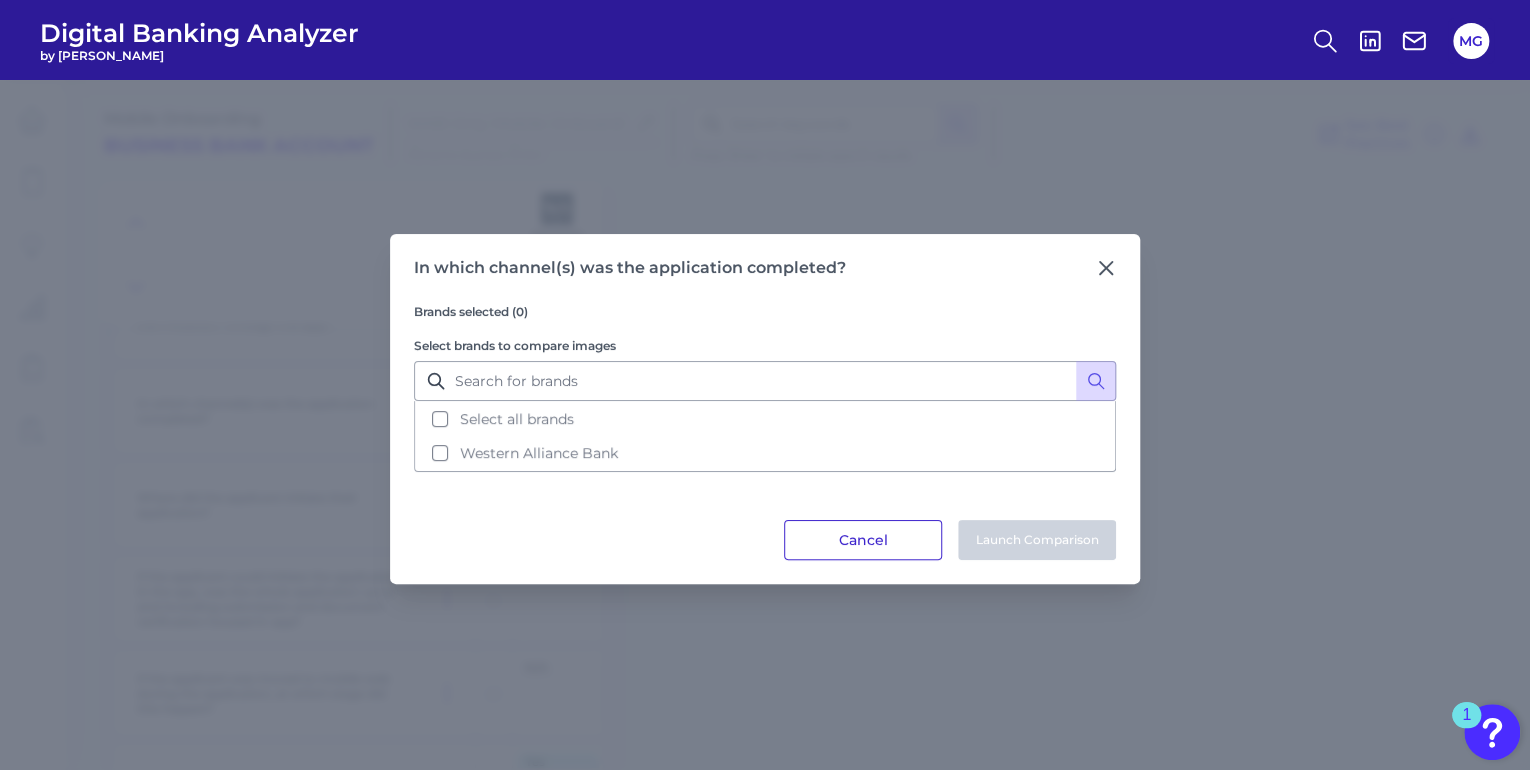 click on "Cancel" at bounding box center [863, 540] 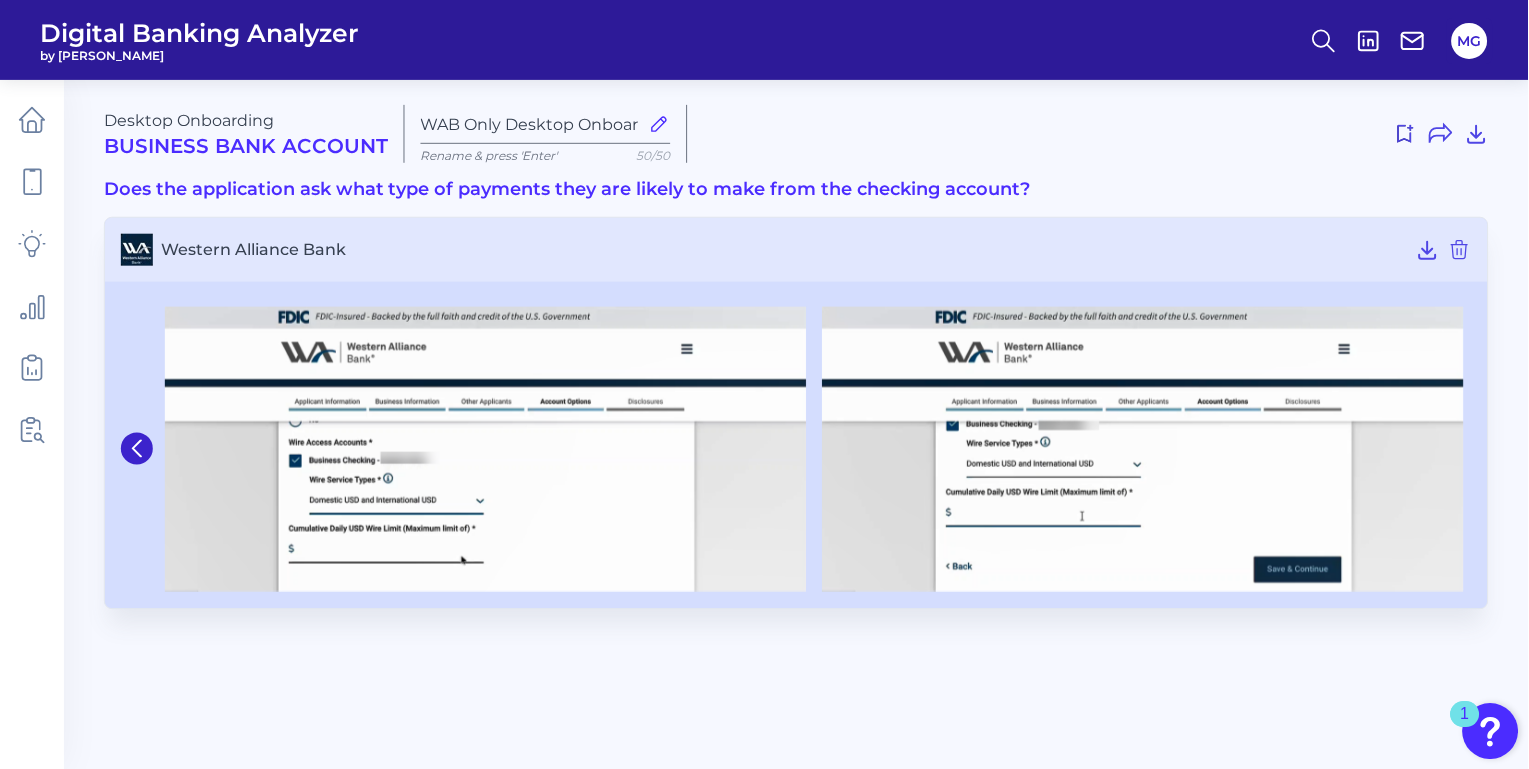 scroll, scrollTop: 0, scrollLeft: 0, axis: both 